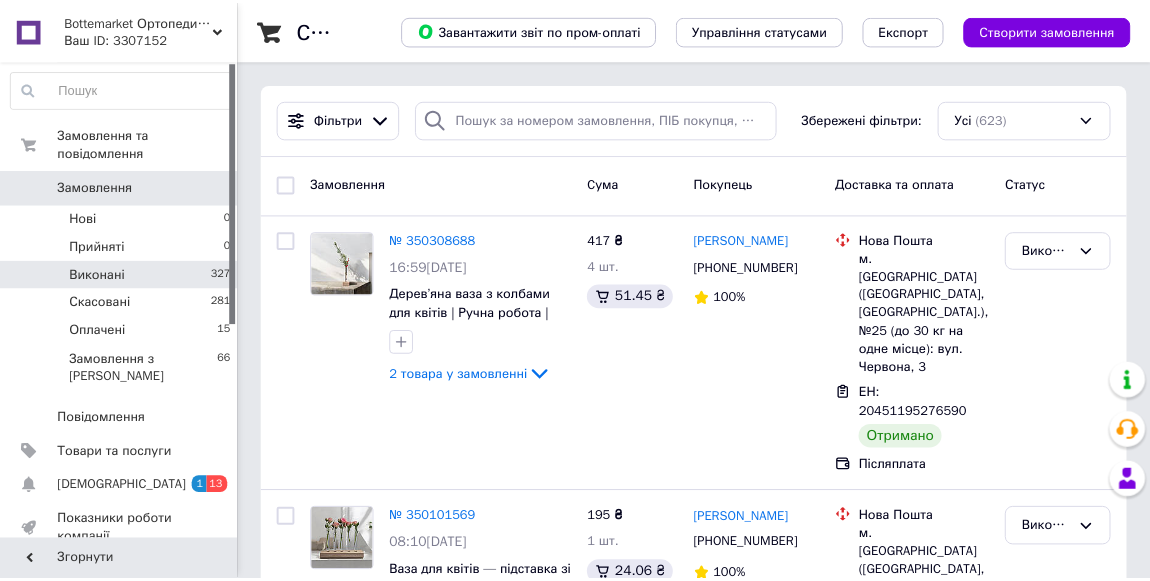 scroll, scrollTop: 0, scrollLeft: 0, axis: both 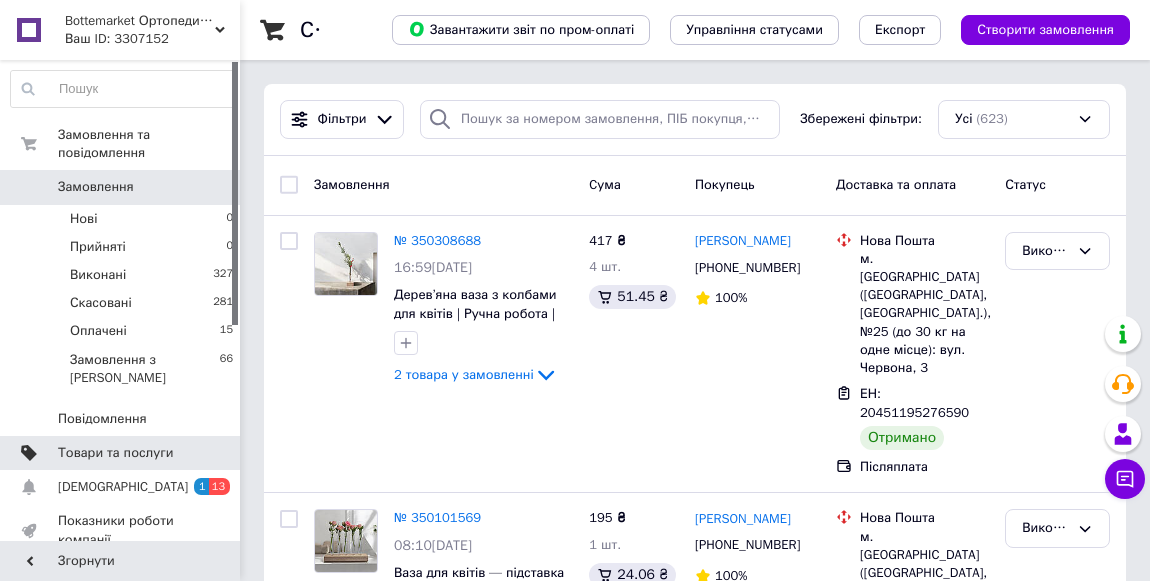 click on "Товари та послуги" at bounding box center [122, 453] 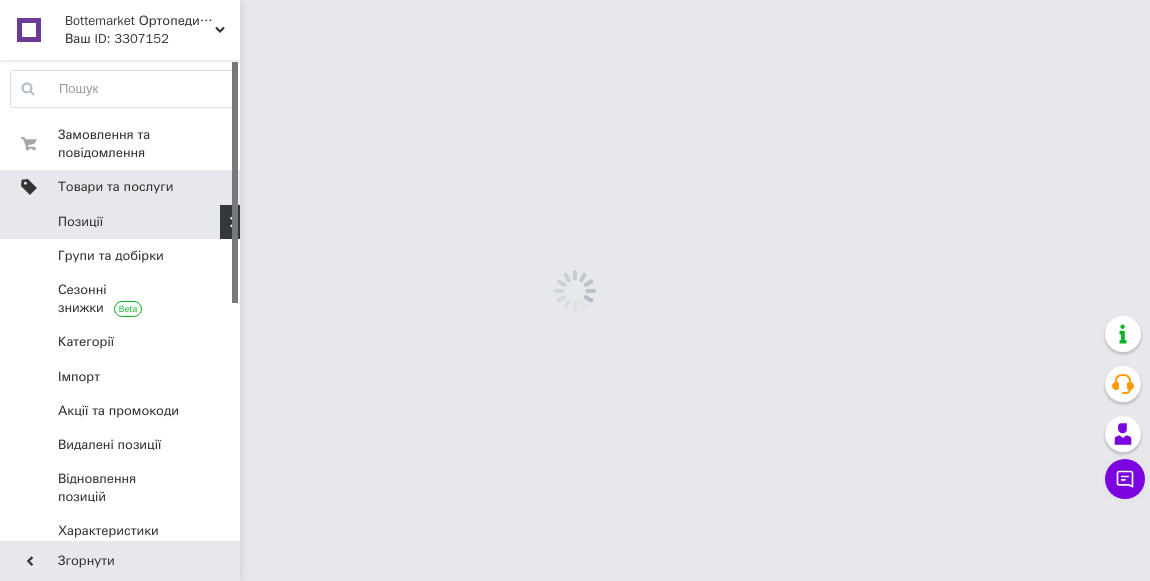 click on "Акції та промокоди" at bounding box center (122, 411) 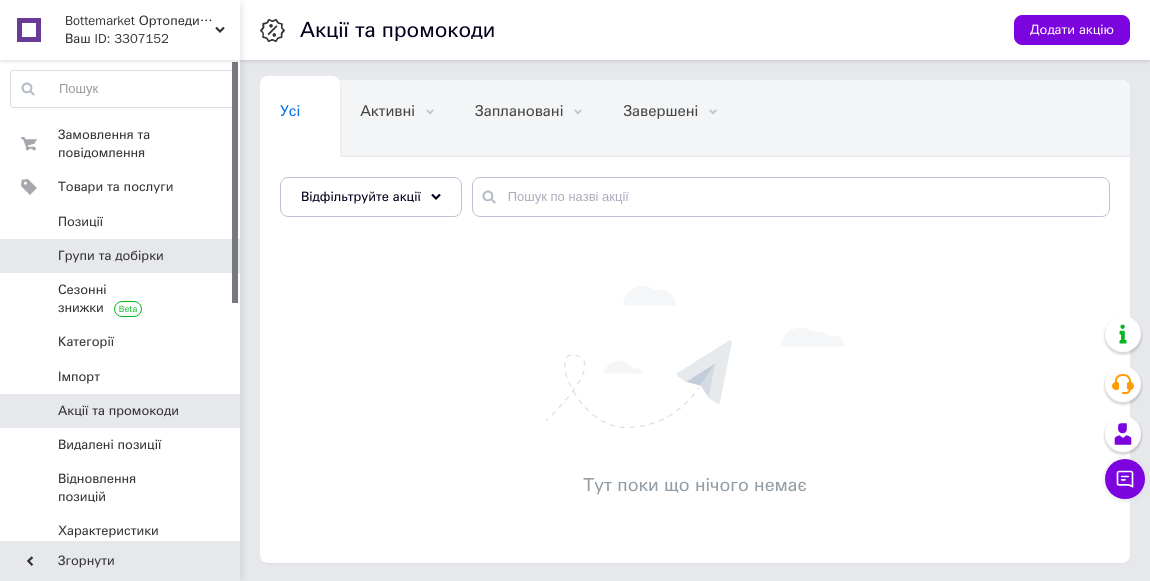 click on "Групи та добірки" at bounding box center [111, 256] 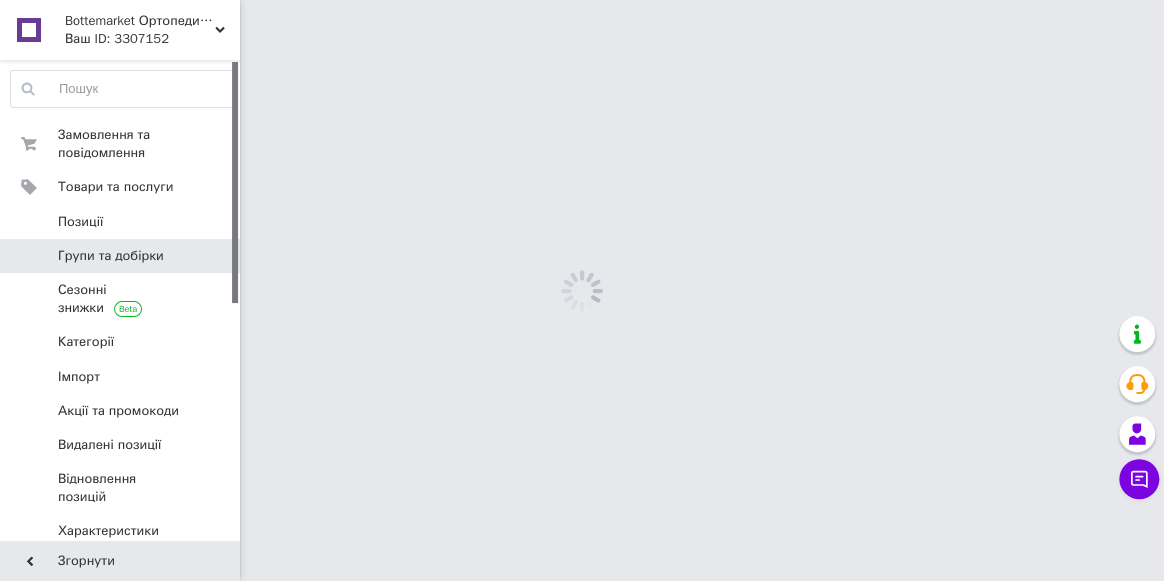 click on "Групи та добірки" at bounding box center (111, 256) 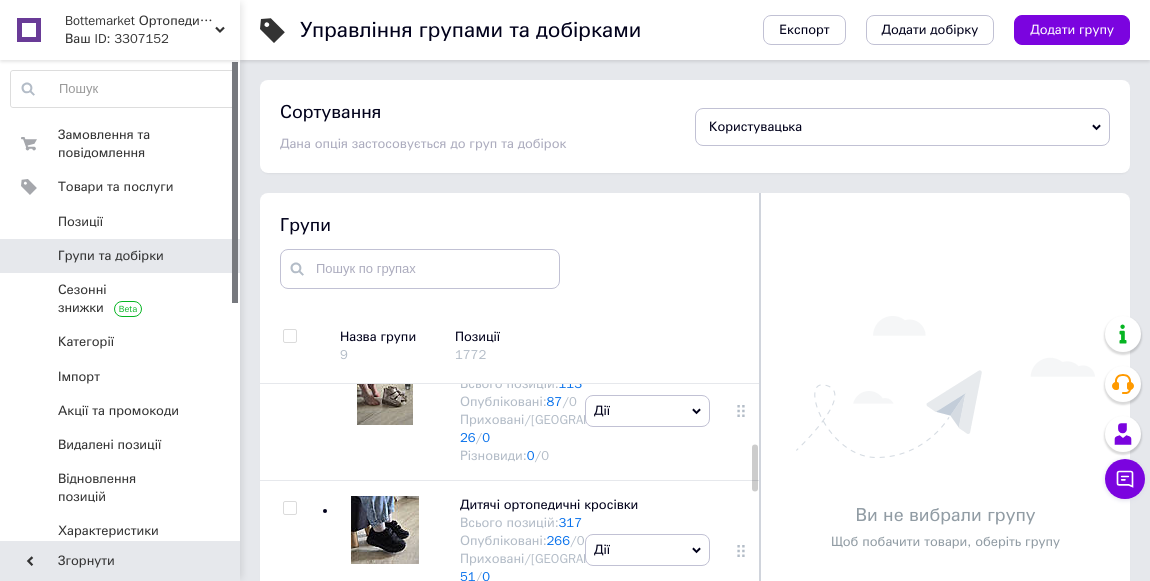 scroll, scrollTop: 363, scrollLeft: 0, axis: vertical 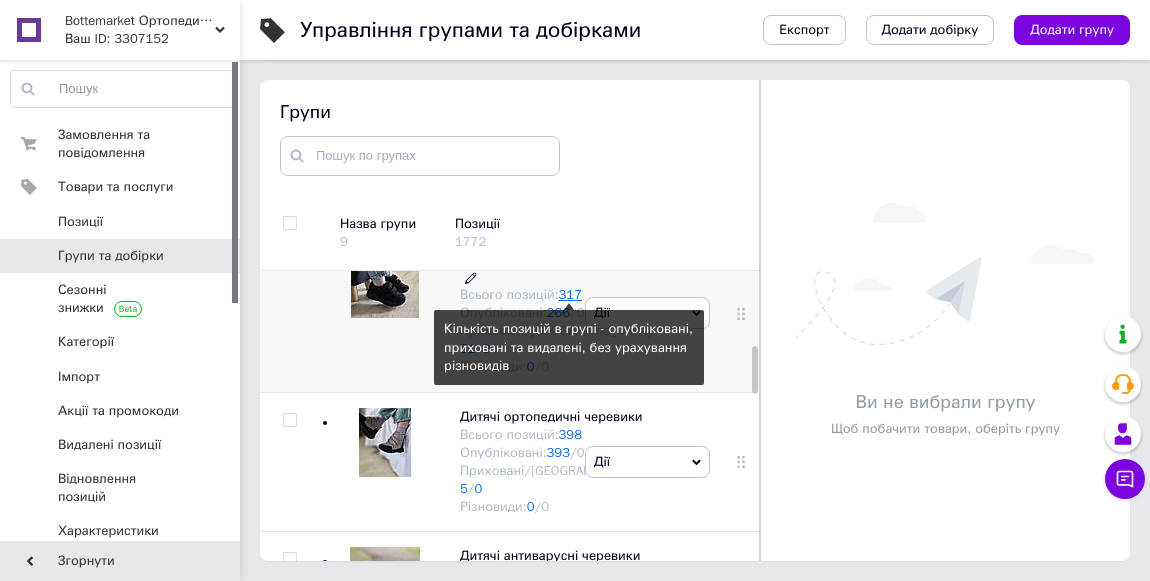 click on "317" at bounding box center (570, 294) 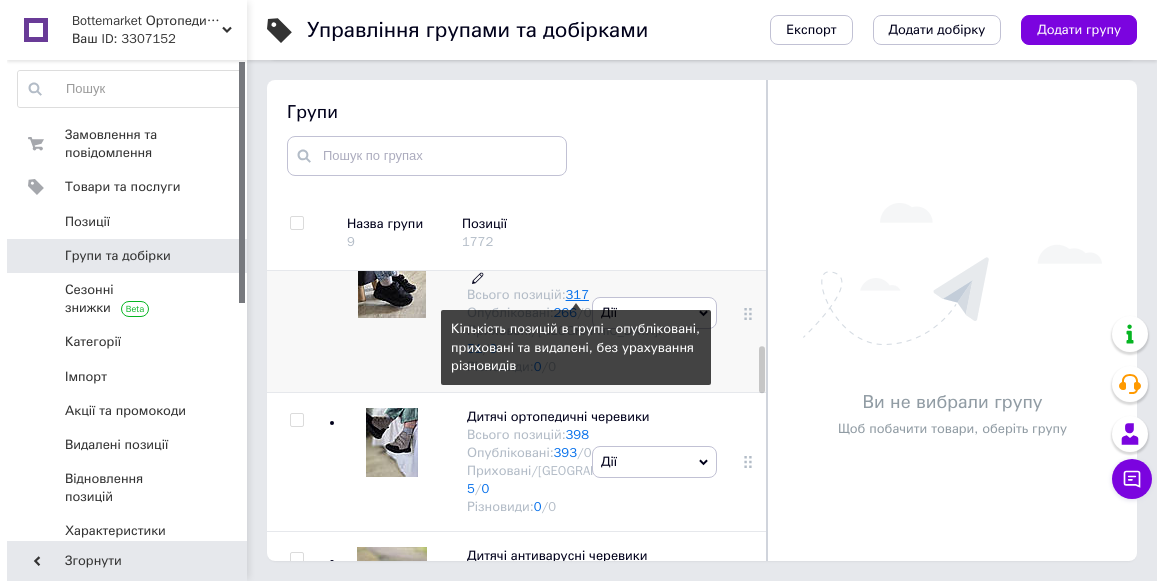 scroll, scrollTop: 0, scrollLeft: 0, axis: both 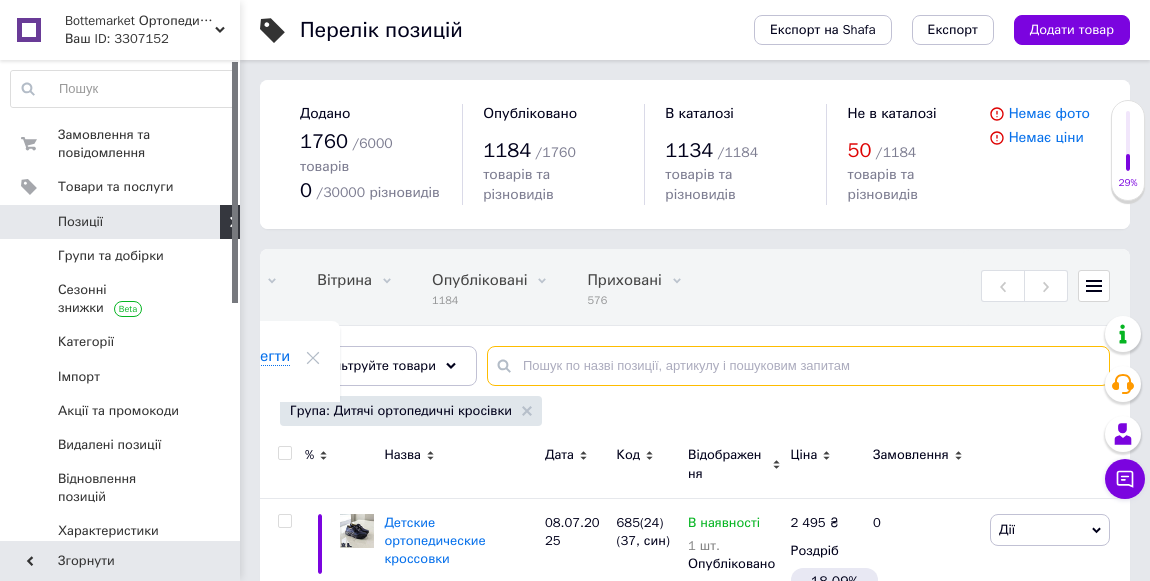 click at bounding box center [798, 366] 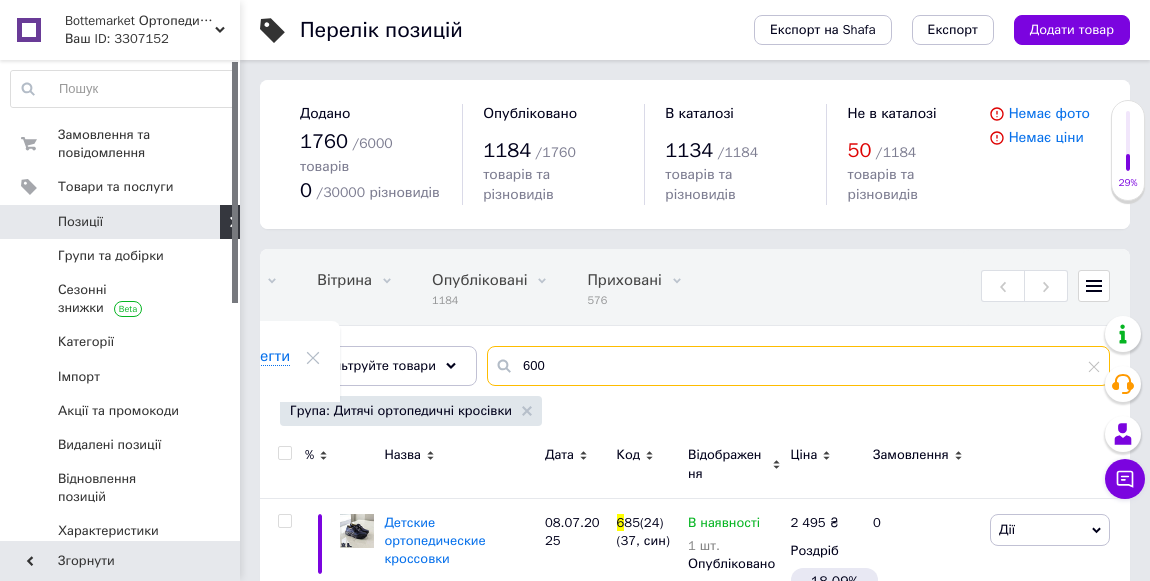 type on "600" 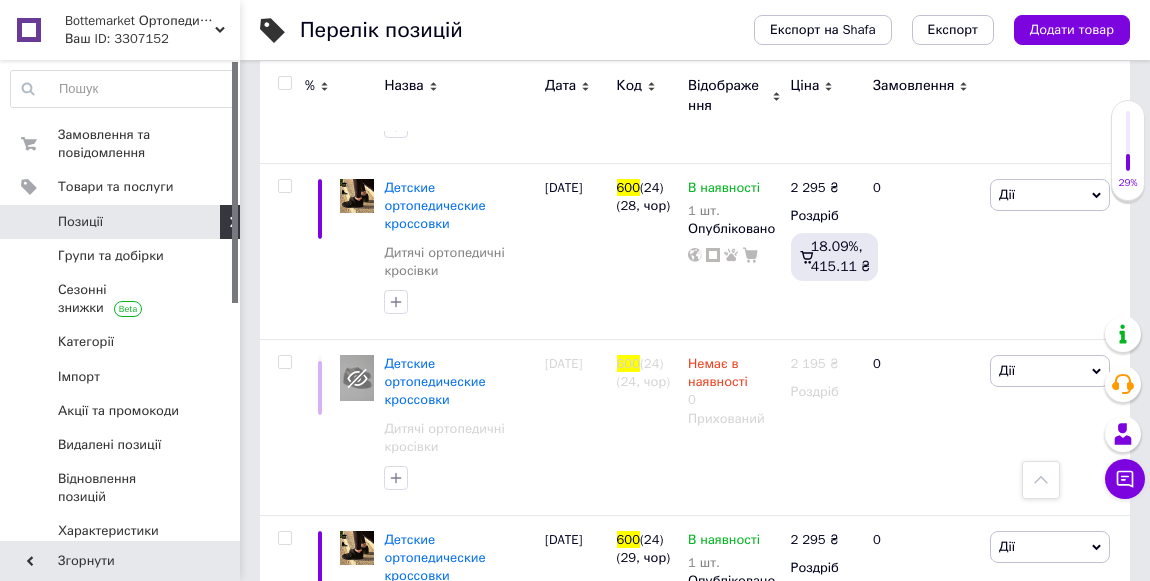 scroll, scrollTop: 5363, scrollLeft: 0, axis: vertical 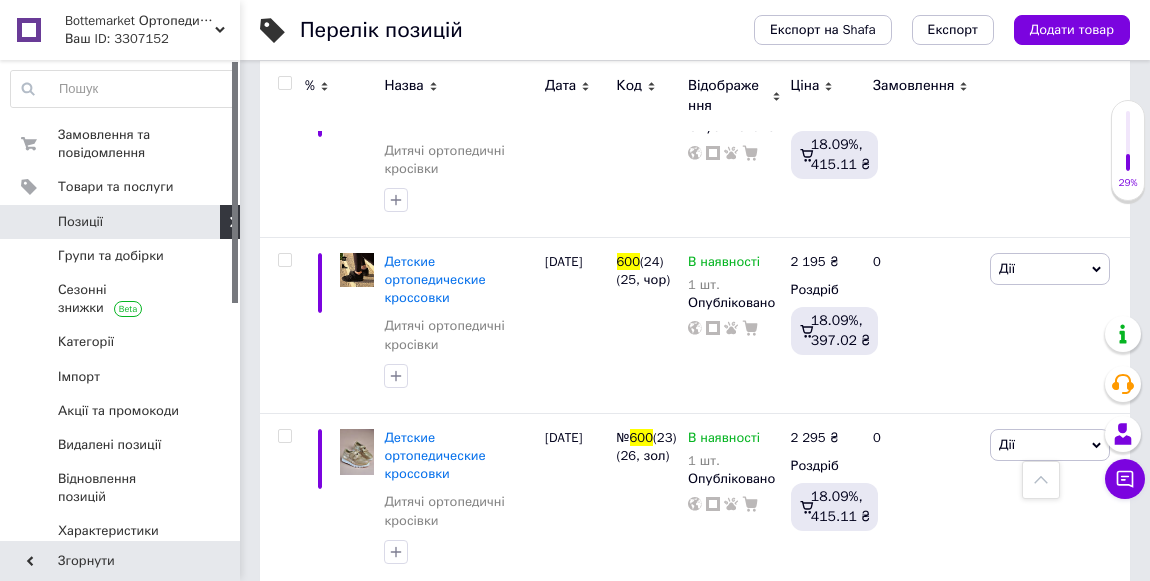 drag, startPoint x: 408, startPoint y: 205, endPoint x: 448, endPoint y: 217, distance: 41.761227 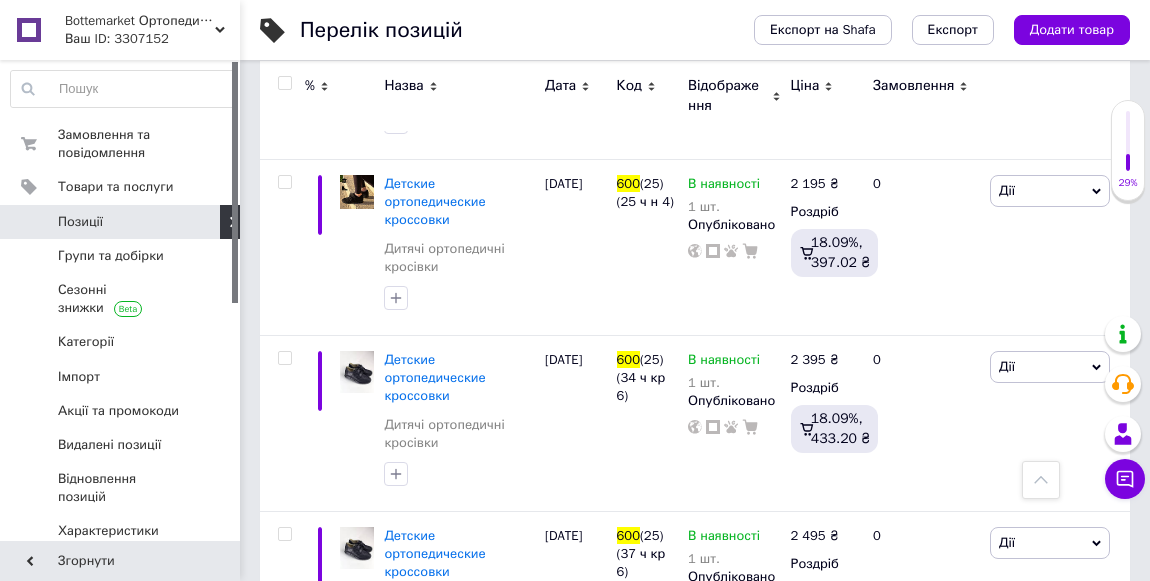 scroll, scrollTop: 7727, scrollLeft: 0, axis: vertical 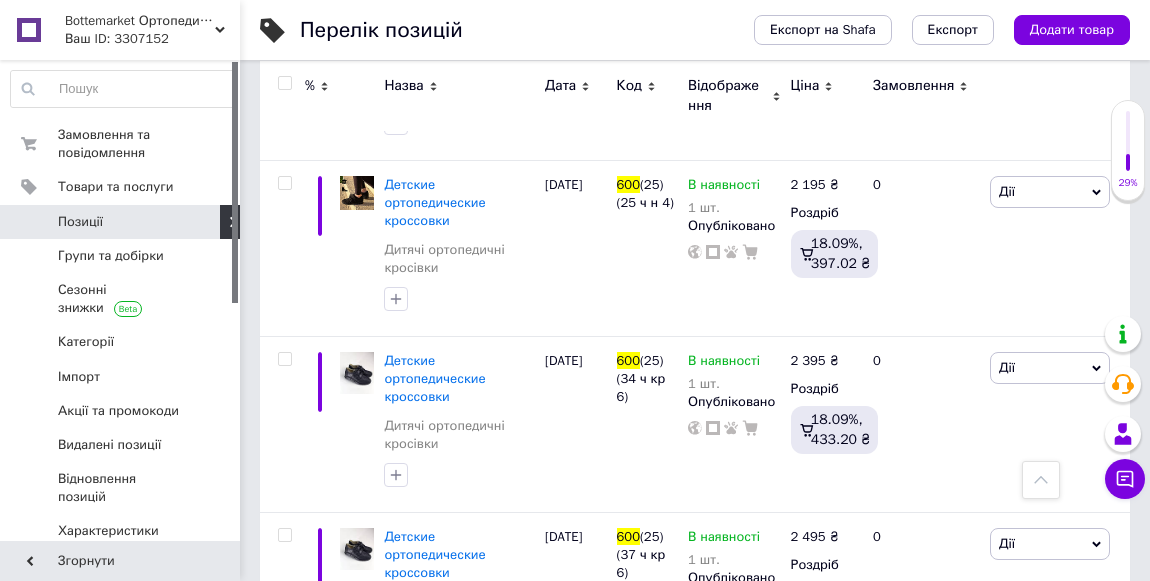 click on "Детские ортопедические кроссовки" at bounding box center [434, 1258] 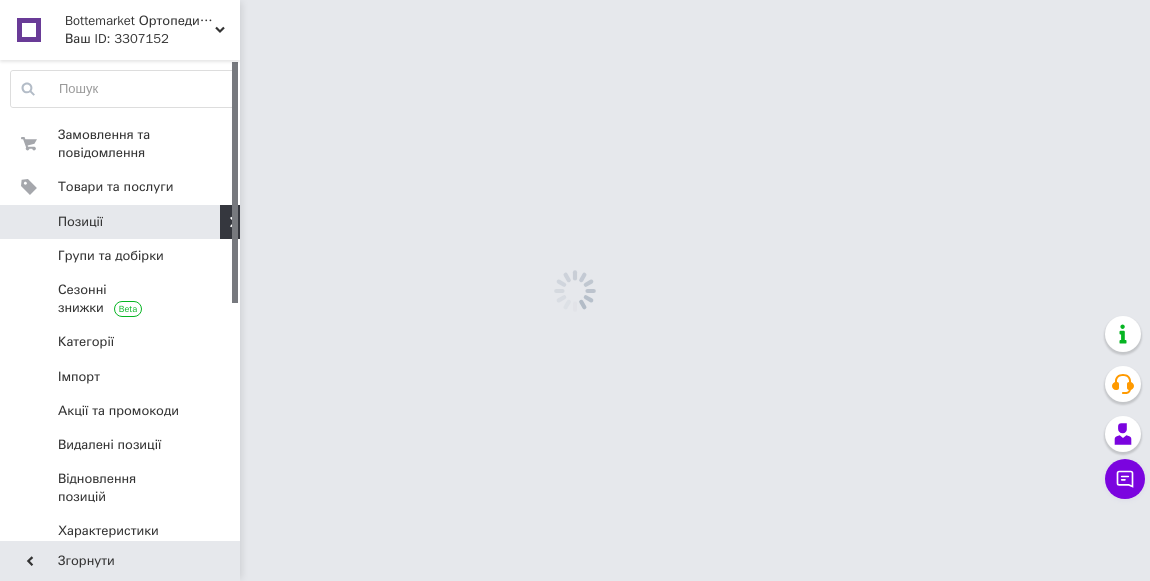 click on "Bottemarket Ортопедичне взуття №1 Ваш ID: 3307152 Сайт Bottemarket Ортопедичне взуття №1 Кабінет покупця Перевірити стан системи Сторінка на порталі Довідка Вийти Замовлення та повідомлення 0 0 Товари та послуги Позиції Групи та добірки Сезонні знижки Категорії Імпорт Акції та промокоди [GEOGRAPHIC_DATA] позиції Відновлення позицій Характеристики Сповіщення 1 13 Показники роботи компанії Панель управління Відгуки Клієнти Каталог ProSale Аналітика Інструменти веб-майстра та SEO Управління сайтом Гаманець компанії Маркет" at bounding box center (575, 0) 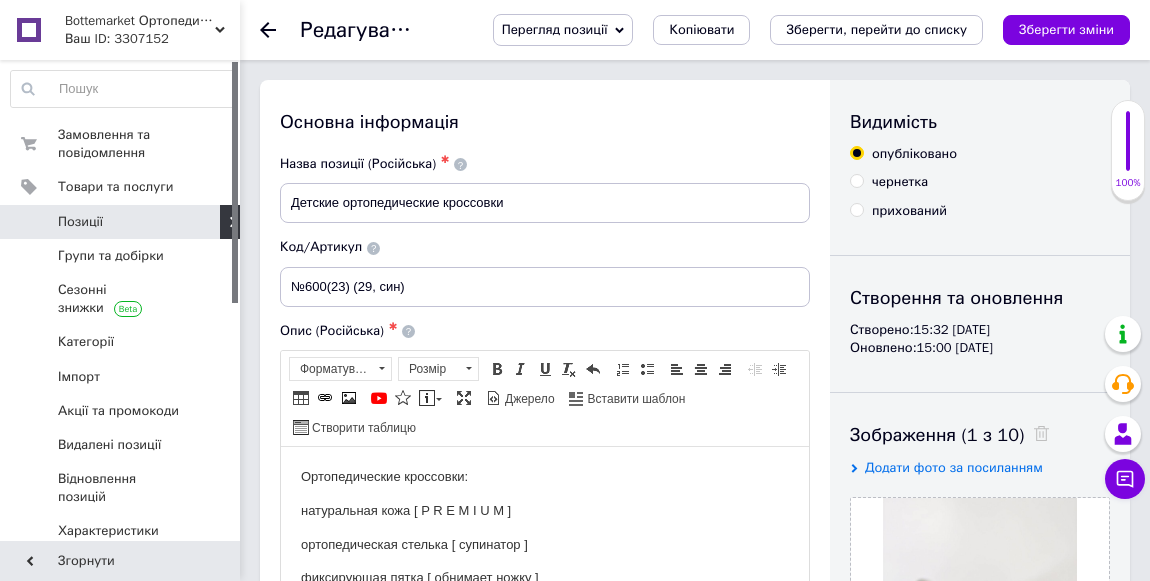 scroll, scrollTop: 363, scrollLeft: 0, axis: vertical 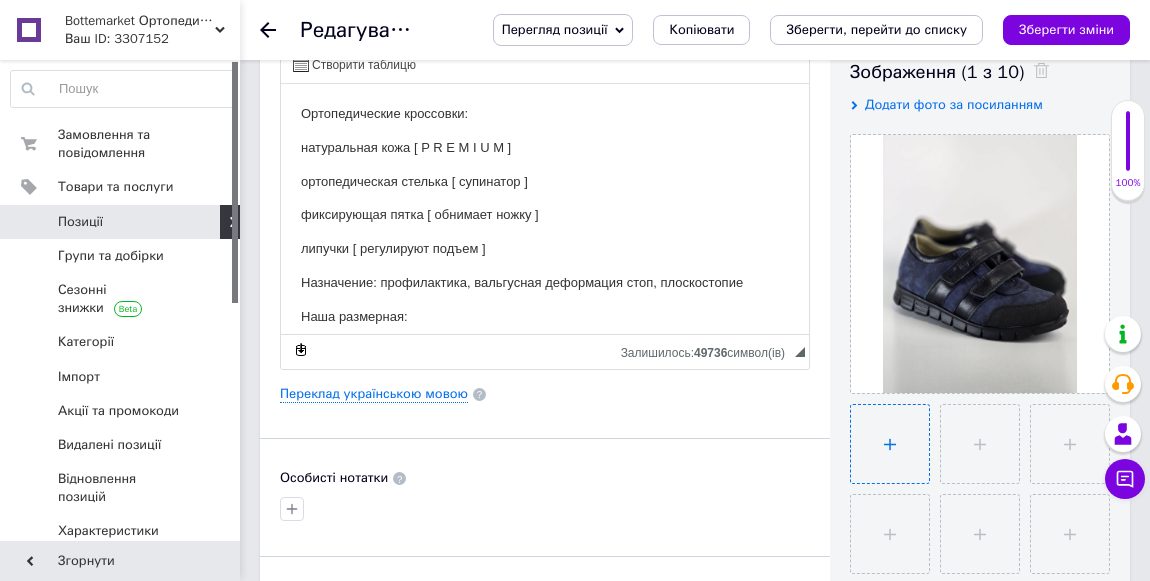 click at bounding box center (890, 444) 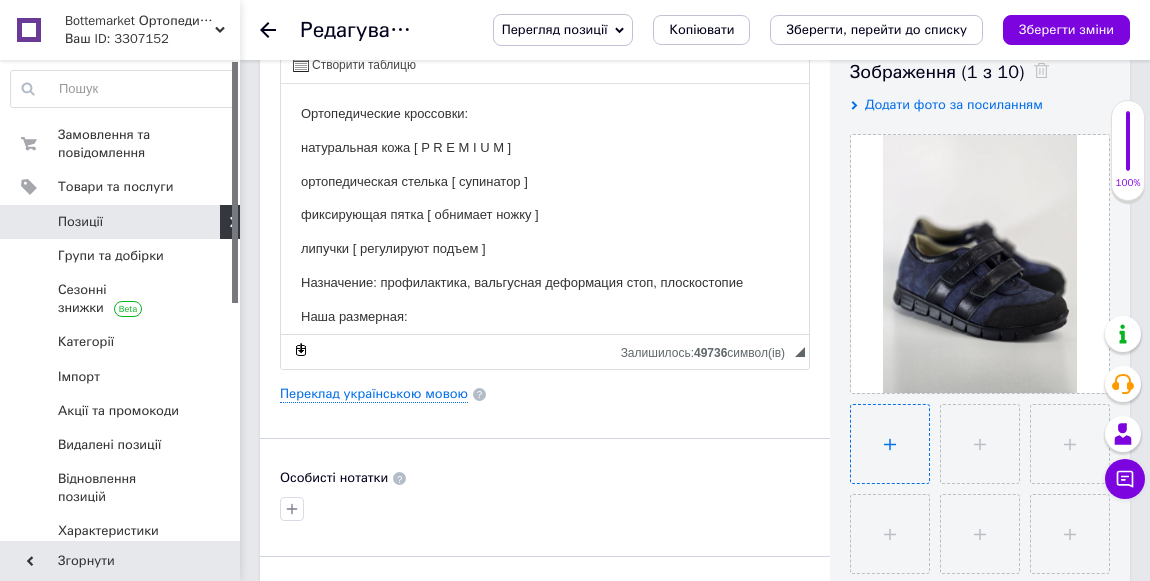 type on "C:\fakepath\photo_2025-07-09_14-00-26.jpg" 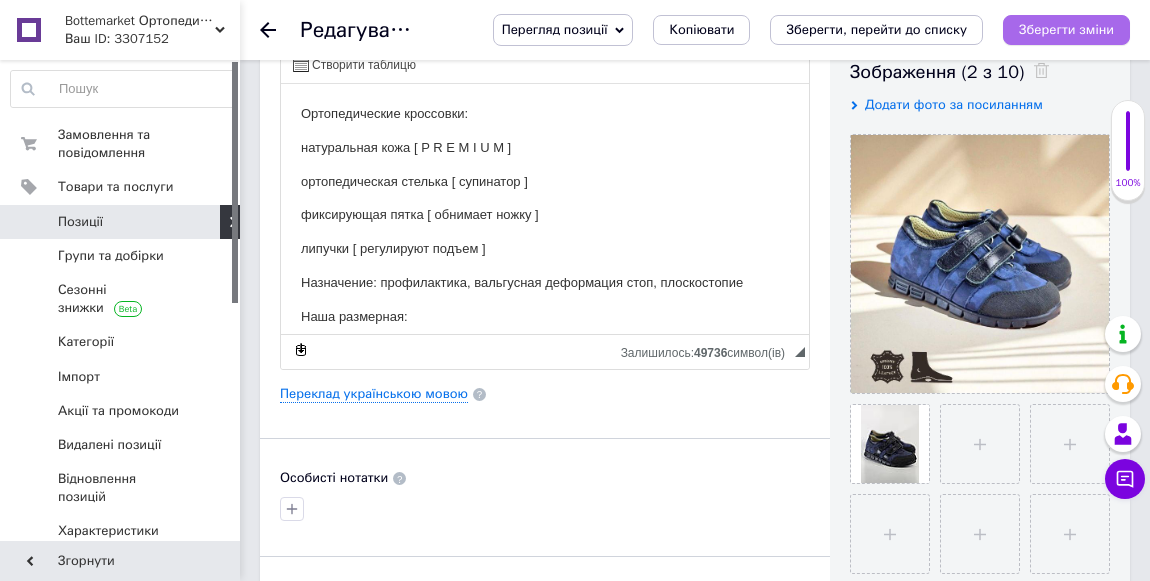 click on "Зберегти зміни" at bounding box center (1066, 29) 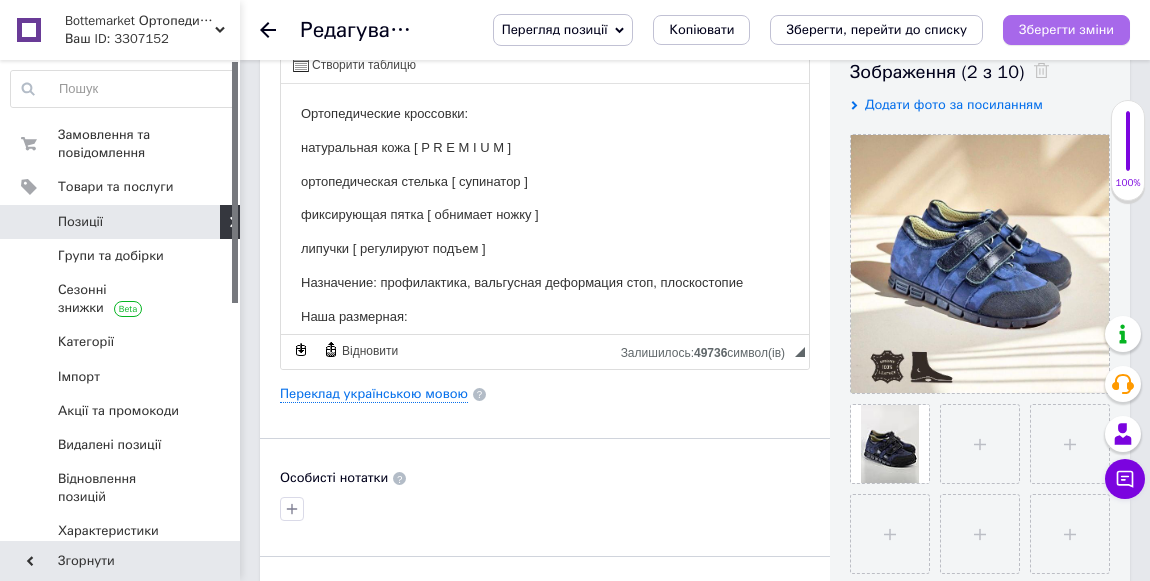 click on "Зберегти зміни" at bounding box center (1066, 29) 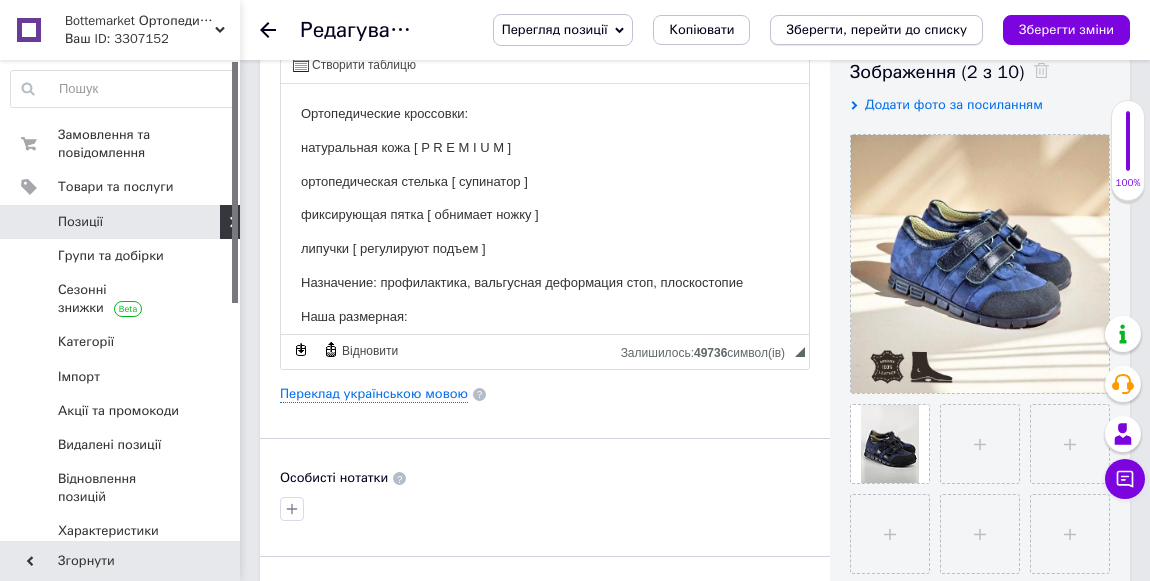 click on "Зберегти, перейти до списку" at bounding box center (876, 29) 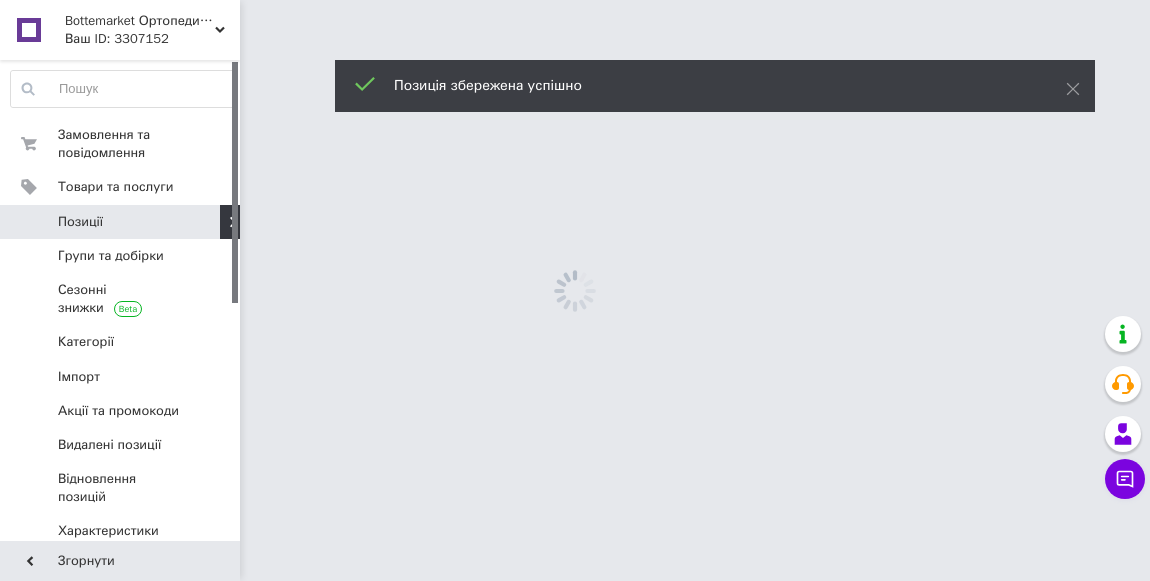 scroll, scrollTop: 0, scrollLeft: 0, axis: both 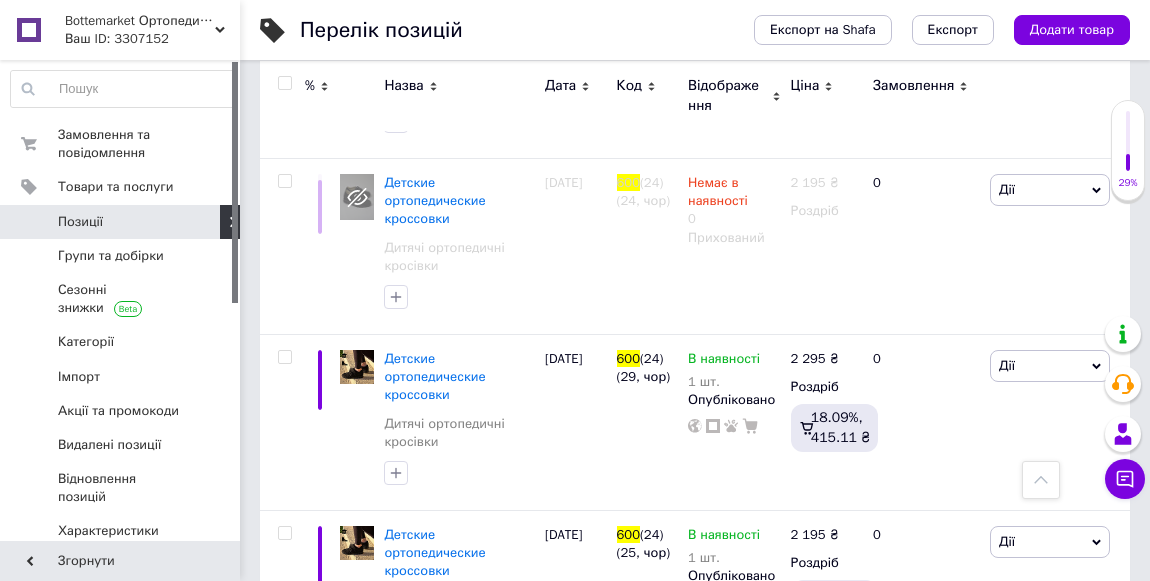 click on "Детские ортопедические кроссовки" at bounding box center (434, 728) 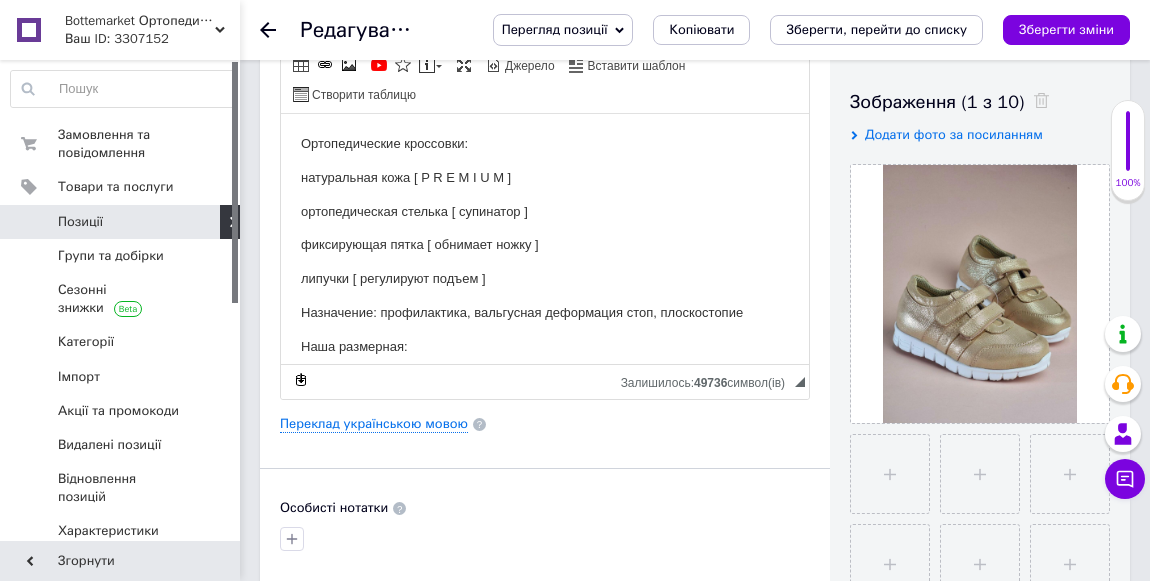 scroll, scrollTop: 363, scrollLeft: 0, axis: vertical 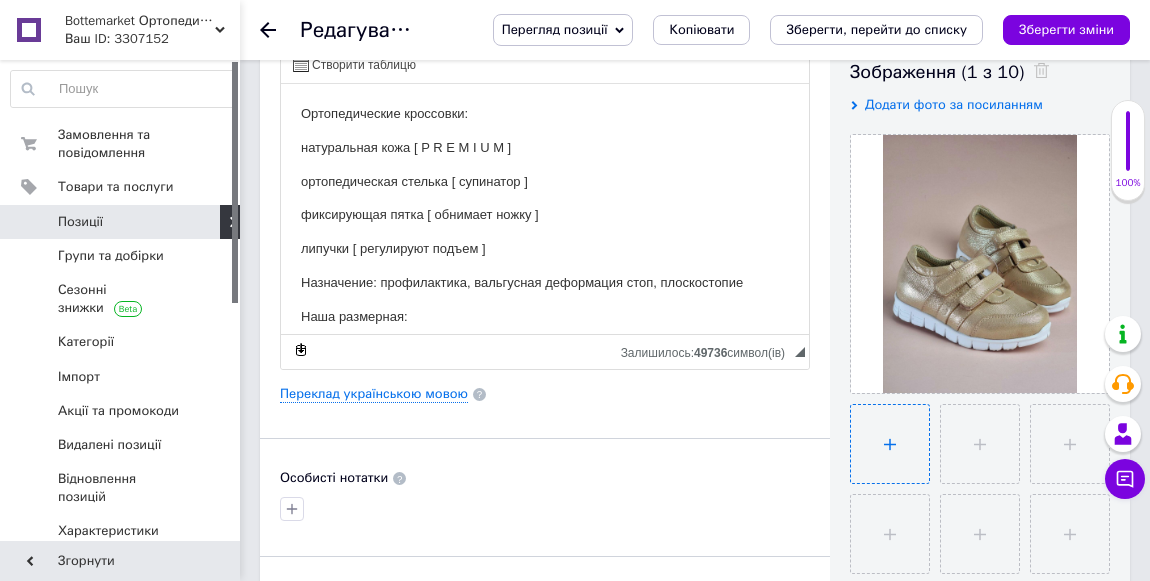 click at bounding box center (890, 444) 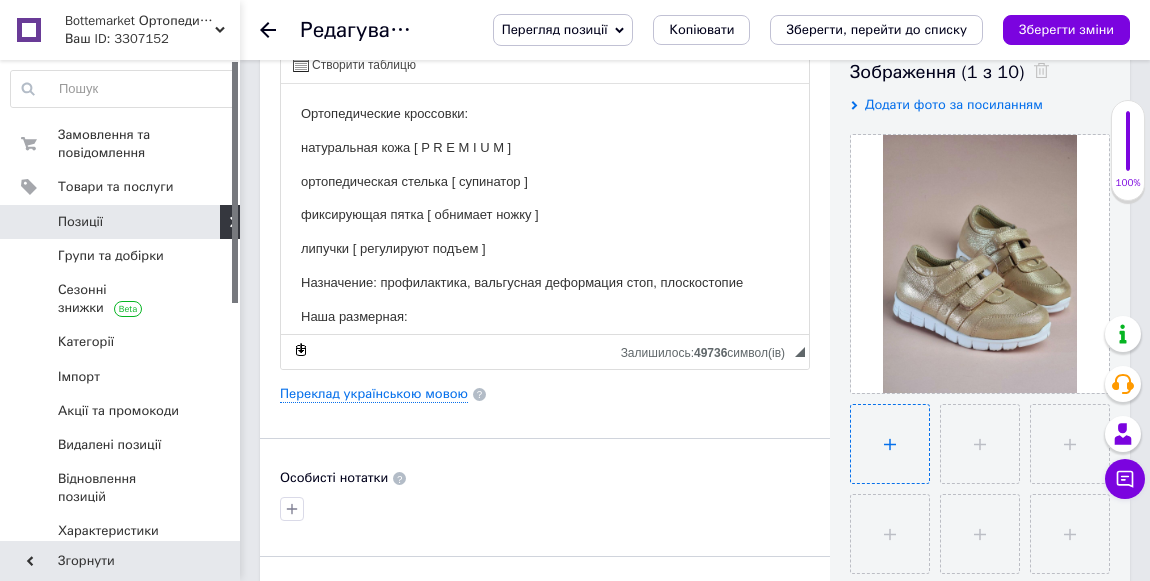 type on "C:\fakepath\photo_2025-07-09_14-13-30.jpg" 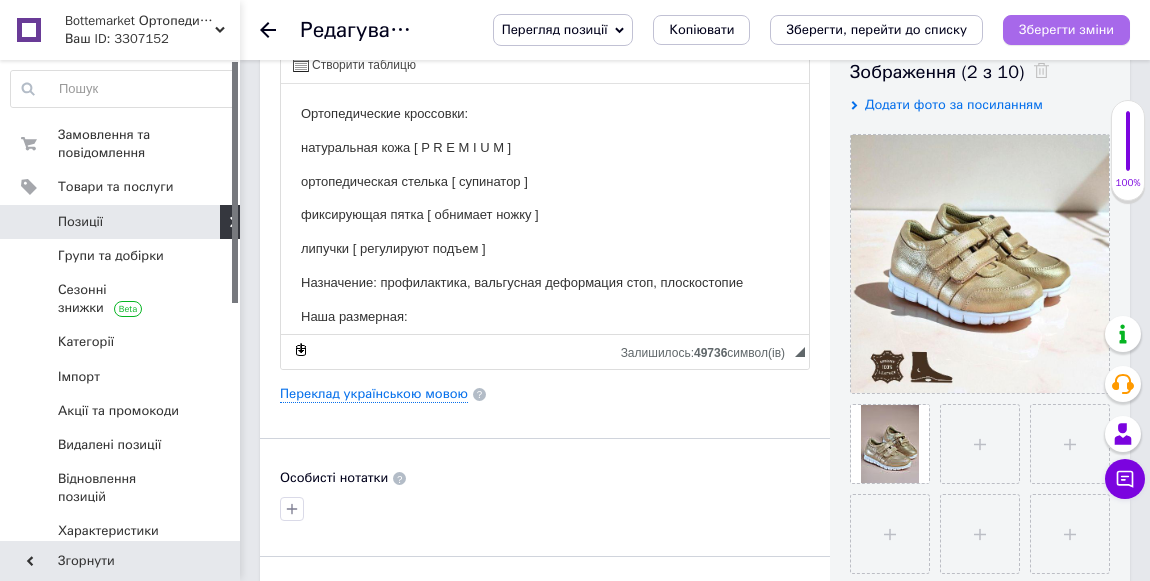 click on "Зберегти зміни" at bounding box center [1066, 29] 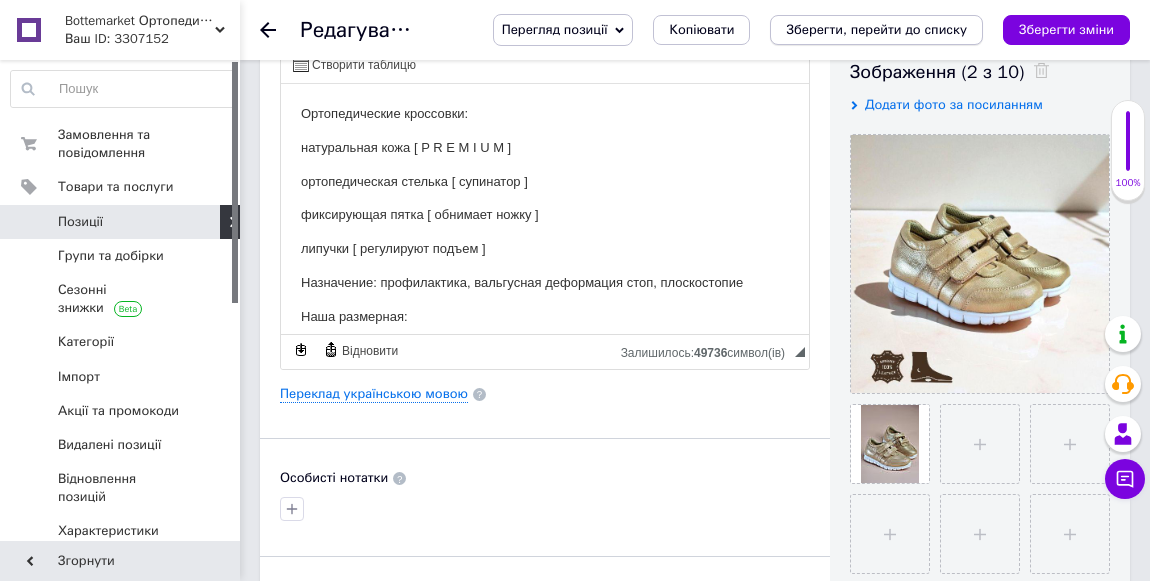 click on "Зберегти, перейти до списку" at bounding box center [876, 29] 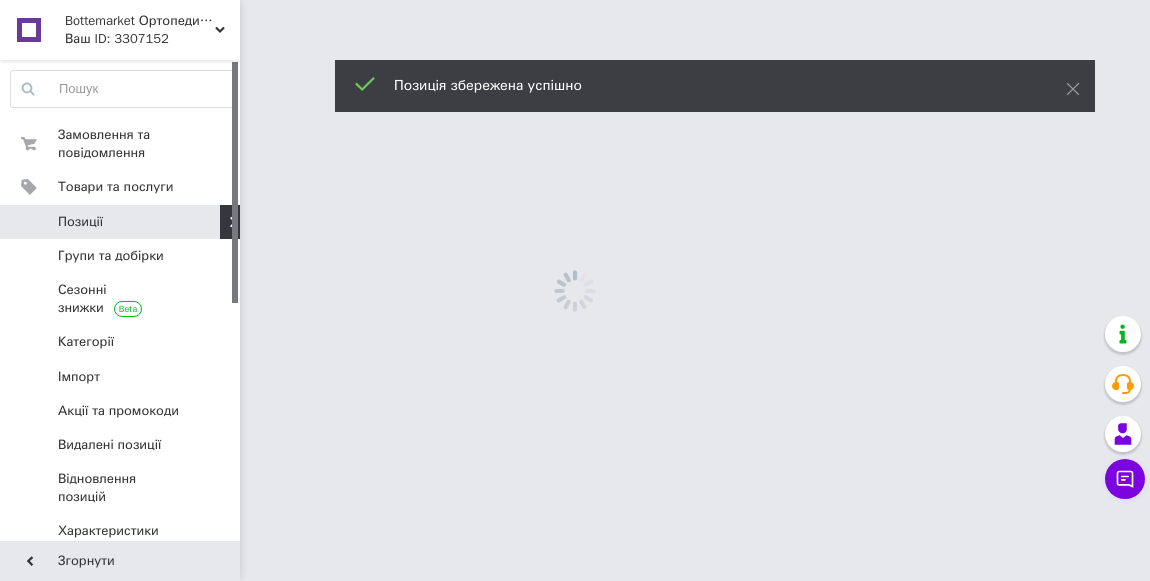 scroll, scrollTop: 0, scrollLeft: 0, axis: both 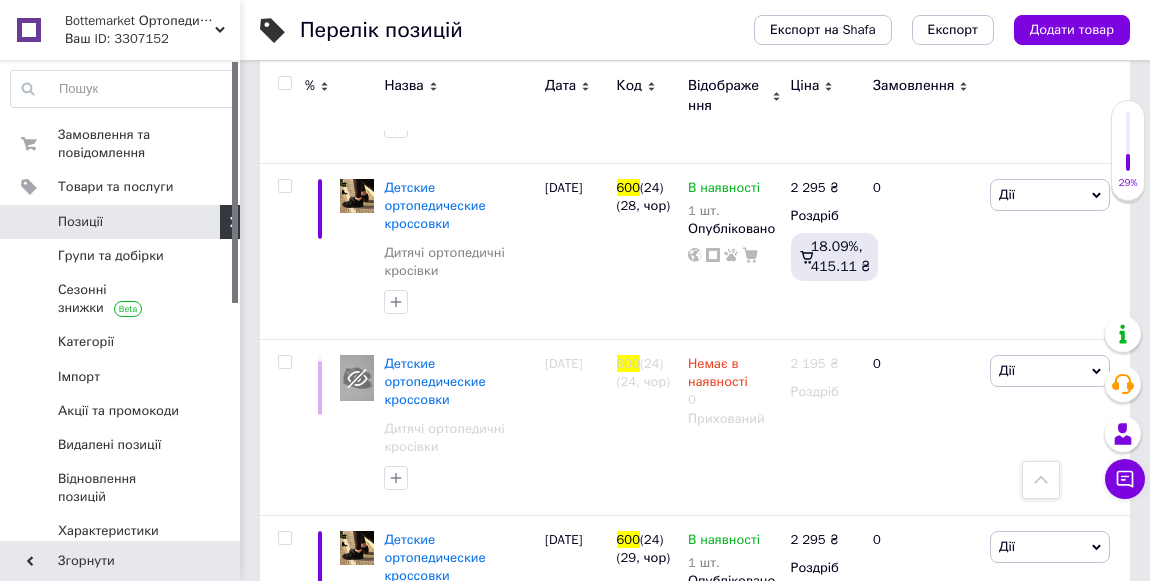 click on "Детские ортопедические кроссовки" at bounding box center (434, 909) 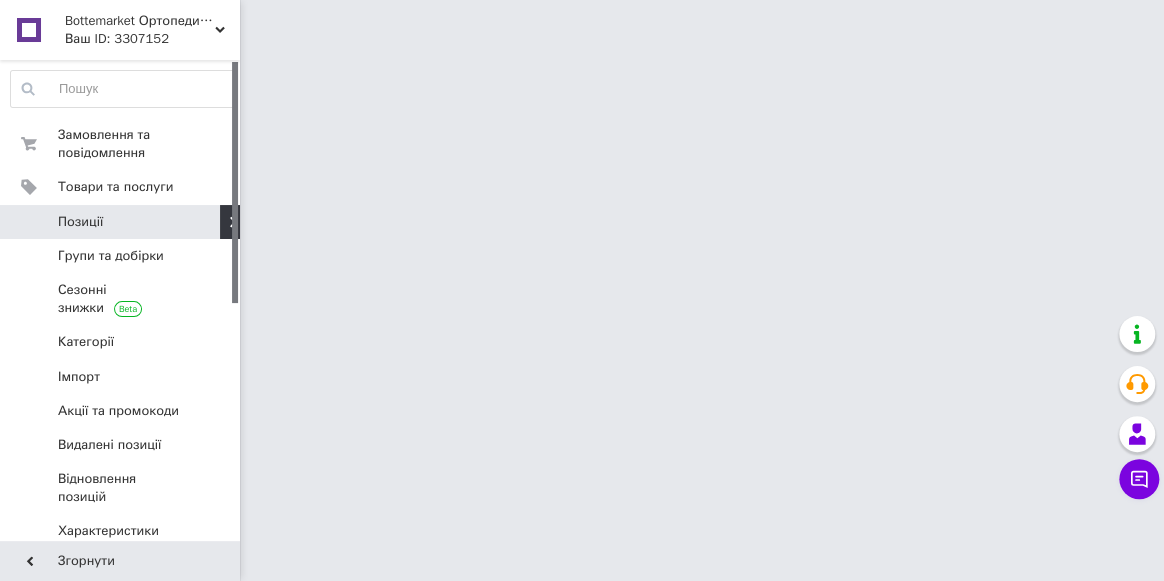 click on "Bottemarket Ортопедичне взуття №1 Ваш ID: 3307152 Сайт Bottemarket Ортопедичне взуття №1 Кабінет покупця Перевірити стан системи Сторінка на порталі Довідка Вийти Замовлення та повідомлення 0 0 Товари та послуги Позиції Групи та добірки Сезонні знижки Категорії Імпорт Акції та промокоди [GEOGRAPHIC_DATA] позиції Відновлення позицій Характеристики Сповіщення 1 13 Показники роботи компанії Панель управління Відгуки Клієнти Каталог ProSale Аналітика Інструменти веб-майстра та SEO Управління сайтом Гаманець компанії Маркет" at bounding box center [582, 25] 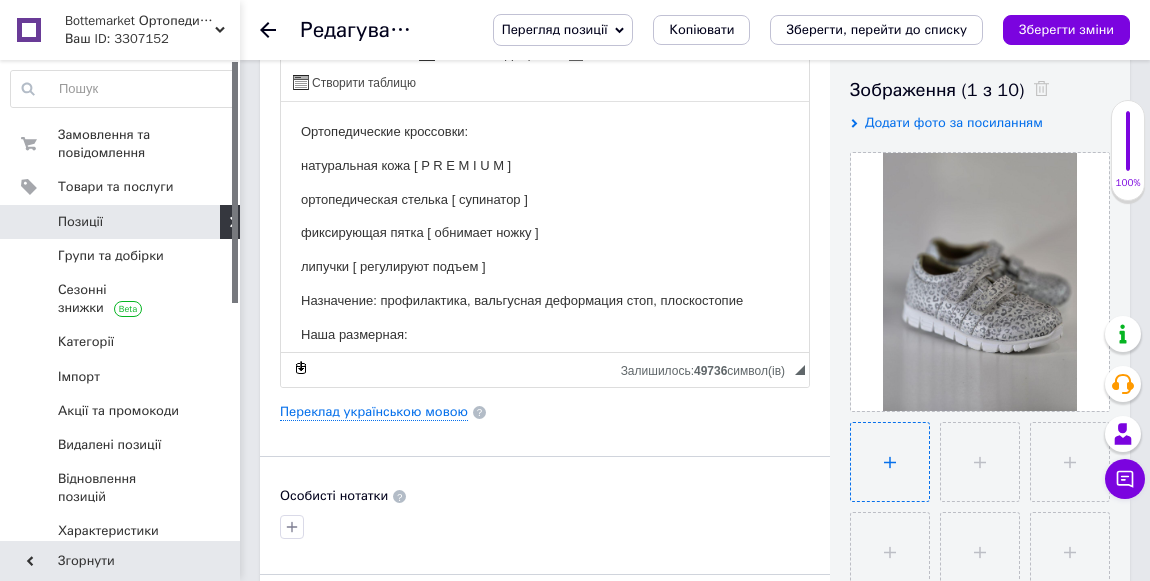 scroll, scrollTop: 363, scrollLeft: 0, axis: vertical 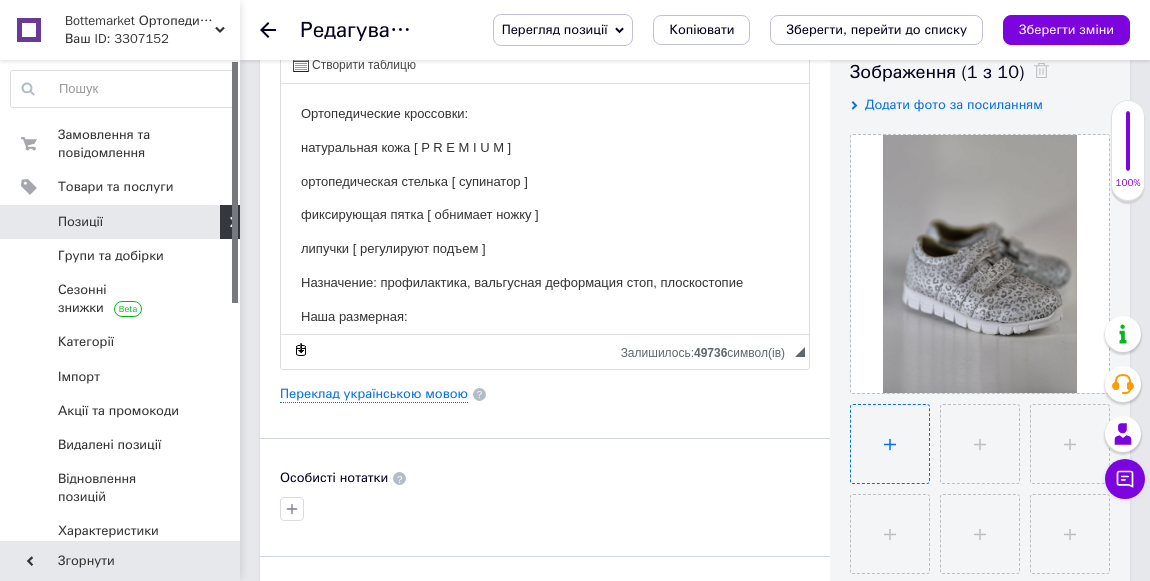 click at bounding box center (890, 444) 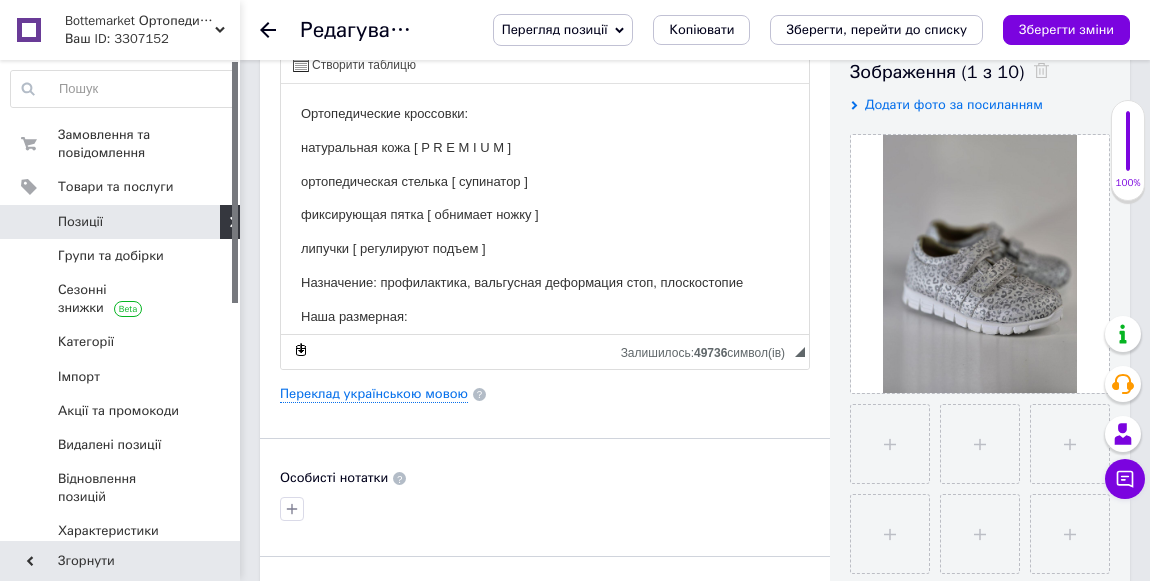 type 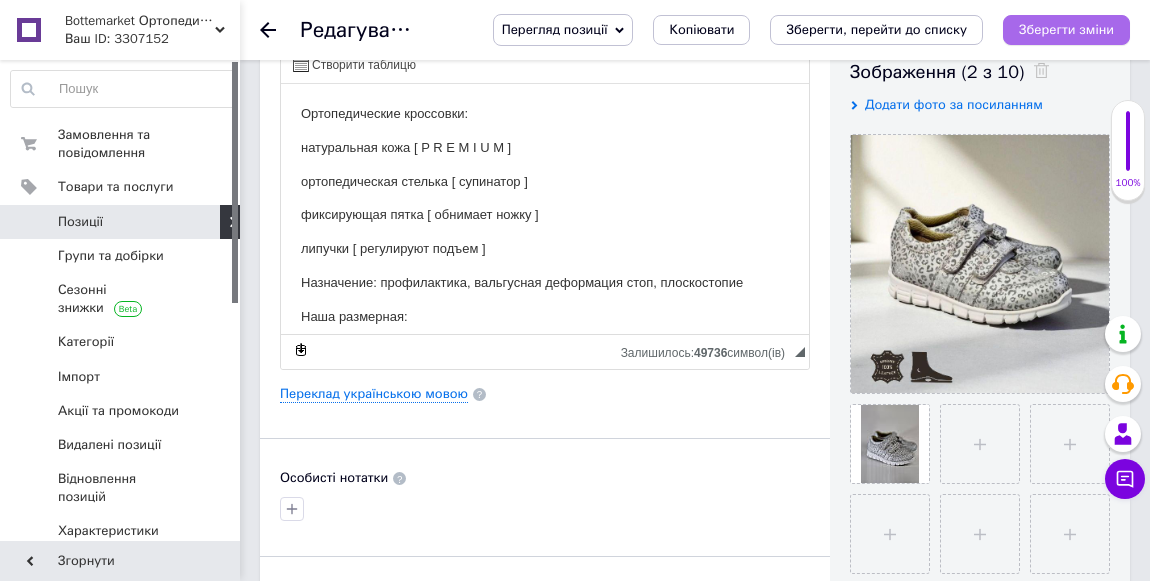 click on "Зберегти зміни" at bounding box center [1066, 29] 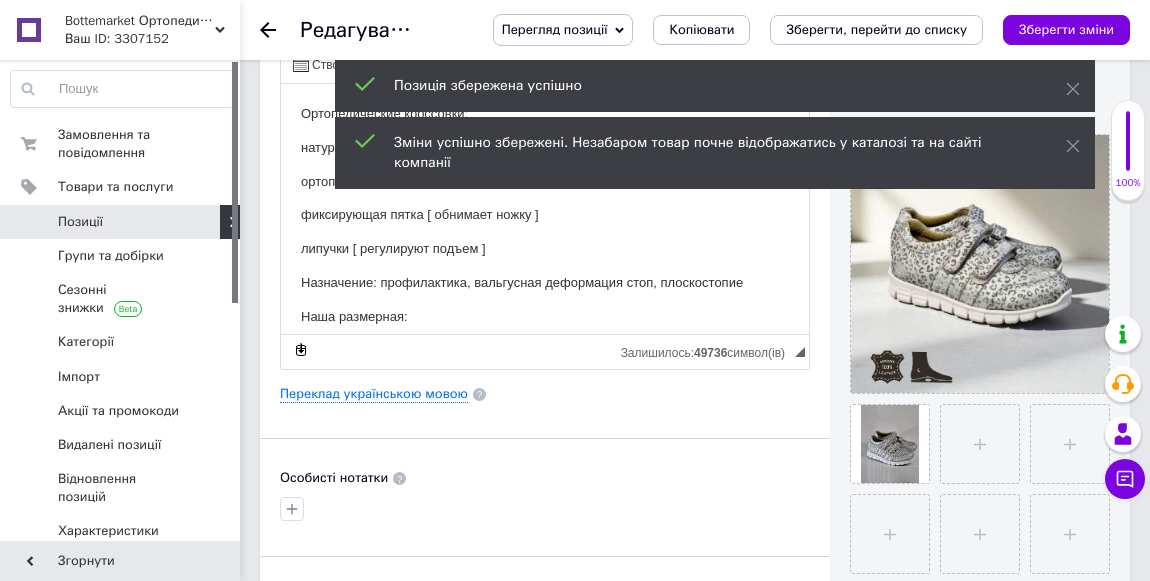click 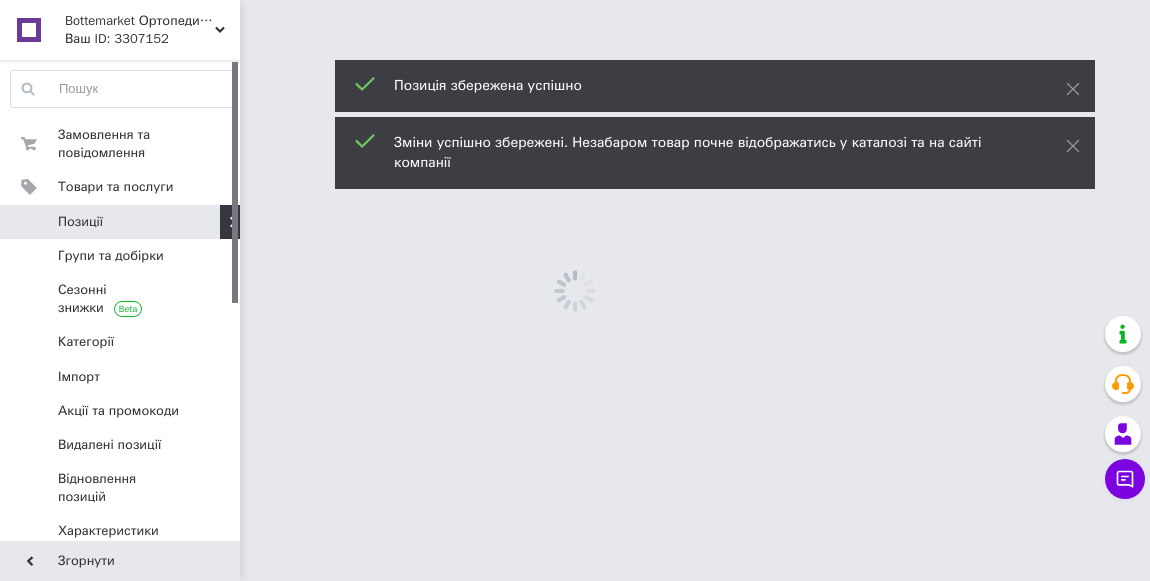 scroll, scrollTop: 0, scrollLeft: 0, axis: both 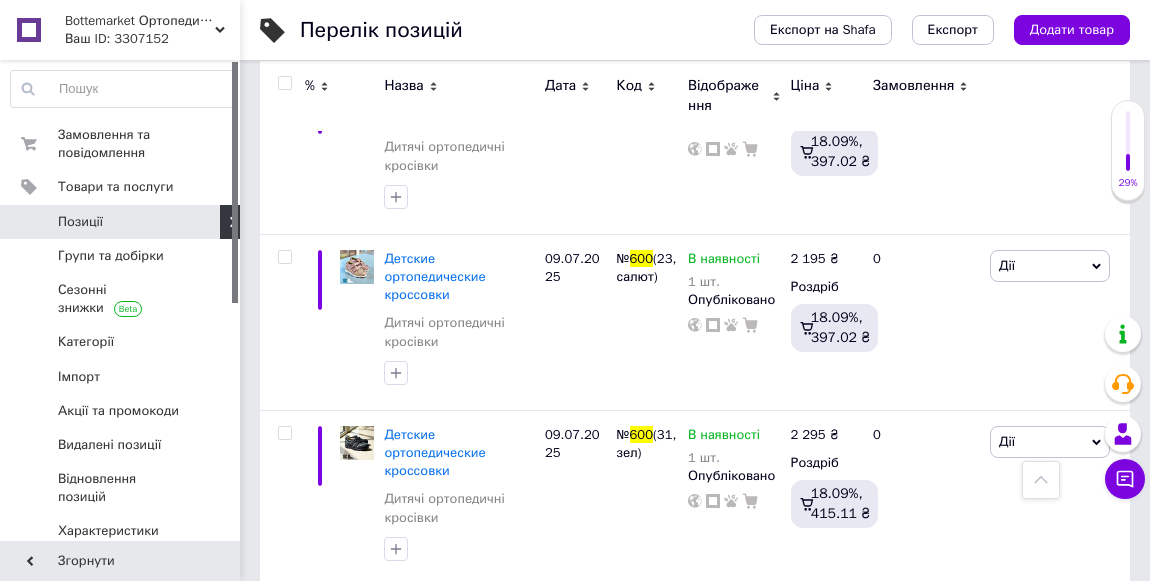 click on "Детские ортопедические кроссовки" at bounding box center (434, 804) 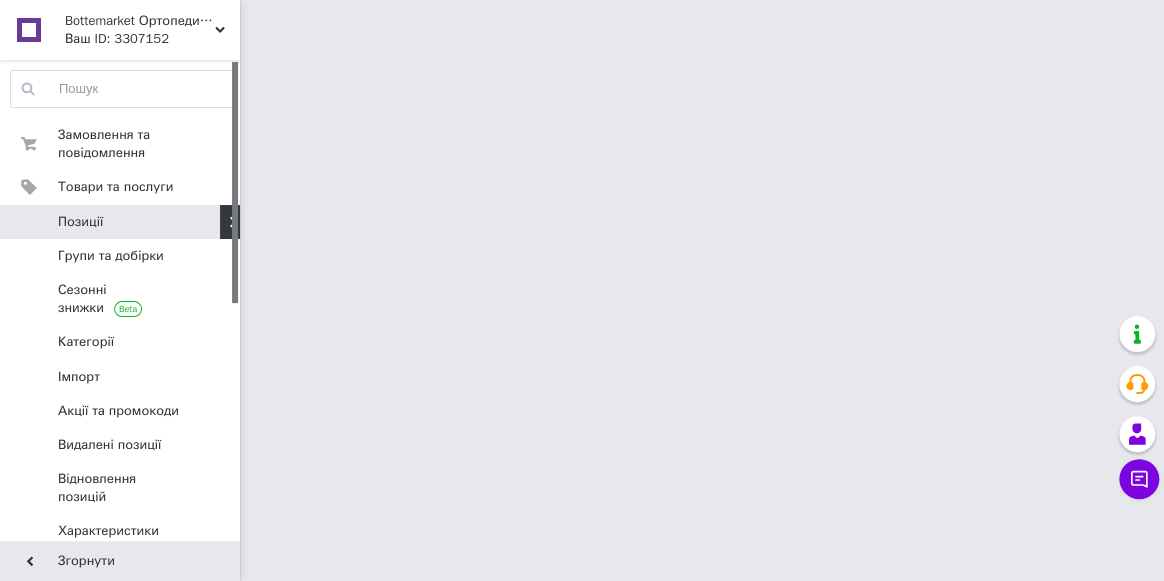 click on "Bottemarket Ортопедичне взуття №1 Ваш ID: 3307152 Сайт Bottemarket Ортопедичне взуття №1 Кабінет покупця Перевірити стан системи Сторінка на порталі Довідка Вийти Замовлення та повідомлення 0 0 Товари та послуги Позиції Групи та добірки Сезонні знижки Категорії Імпорт Акції та промокоди [GEOGRAPHIC_DATA] позиції Відновлення позицій Характеристики Сповіщення 1 13 Показники роботи компанії Панель управління Відгуки Клієнти Каталог ProSale Аналітика Інструменти веб-майстра та SEO Управління сайтом Гаманець компанії Маркет" at bounding box center [582, 25] 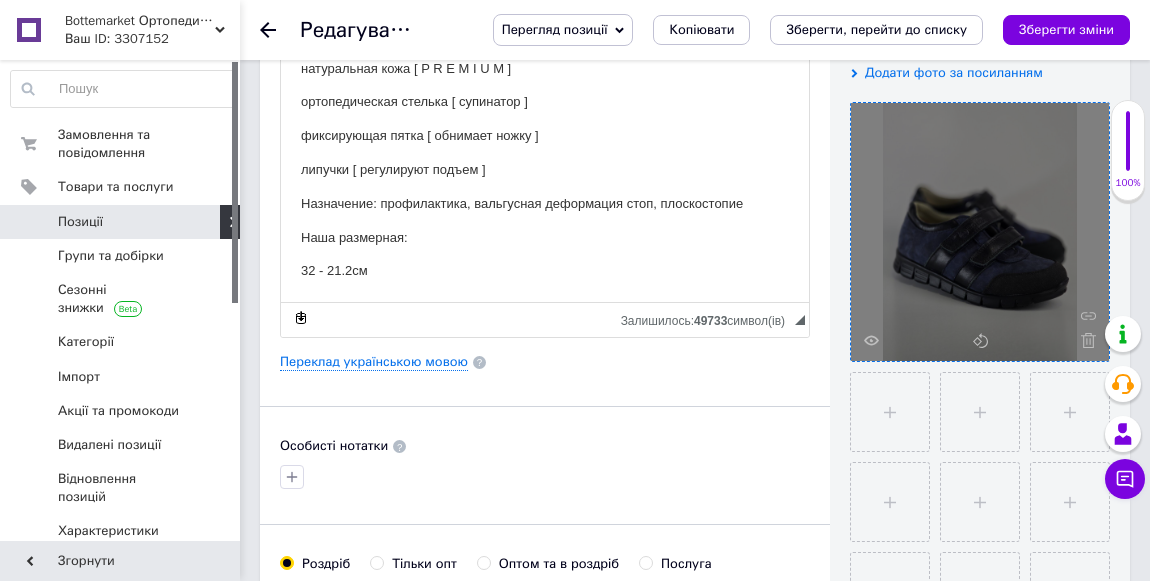scroll, scrollTop: 363, scrollLeft: 0, axis: vertical 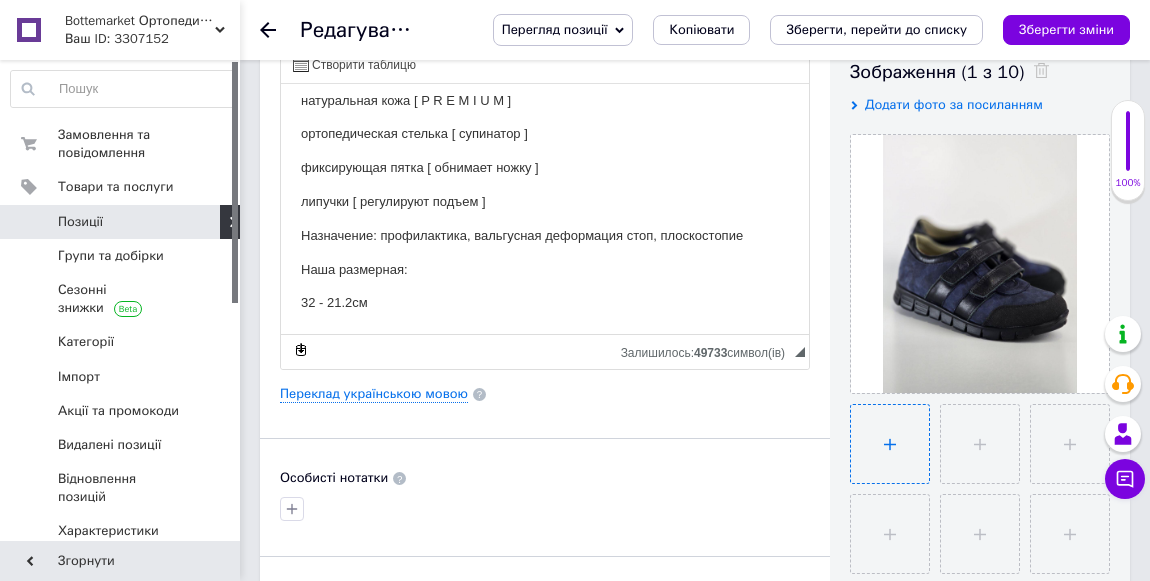 click at bounding box center [890, 444] 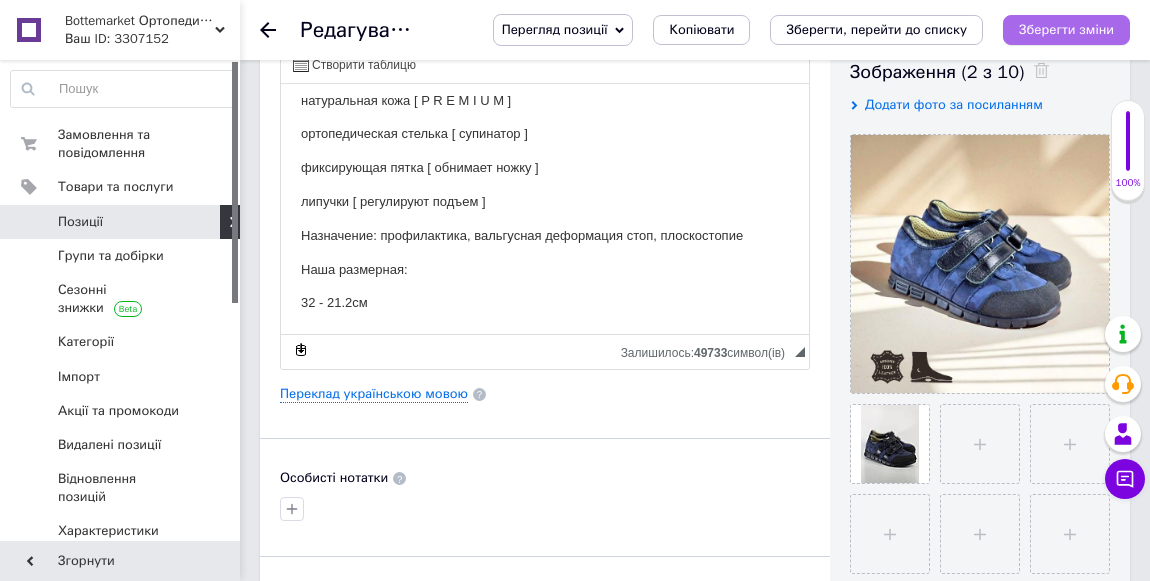 click on "Зберегти зміни" at bounding box center [1066, 29] 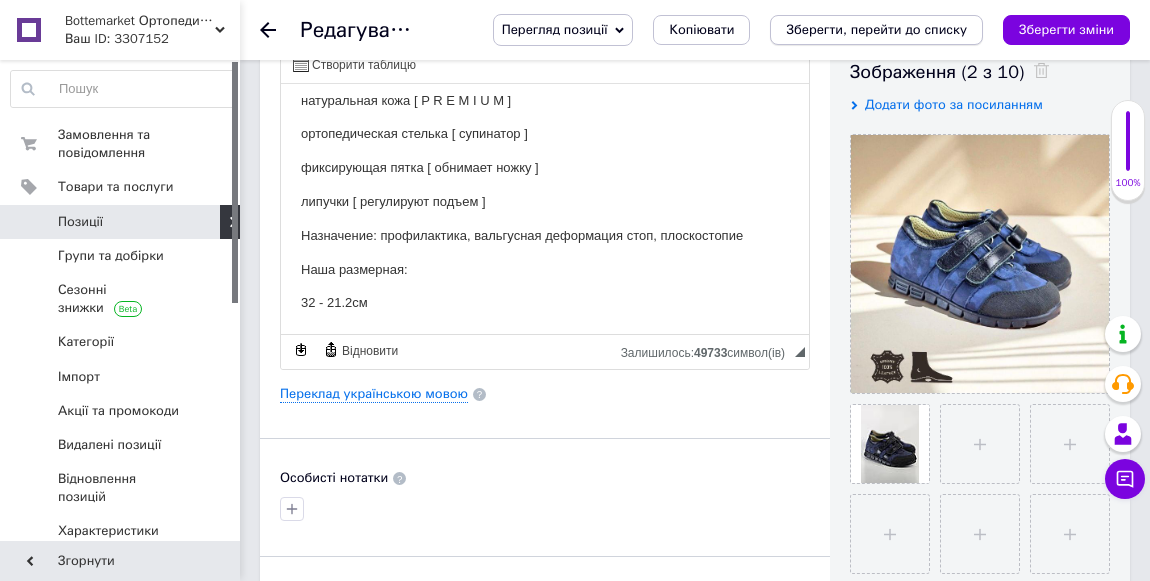 click on "Зберегти, перейти до списку" at bounding box center [876, 29] 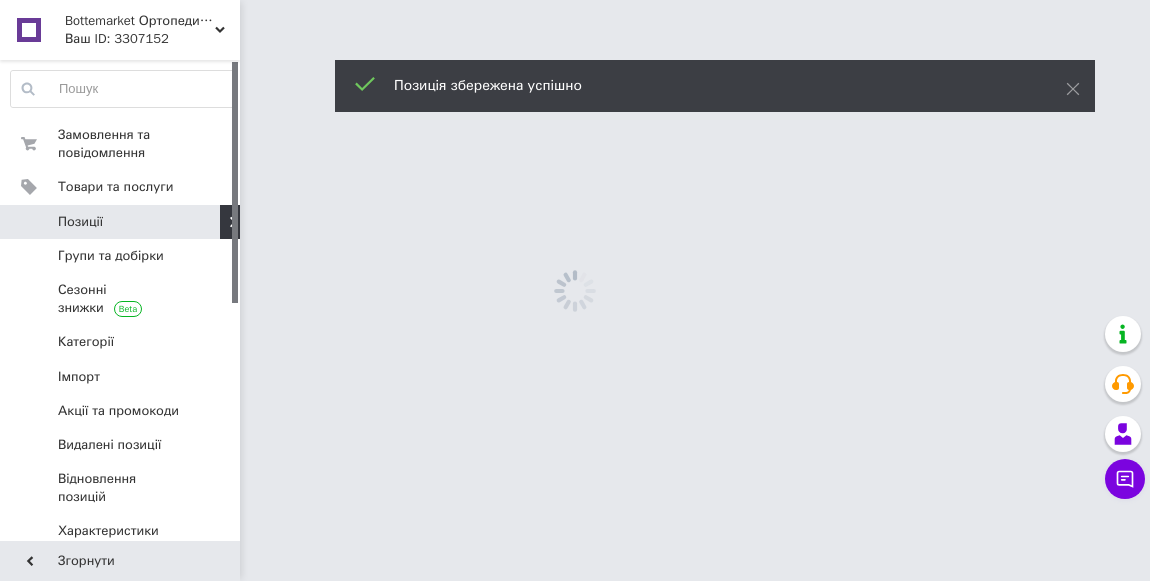 scroll, scrollTop: 0, scrollLeft: 0, axis: both 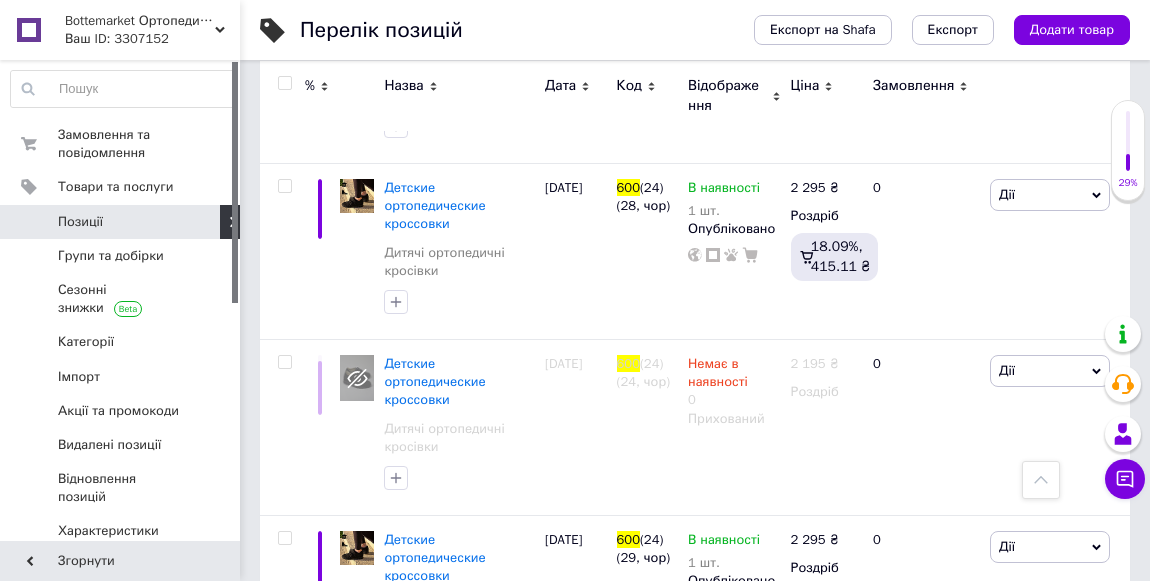 click on "Детские ортопедические кроссовки" at bounding box center [434, 909] 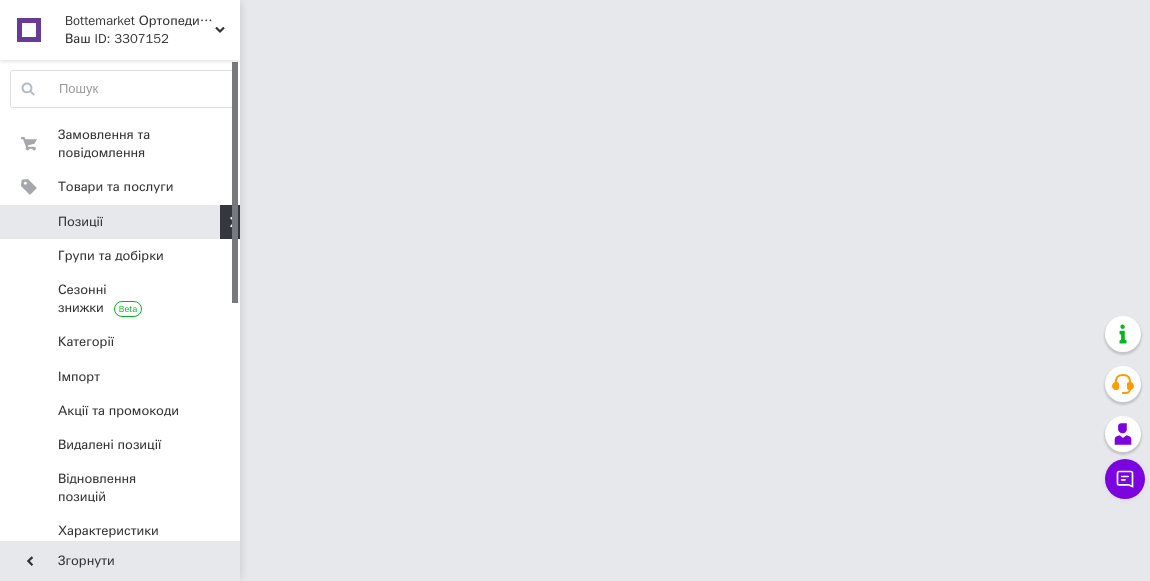 scroll, scrollTop: 0, scrollLeft: 0, axis: both 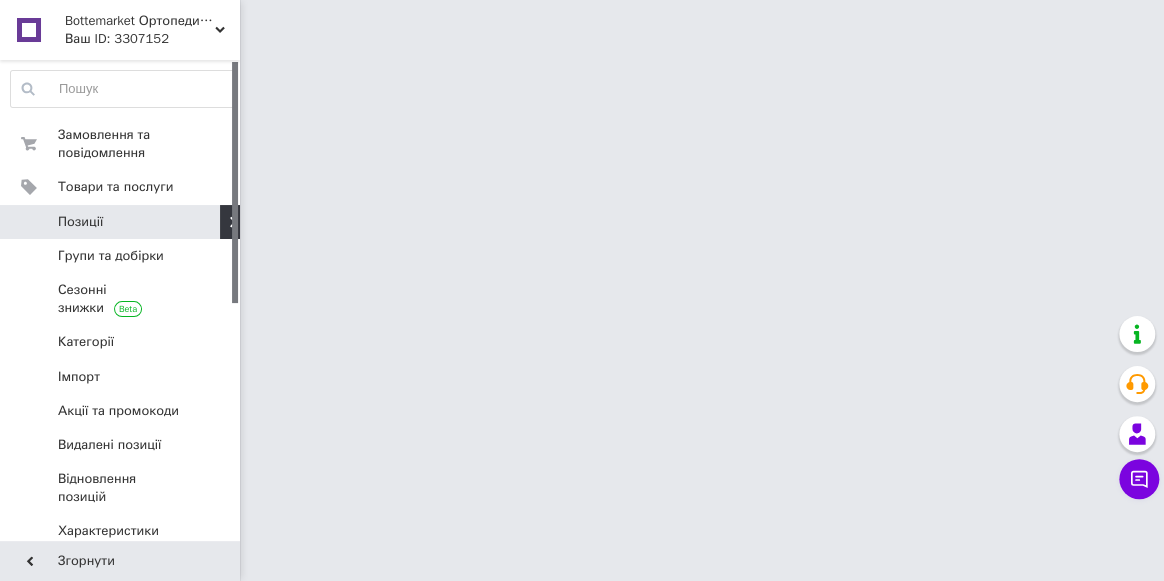 click on "Bottemarket Ортопедичне взуття №1 Ваш ID: 3307152 Сайт Bottemarket Ортопедичне взуття №1 Кабінет покупця Перевірити стан системи Сторінка на порталі Довідка Вийти Замовлення та повідомлення 0 0 Товари та послуги Позиції Групи та добірки Сезонні знижки Категорії Імпорт Акції та промокоди [GEOGRAPHIC_DATA] позиції Відновлення позицій Характеристики Сповіщення 1 13 Показники роботи компанії Панель управління Відгуки Клієнти Каталог ProSale Аналітика Інструменти веб-майстра та SEO Управління сайтом Гаманець компанії Маркет" at bounding box center (582, 25) 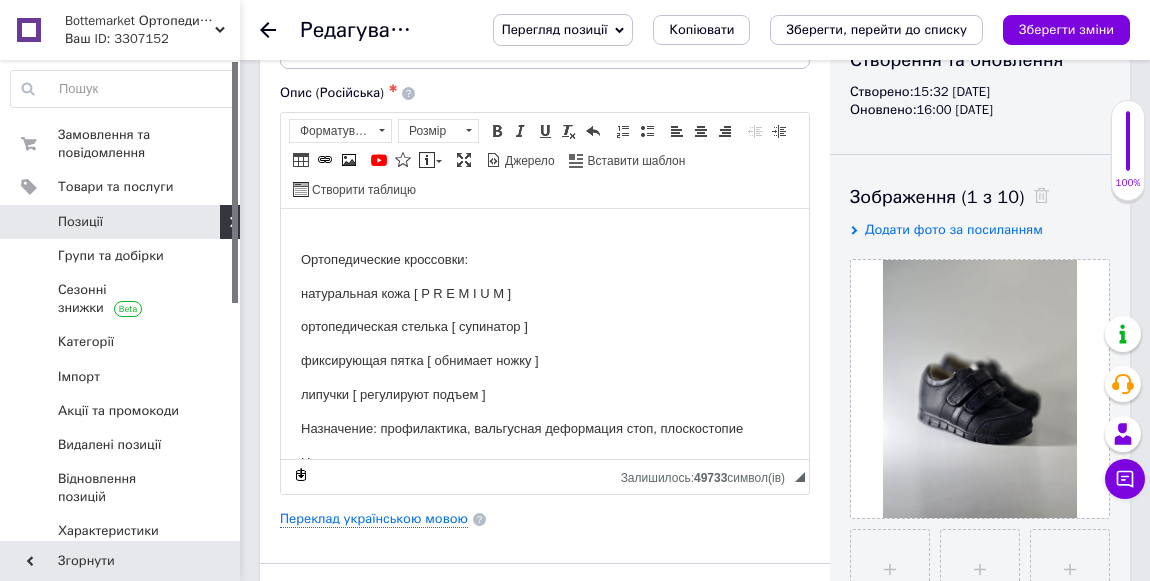 scroll, scrollTop: 272, scrollLeft: 0, axis: vertical 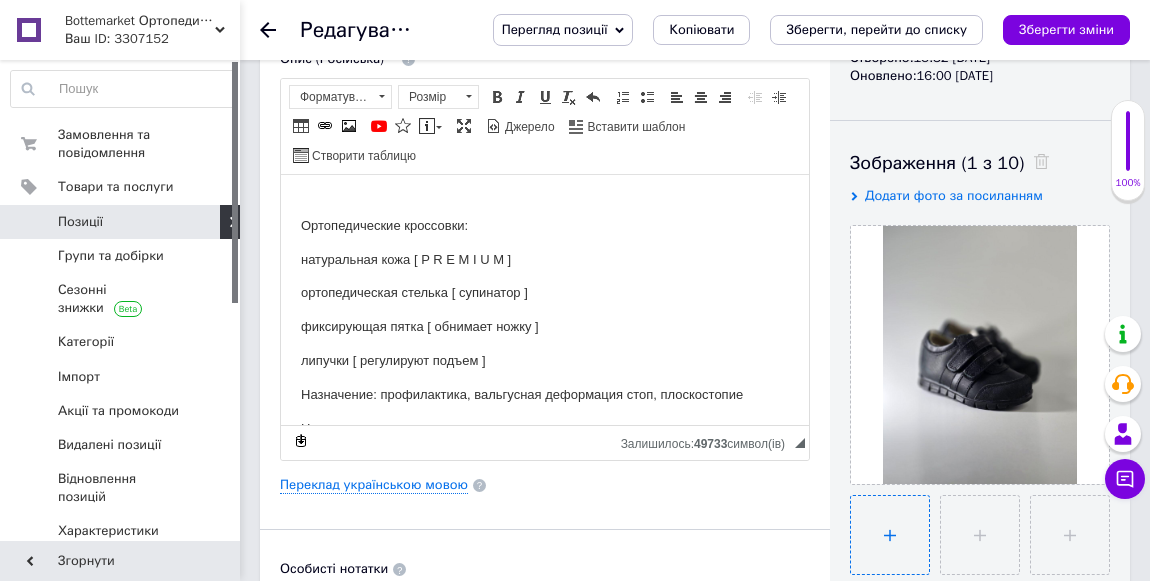 click at bounding box center [890, 535] 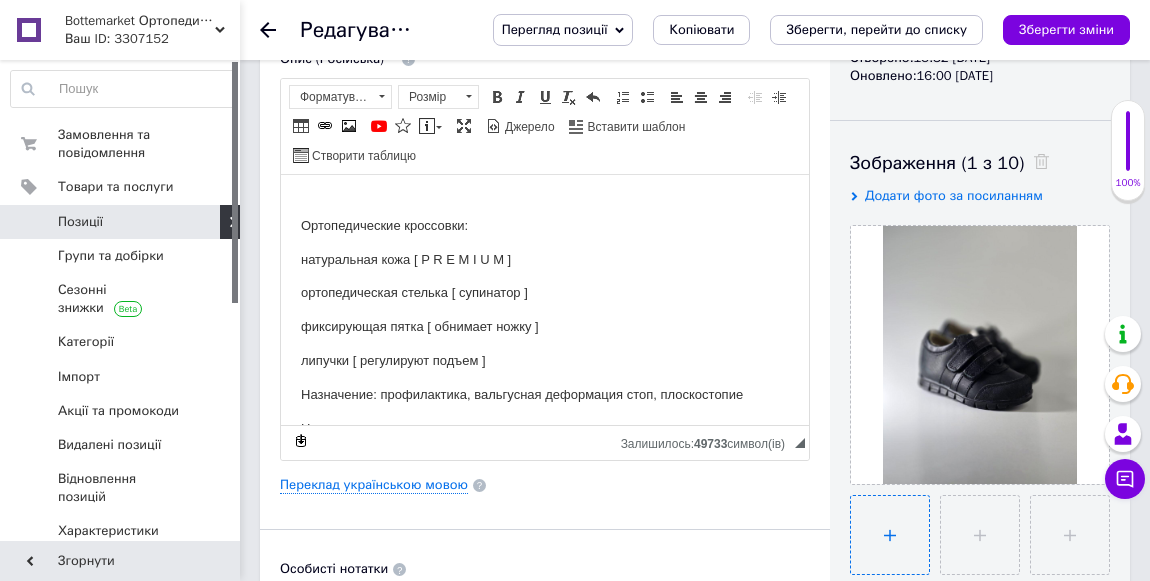 type on "C:\fakepath\photo_2025-07-09_14-00-42.jpg" 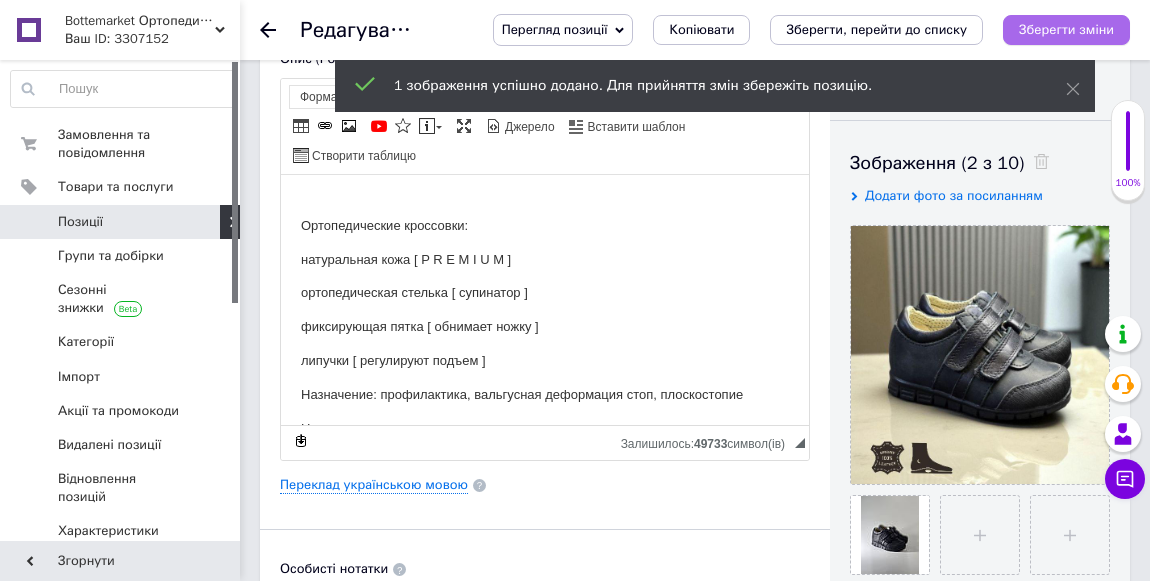 click on "Зберегти зміни" at bounding box center [1066, 29] 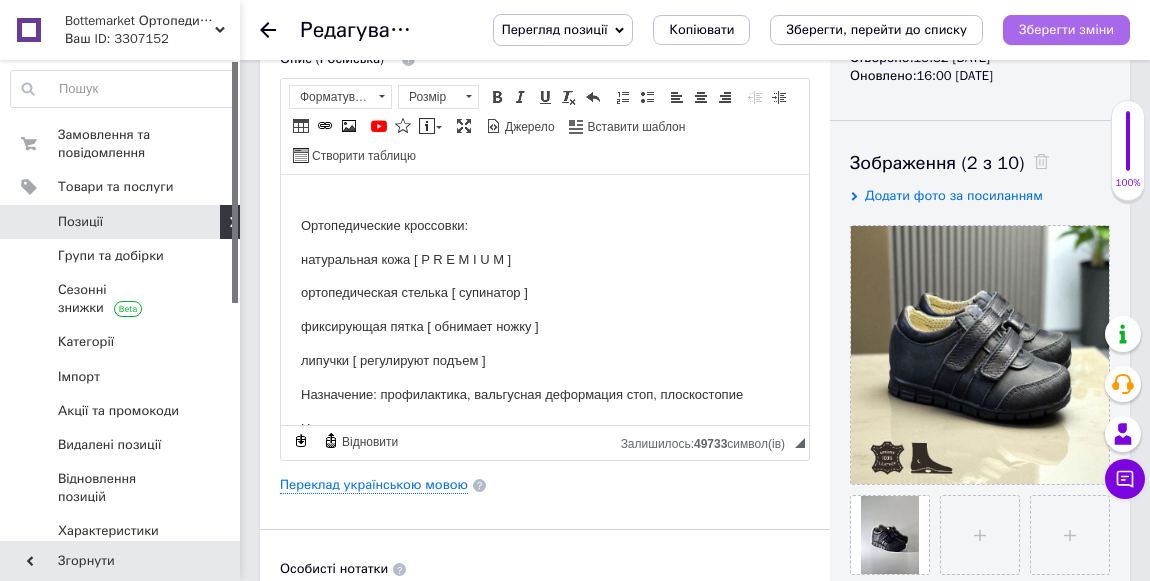 click on "Зберегти зміни" at bounding box center [1066, 29] 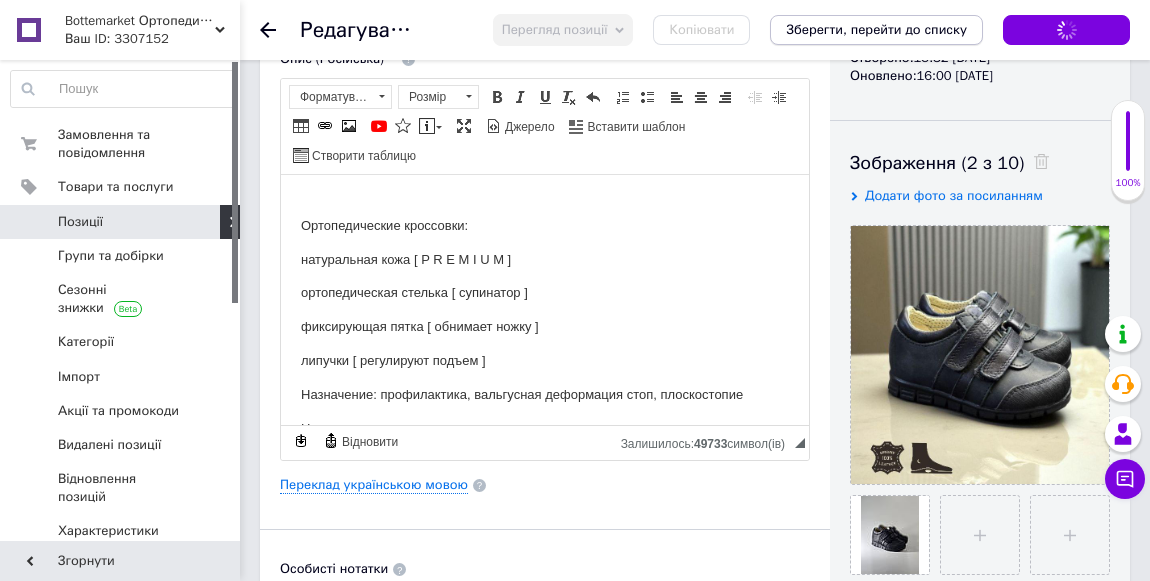 click on "Зберегти, перейти до списку" at bounding box center (876, 29) 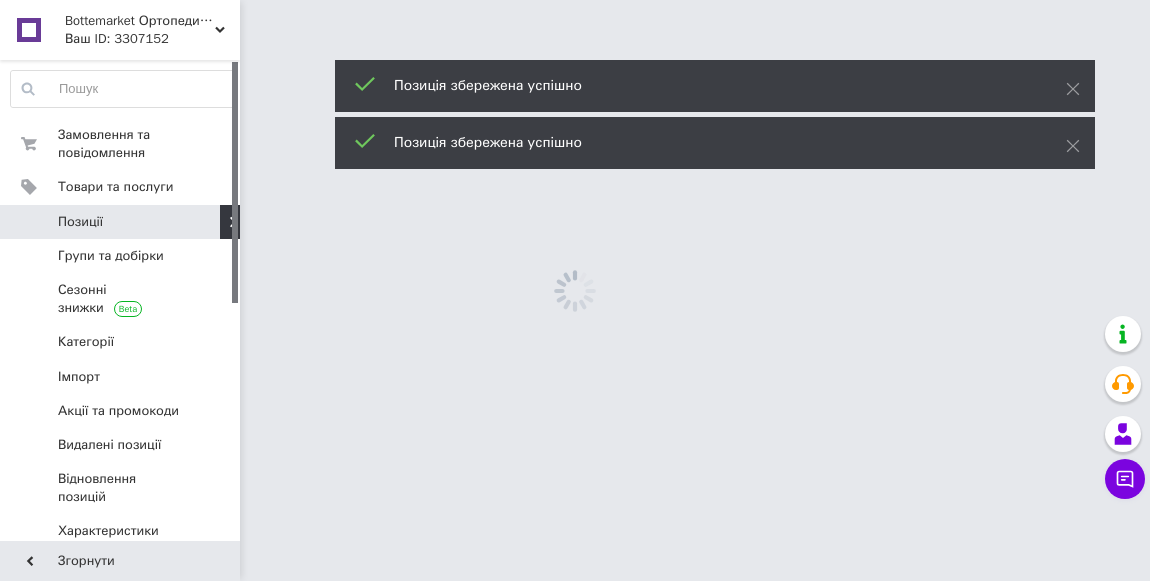 scroll, scrollTop: 0, scrollLeft: 0, axis: both 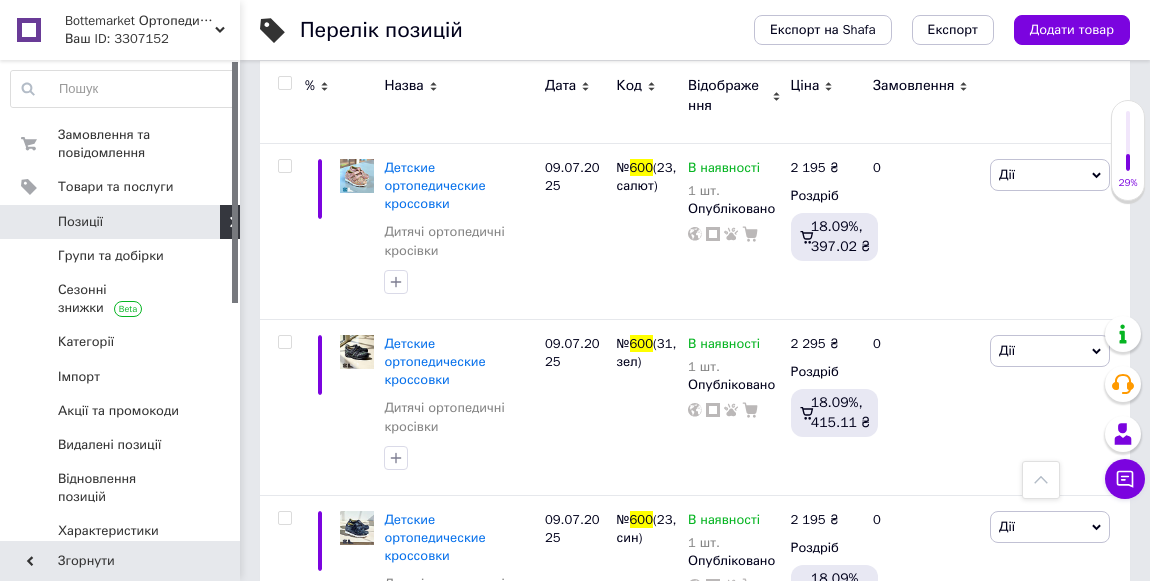 click at bounding box center (357, 710) 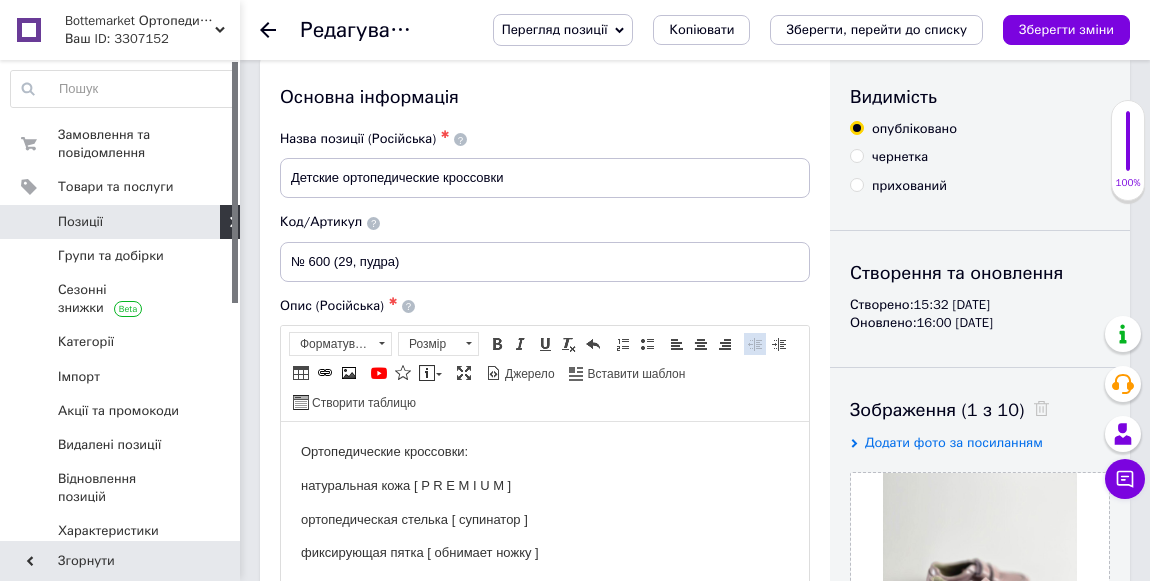 scroll, scrollTop: 363, scrollLeft: 0, axis: vertical 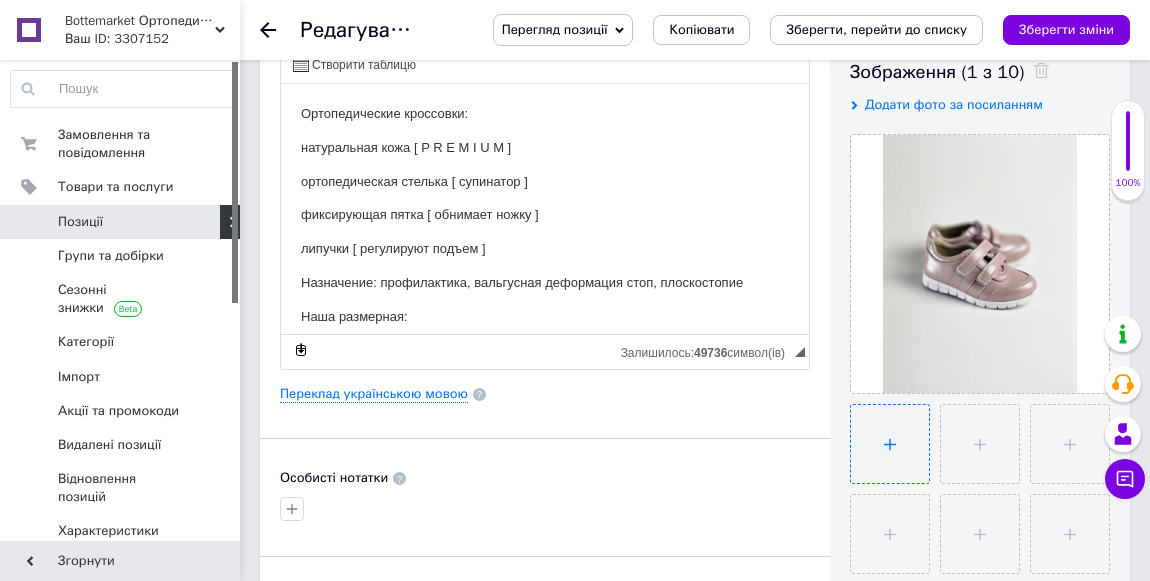 click at bounding box center (890, 444) 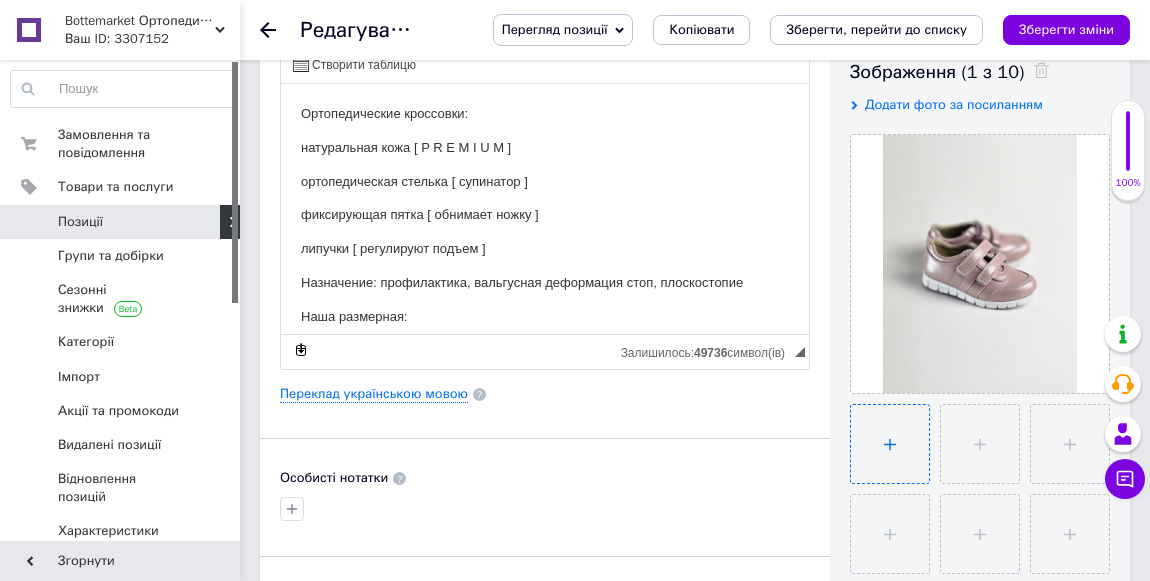 type on "C:\fakepath\photo_2025-07-09_14-00-16.jpg" 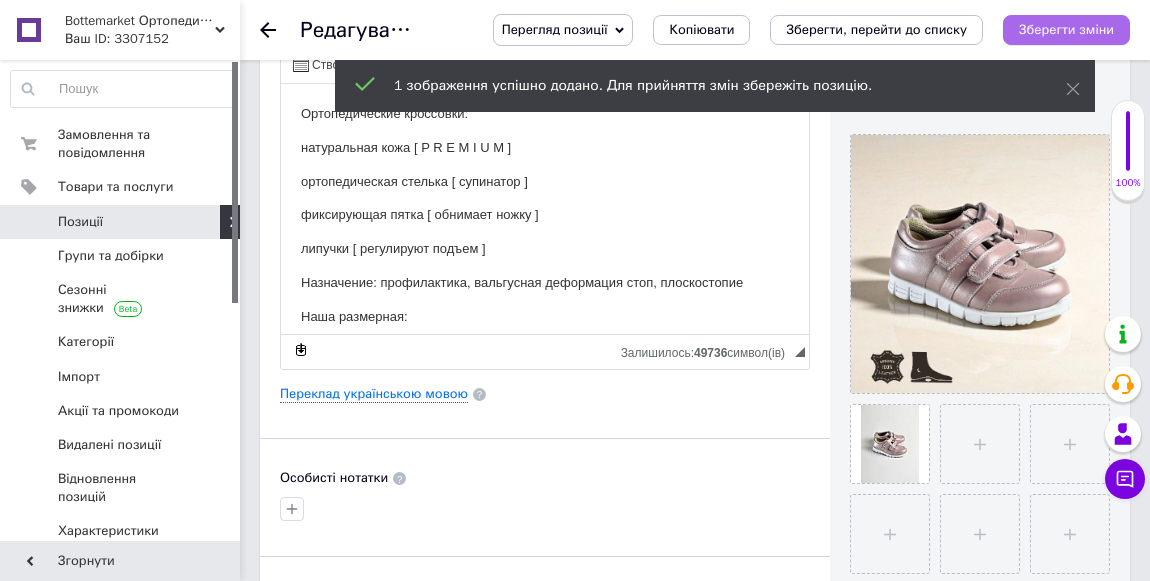 click on "Зберегти зміни" at bounding box center (1066, 29) 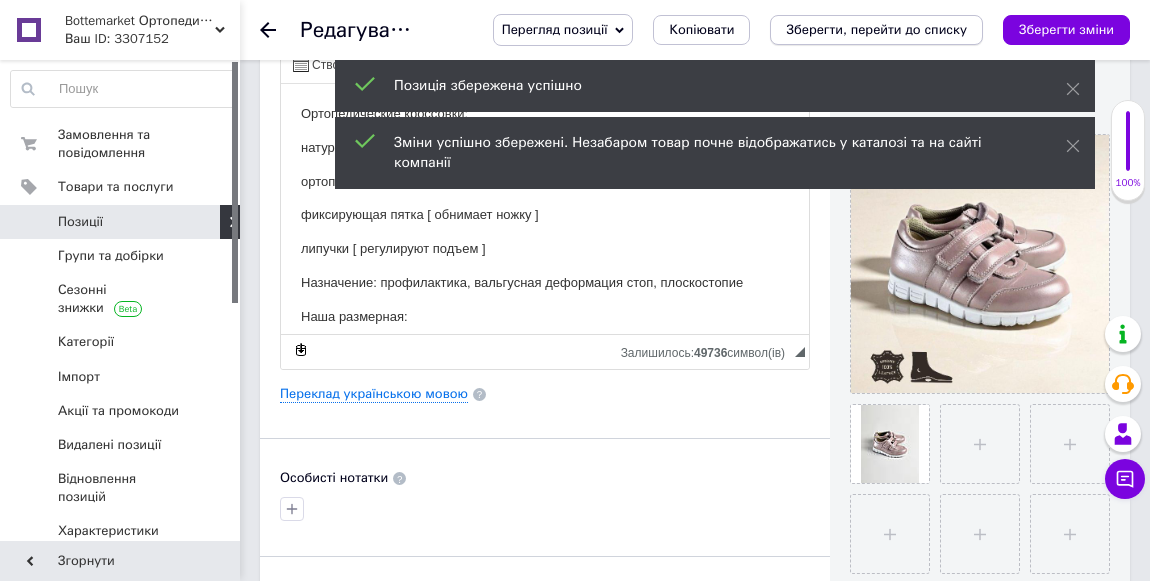 click on "Зберегти, перейти до списку" at bounding box center [876, 29] 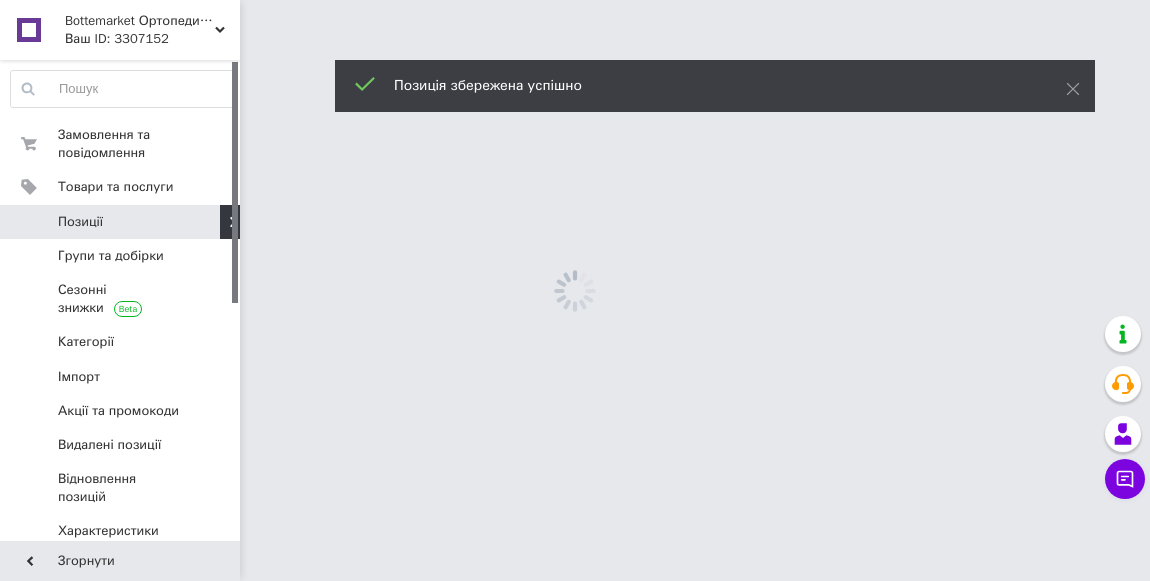 scroll, scrollTop: 0, scrollLeft: 0, axis: both 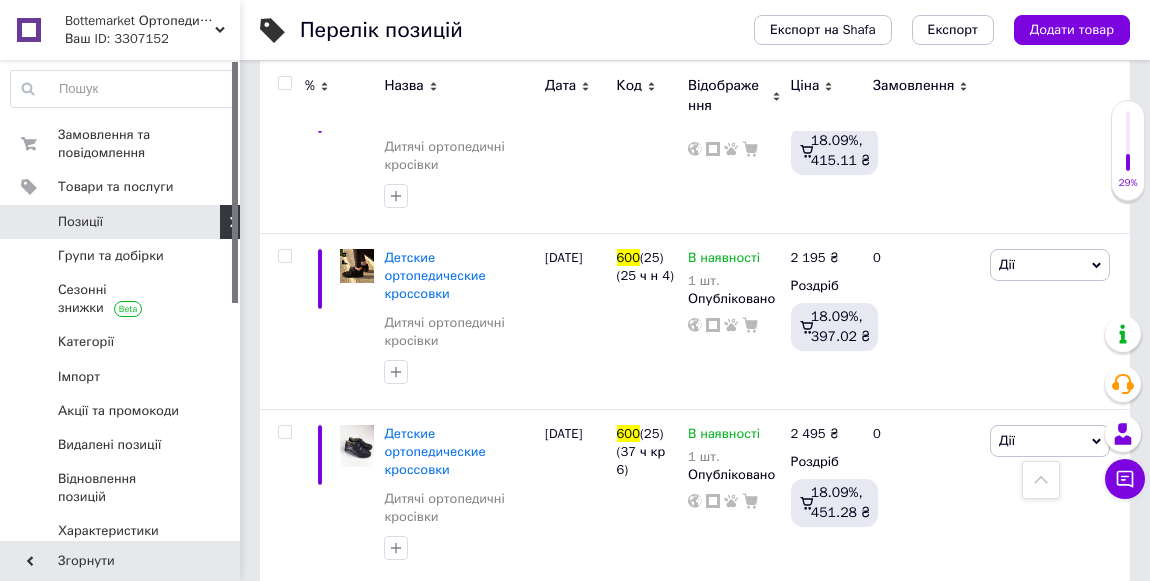 click on "Детские ортопедические кроссовки" at bounding box center [434, 1155] 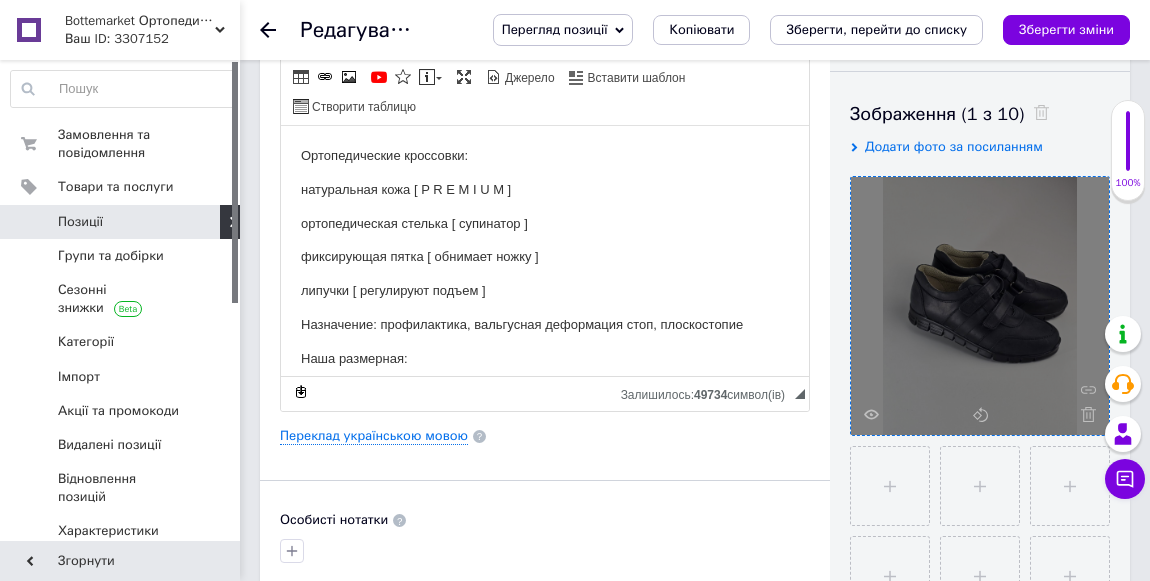 scroll, scrollTop: 363, scrollLeft: 0, axis: vertical 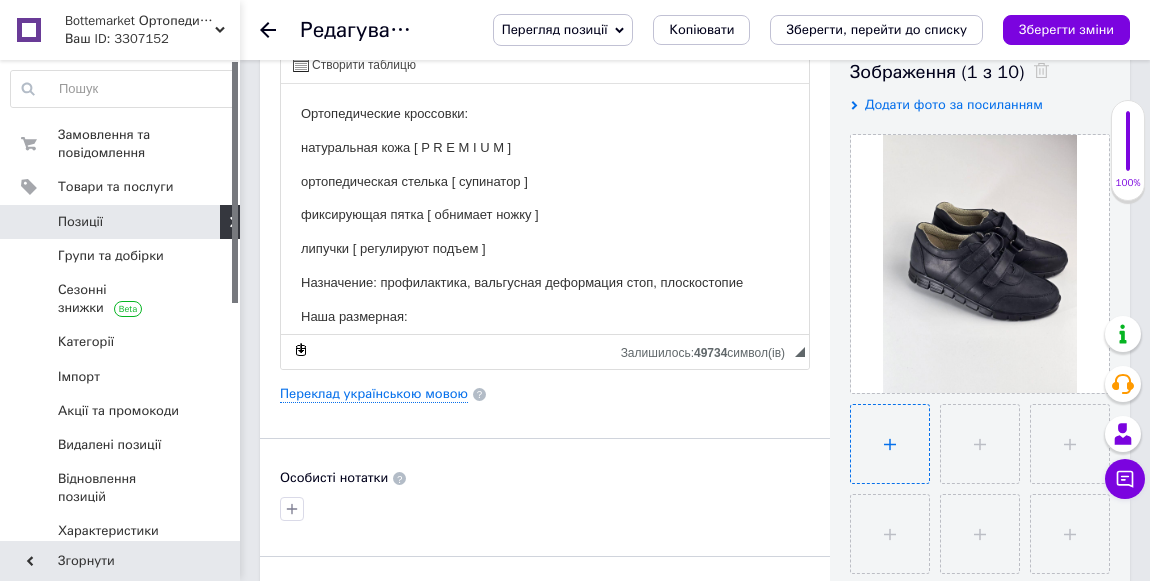 click at bounding box center [890, 444] 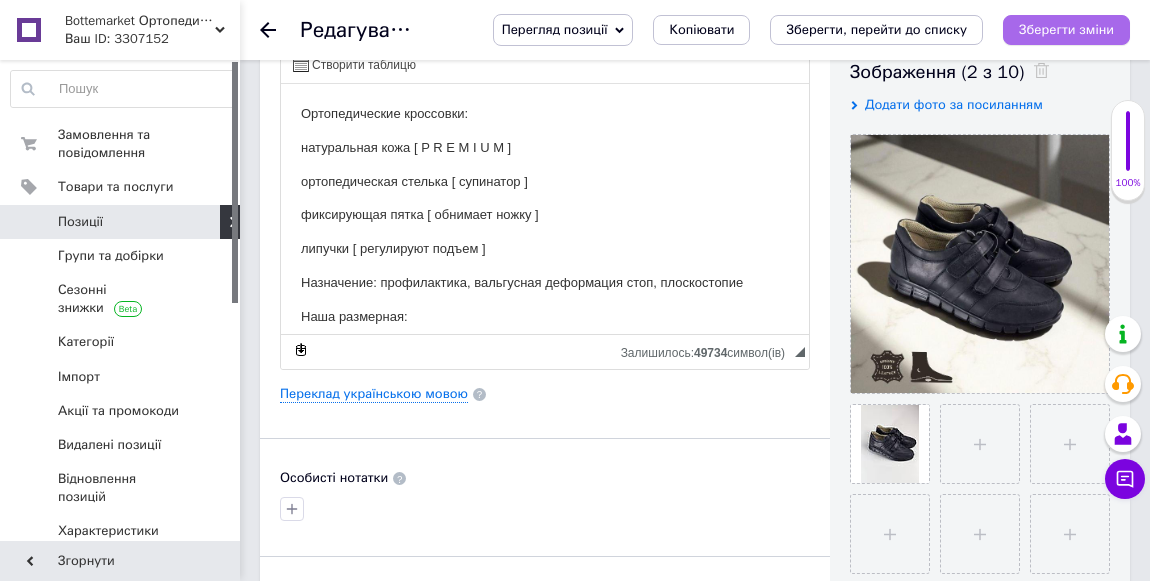 click on "Зберегти зміни" at bounding box center (1066, 29) 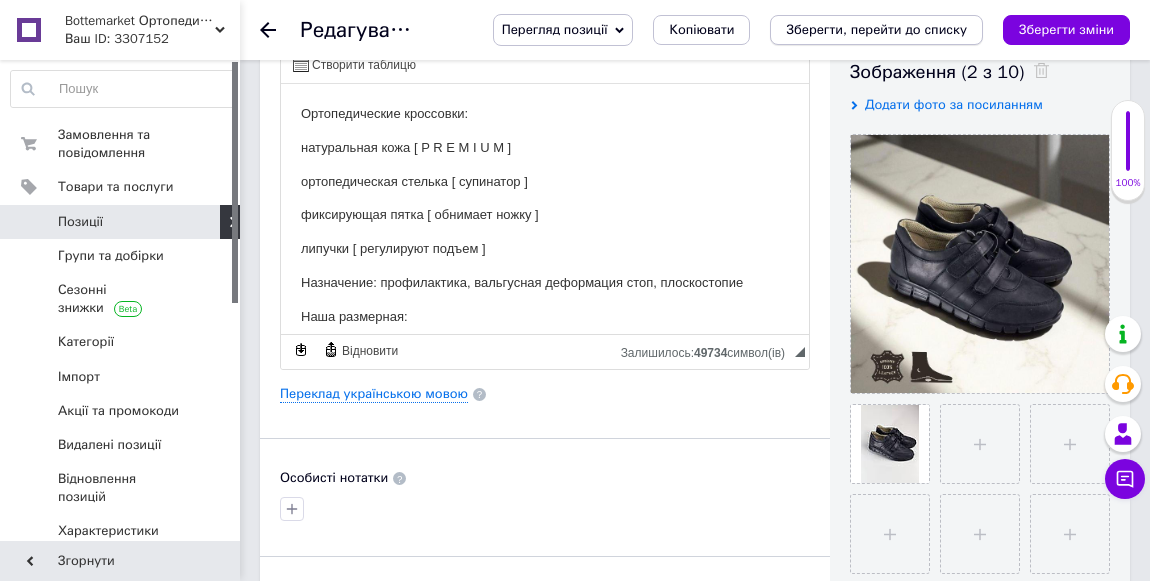 click on "Зберегти, перейти до списку" at bounding box center [876, 29] 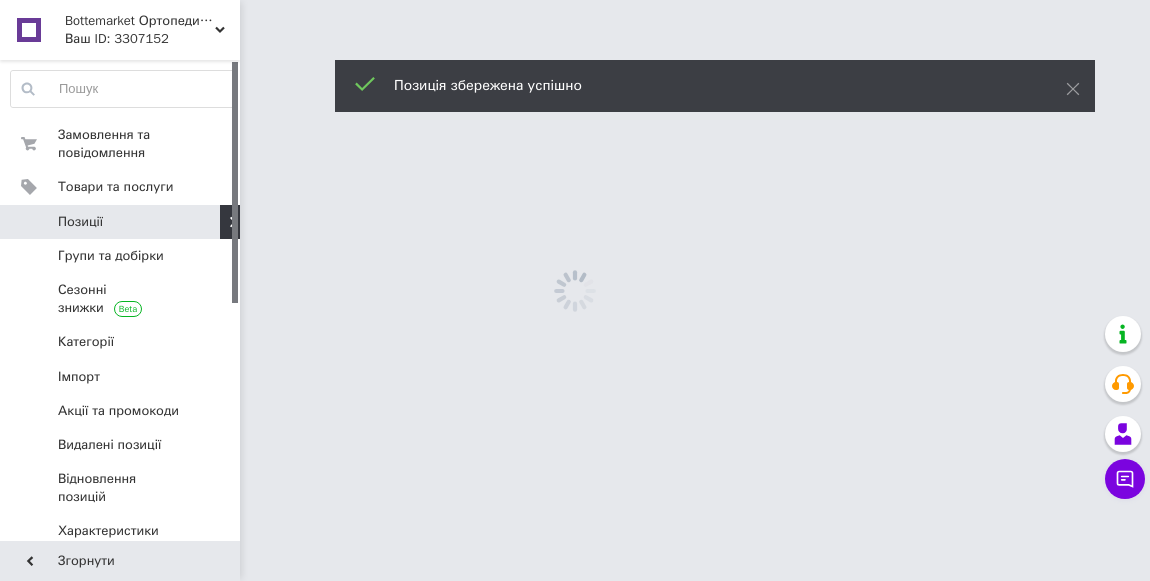 scroll, scrollTop: 0, scrollLeft: 0, axis: both 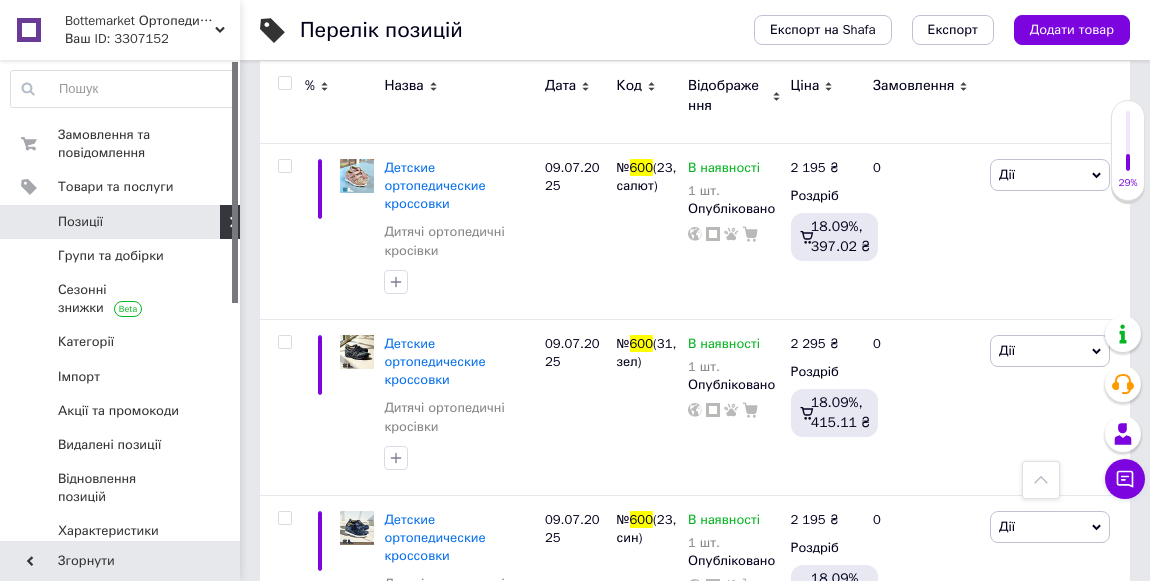 click on "Детские ортопедические кроссовки" at bounding box center (434, 713) 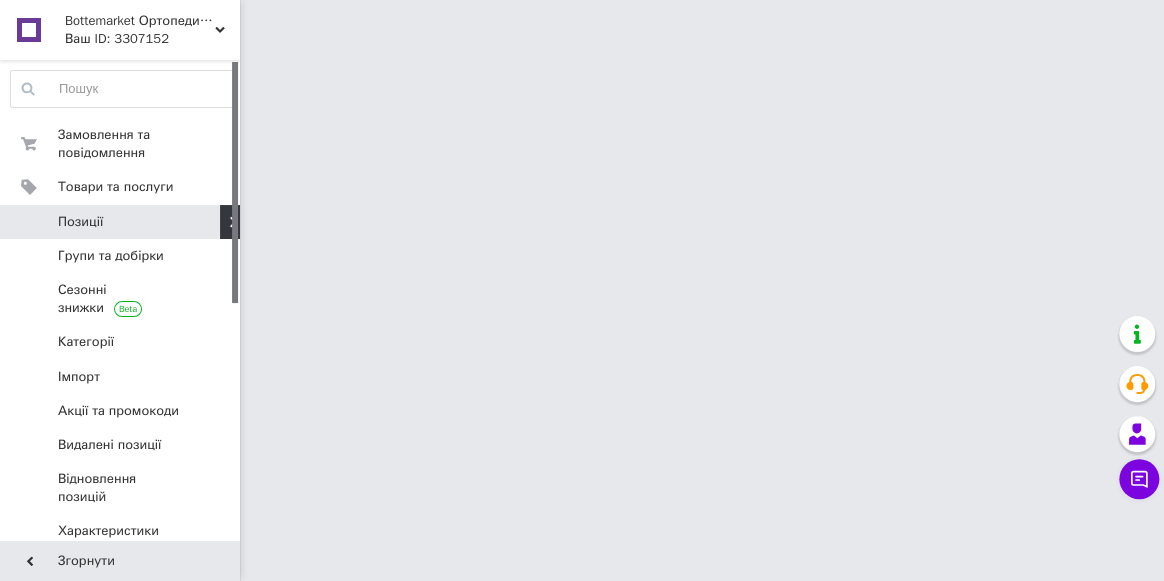 click on "Bottemarket Ортопедичне взуття №1 Ваш ID: 3307152 Сайт Bottemarket Ортопедичне взуття №1 Кабінет покупця Перевірити стан системи Сторінка на порталі Довідка Вийти Замовлення та повідомлення 0 0 Товари та послуги Позиції Групи та добірки Сезонні знижки Категорії Імпорт Акції та промокоди [GEOGRAPHIC_DATA] позиції Відновлення позицій Характеристики Сповіщення 1 13 Показники роботи компанії Панель управління Відгуки Клієнти Каталог ProSale Аналітика Інструменти веб-майстра та SEO Управління сайтом Гаманець компанії Маркет" at bounding box center (582, 25) 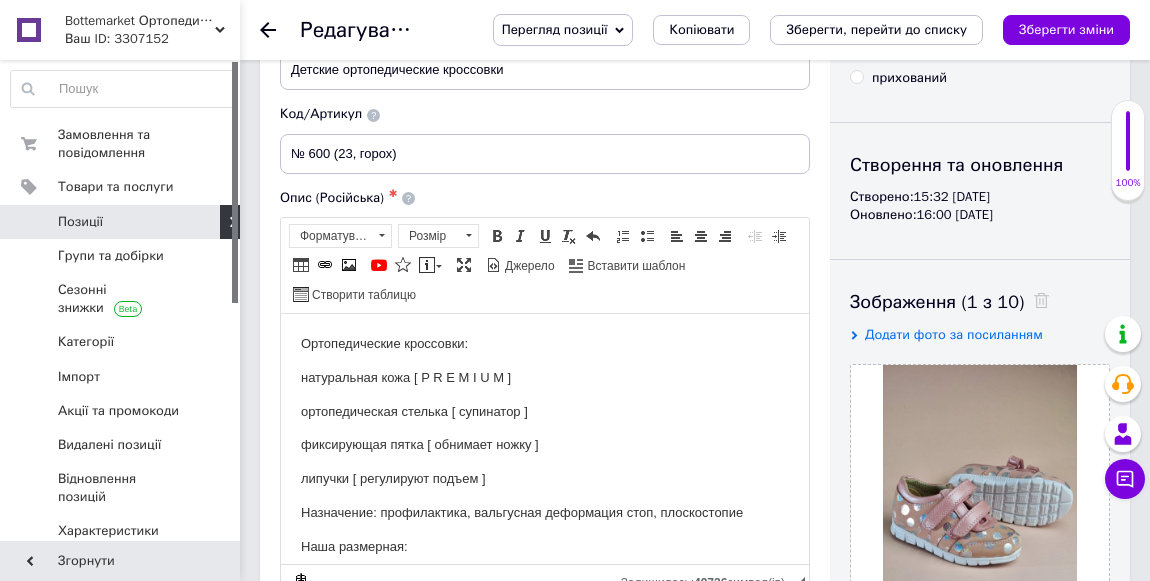 scroll, scrollTop: 363, scrollLeft: 0, axis: vertical 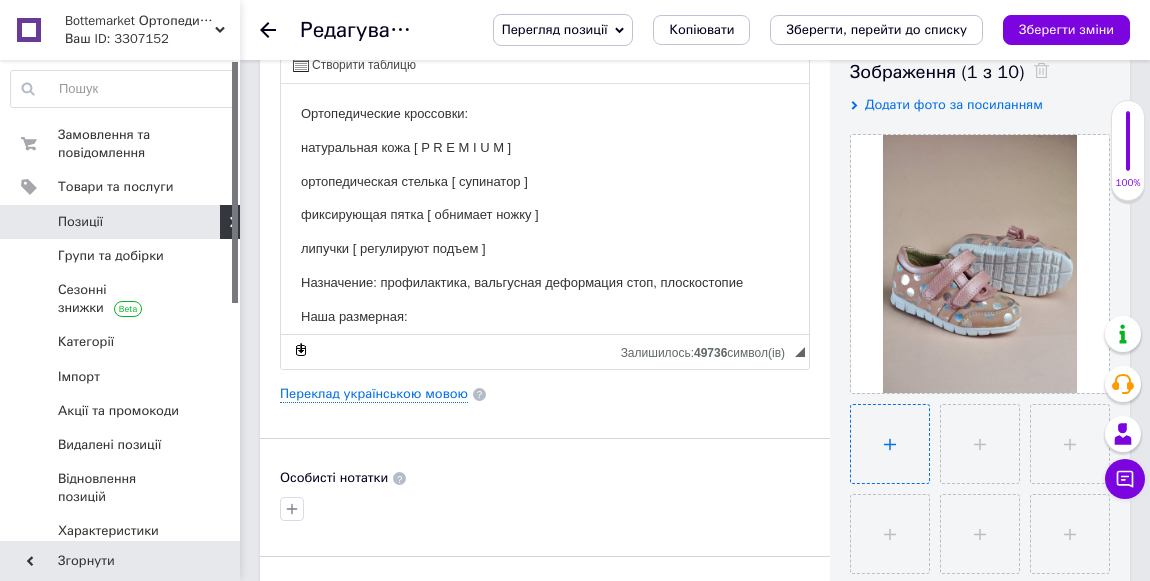 click at bounding box center (890, 444) 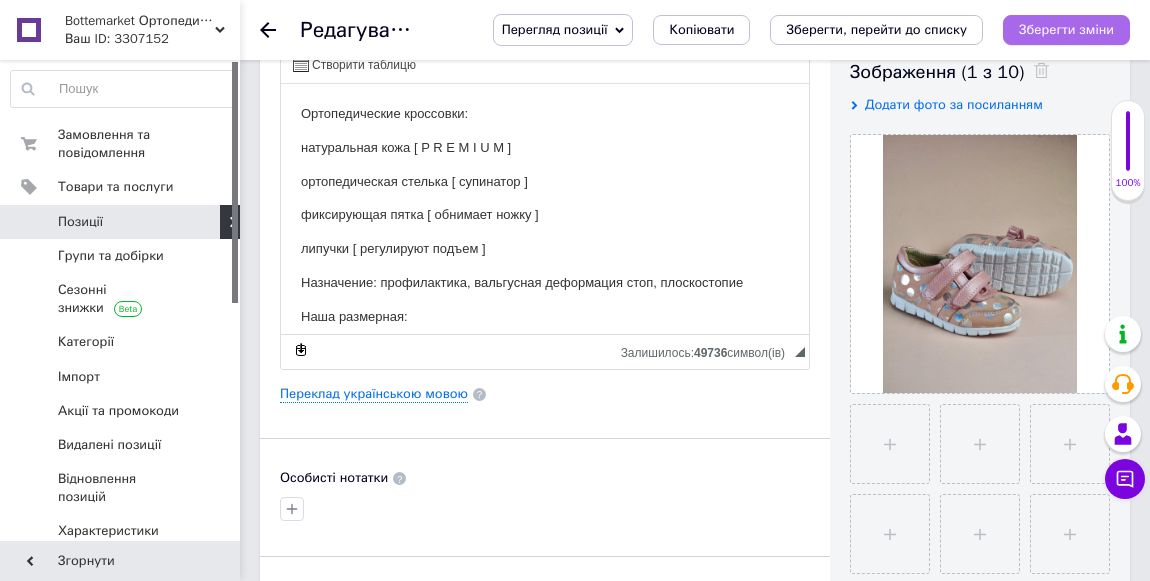 click on "Зберегти зміни" at bounding box center (1066, 29) 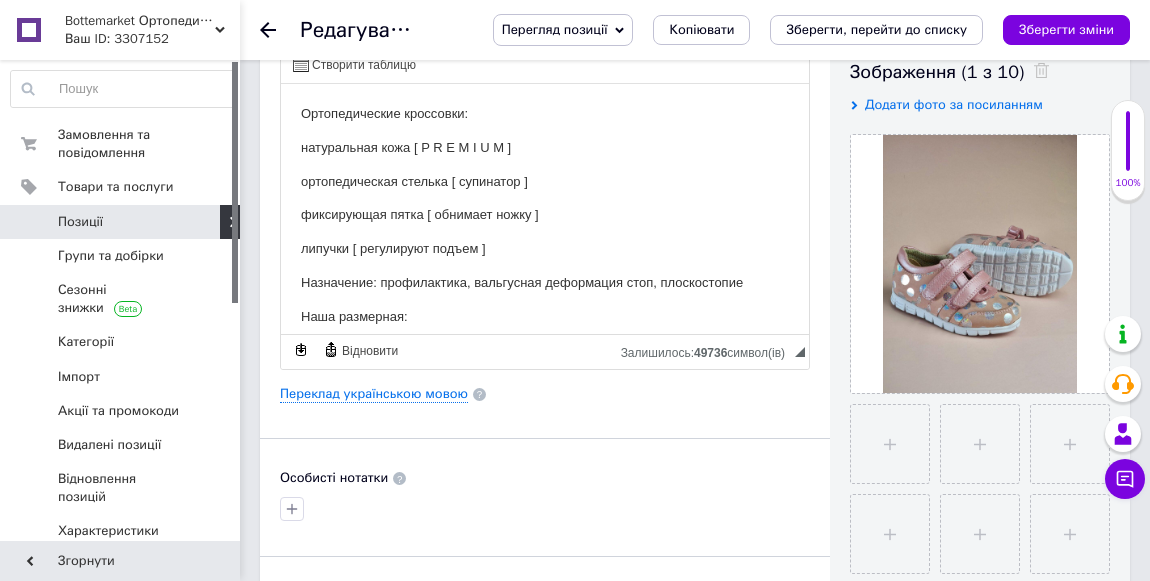 drag, startPoint x: 984, startPoint y: 263, endPoint x: 476, endPoint y: 347, distance: 514.8981 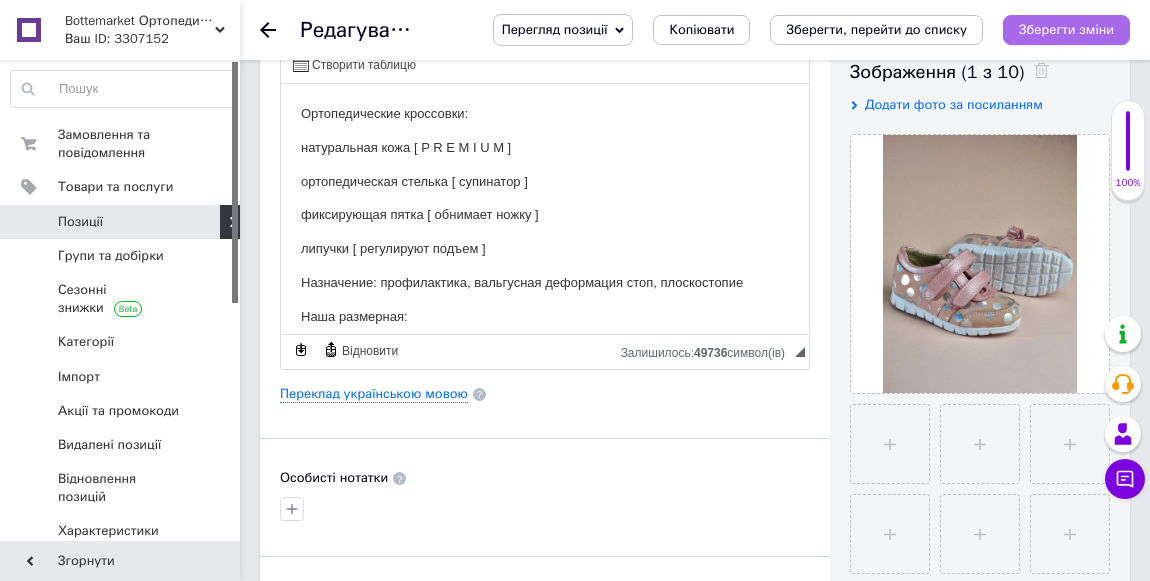 click on "Зберегти зміни" at bounding box center (1066, 29) 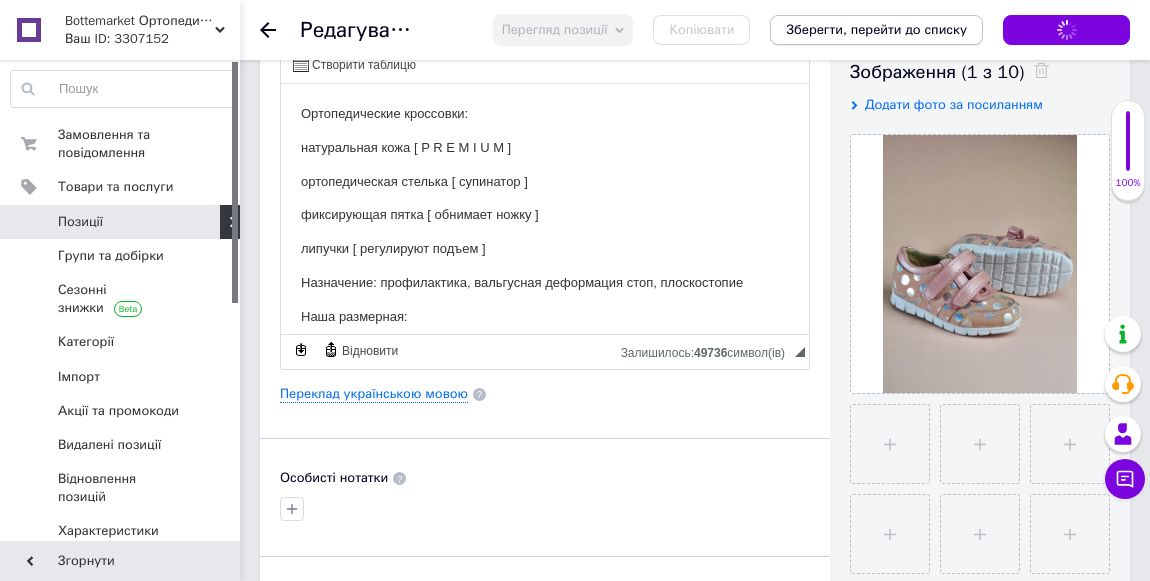 click on "Зберегти, перейти до списку" at bounding box center [876, 29] 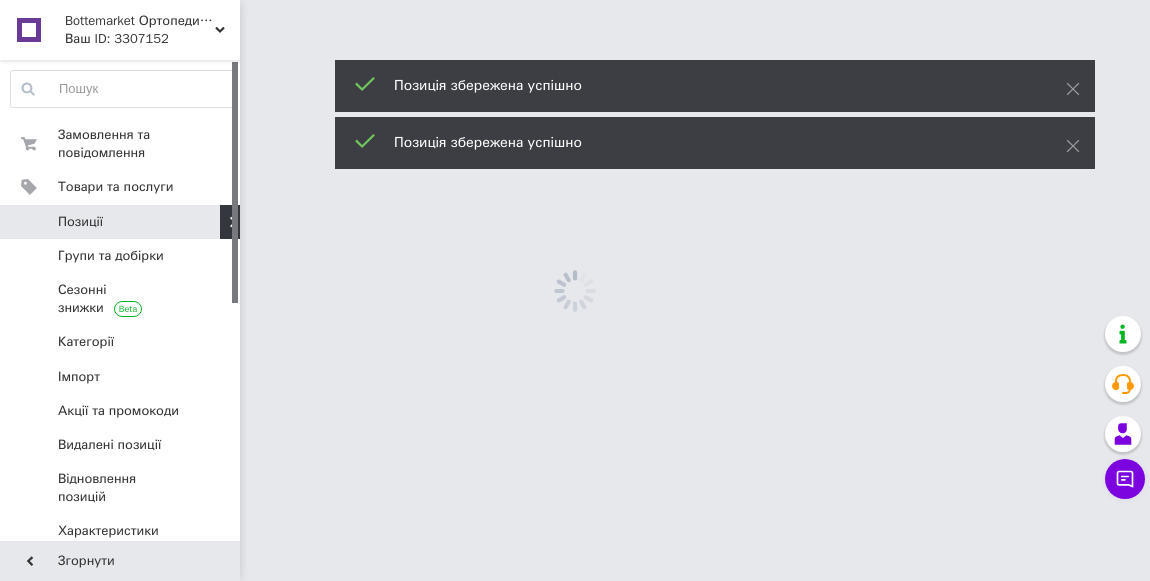 scroll, scrollTop: 0, scrollLeft: 0, axis: both 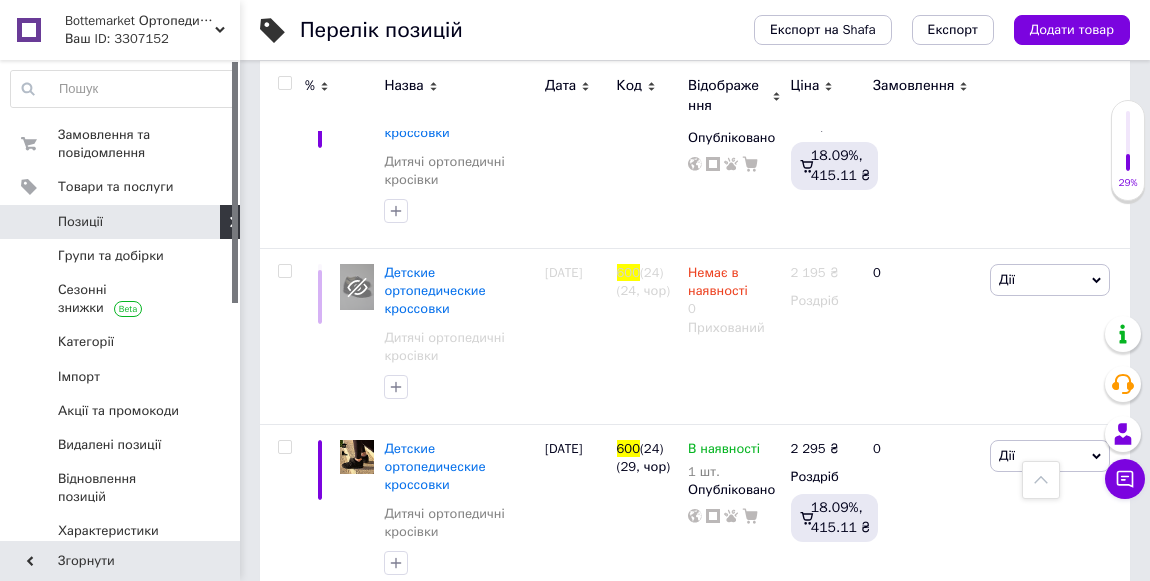 click on "Детские ортопедические кроссовки" at bounding box center (434, 818) 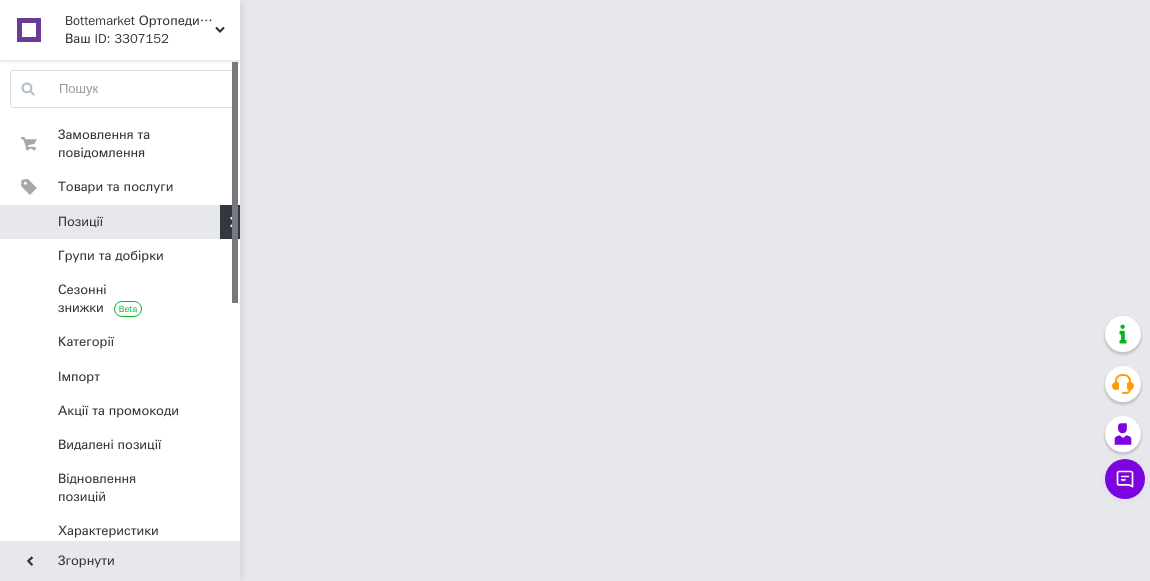 scroll, scrollTop: 0, scrollLeft: 0, axis: both 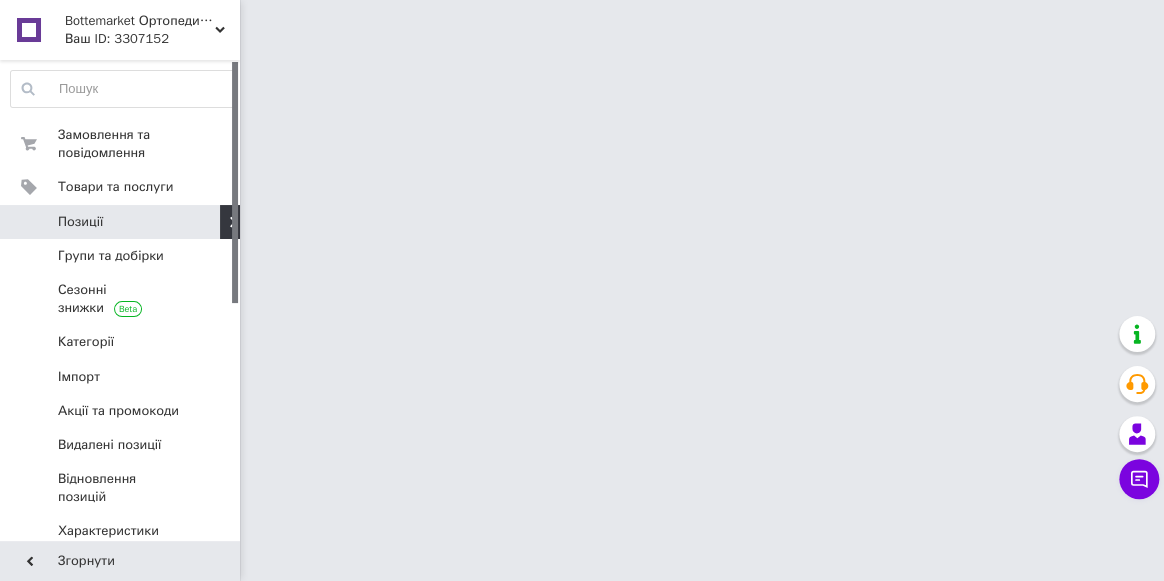 click on "Bottemarket Ортопедичне взуття №1 Ваш ID: 3307152 Сайт Bottemarket Ортопедичне взуття №1 Кабінет покупця Перевірити стан системи Сторінка на порталі Довідка Вийти Замовлення та повідомлення 0 0 Товари та послуги Позиції Групи та добірки Сезонні знижки Категорії Імпорт Акції та промокоди [GEOGRAPHIC_DATA] позиції Відновлення позицій Характеристики Сповіщення 1 13 Показники роботи компанії Панель управління Відгуки Клієнти Каталог ProSale Аналітика Інструменти веб-майстра та SEO Управління сайтом Гаманець компанії Маркет" at bounding box center [582, 25] 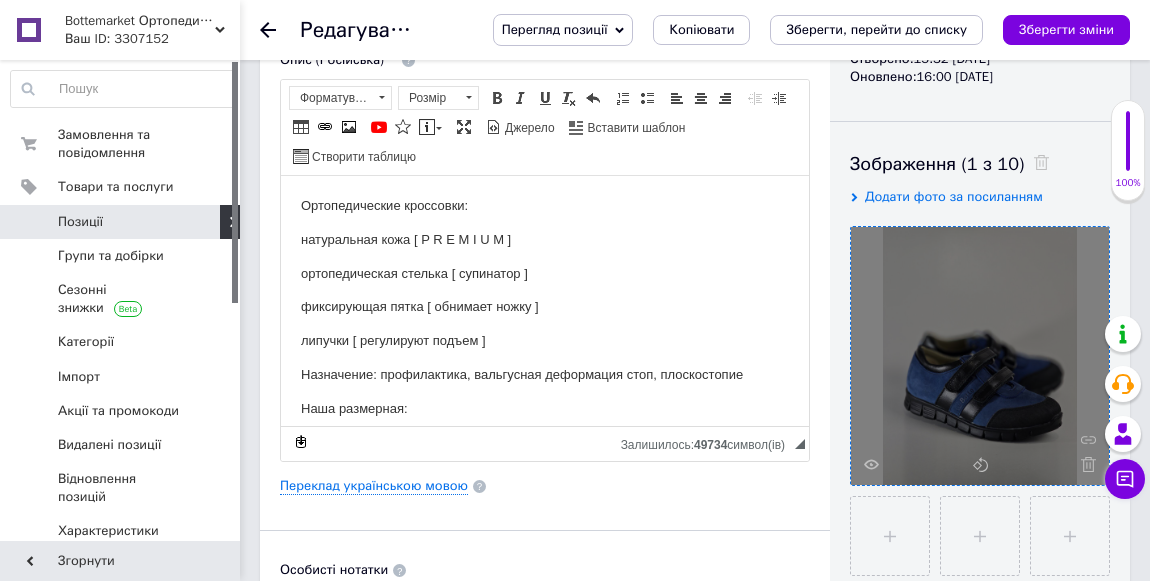 scroll, scrollTop: 272, scrollLeft: 0, axis: vertical 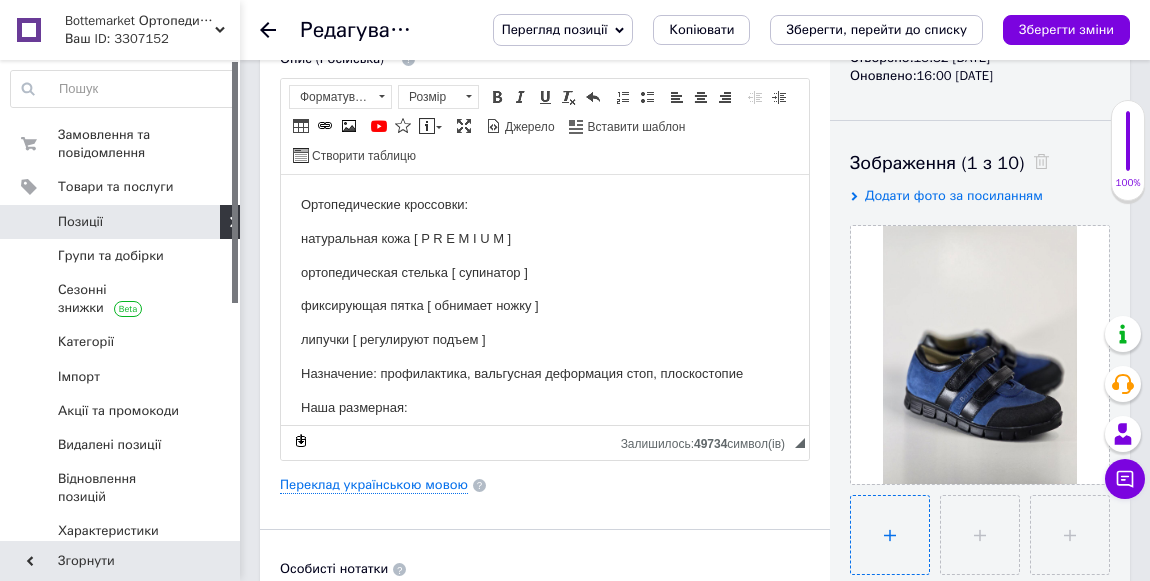 click at bounding box center [890, 535] 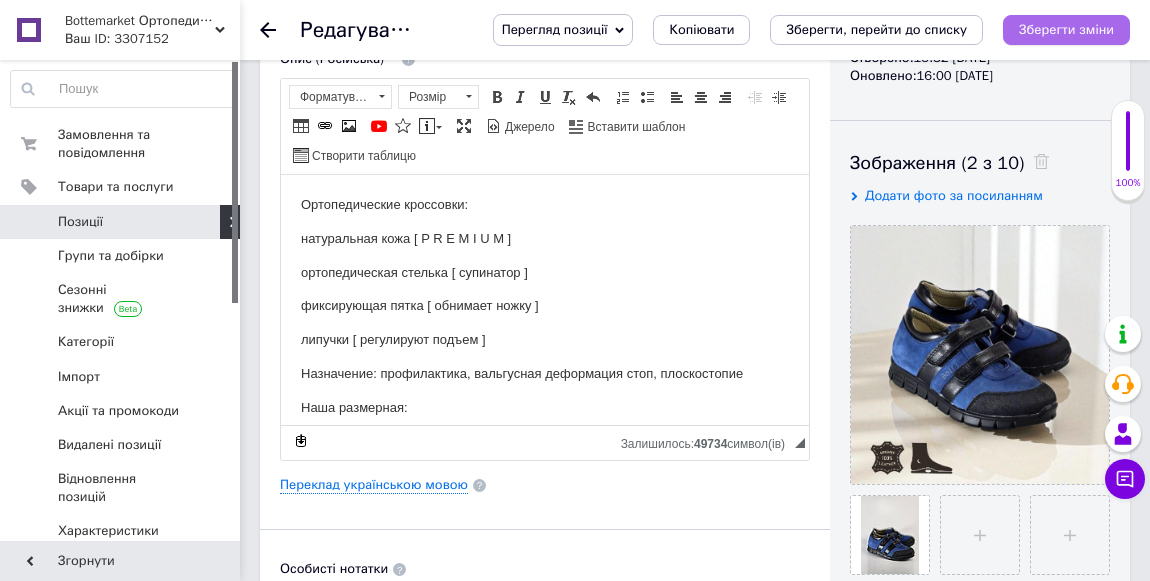click on "Зберегти зміни" at bounding box center [1066, 29] 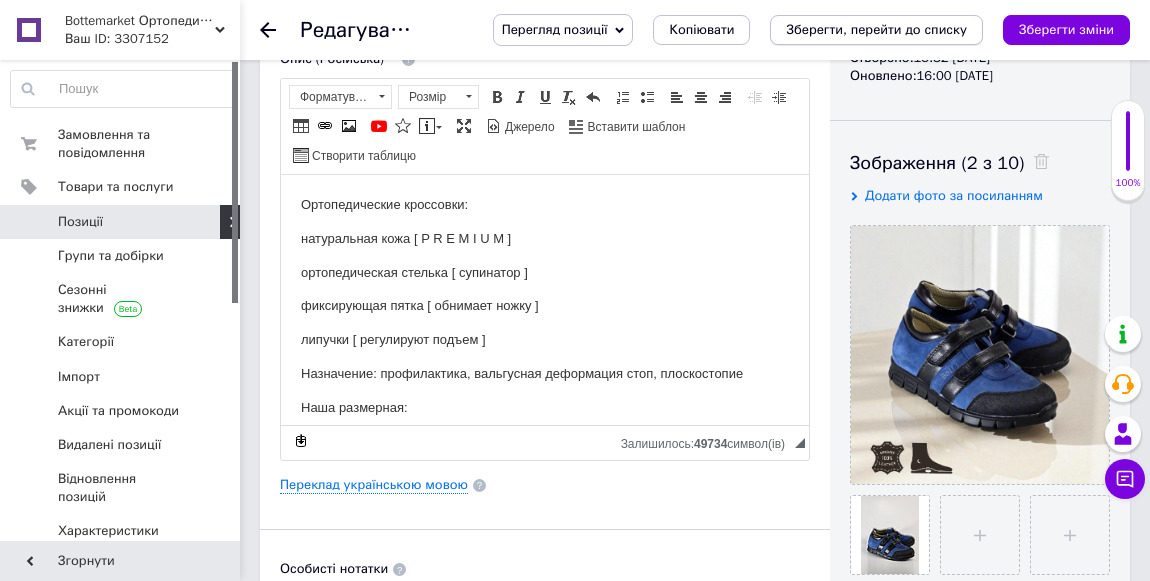 click on "Зберегти, перейти до списку" at bounding box center [876, 29] 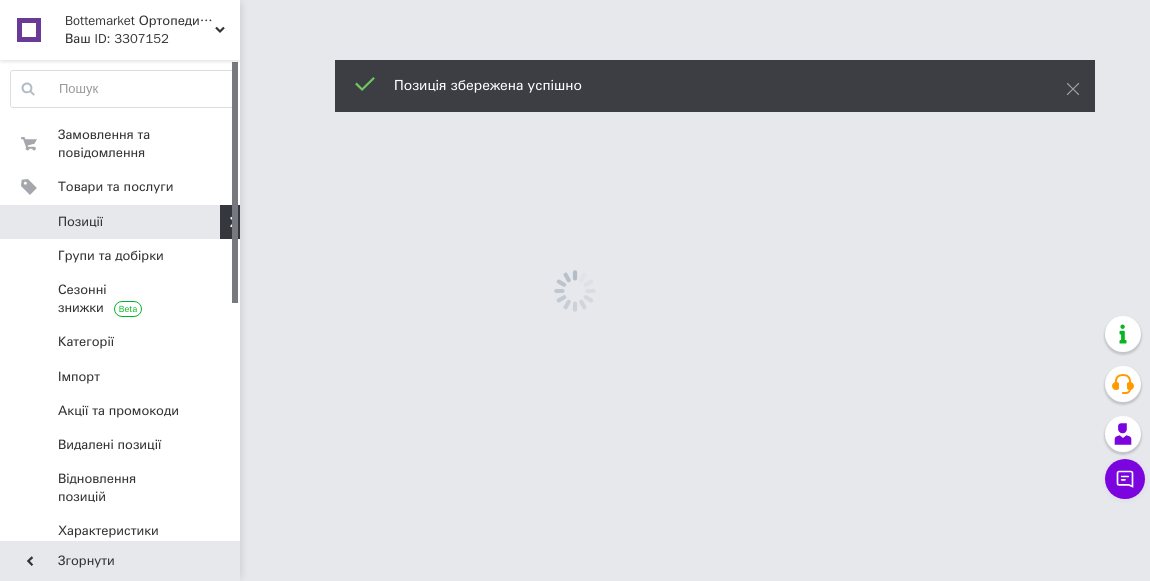 scroll, scrollTop: 0, scrollLeft: 0, axis: both 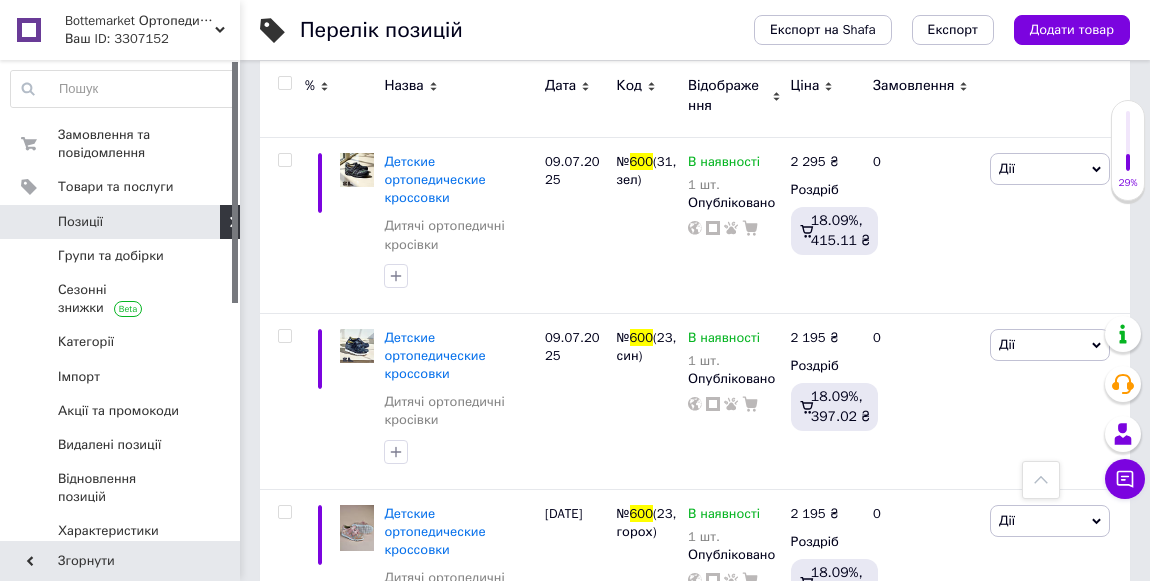 click on "Детские ортопедические кроссовки" at bounding box center (434, 707) 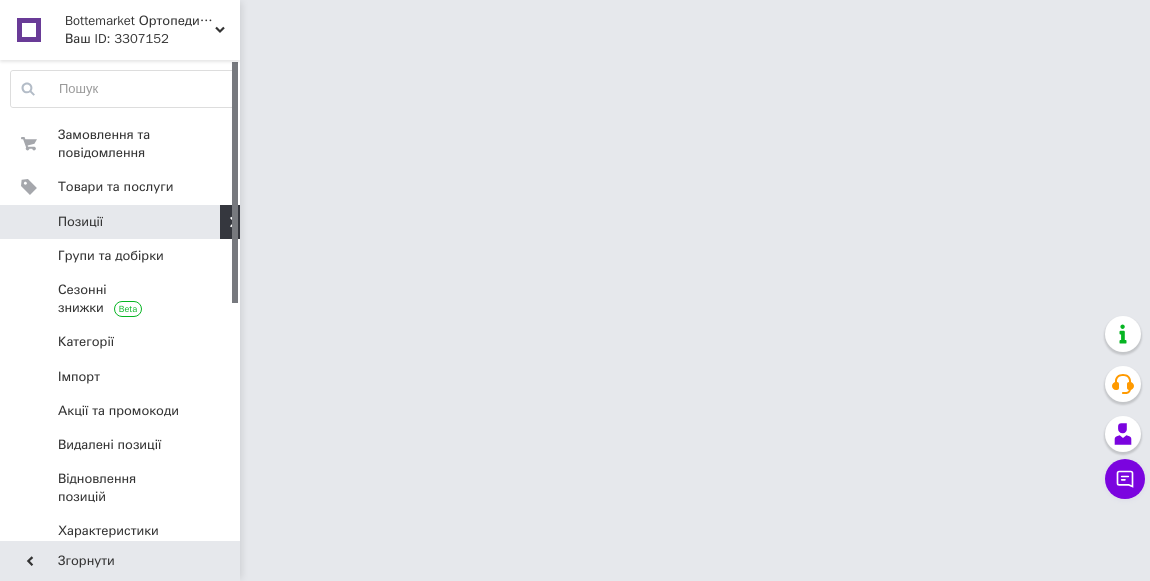 scroll, scrollTop: 0, scrollLeft: 0, axis: both 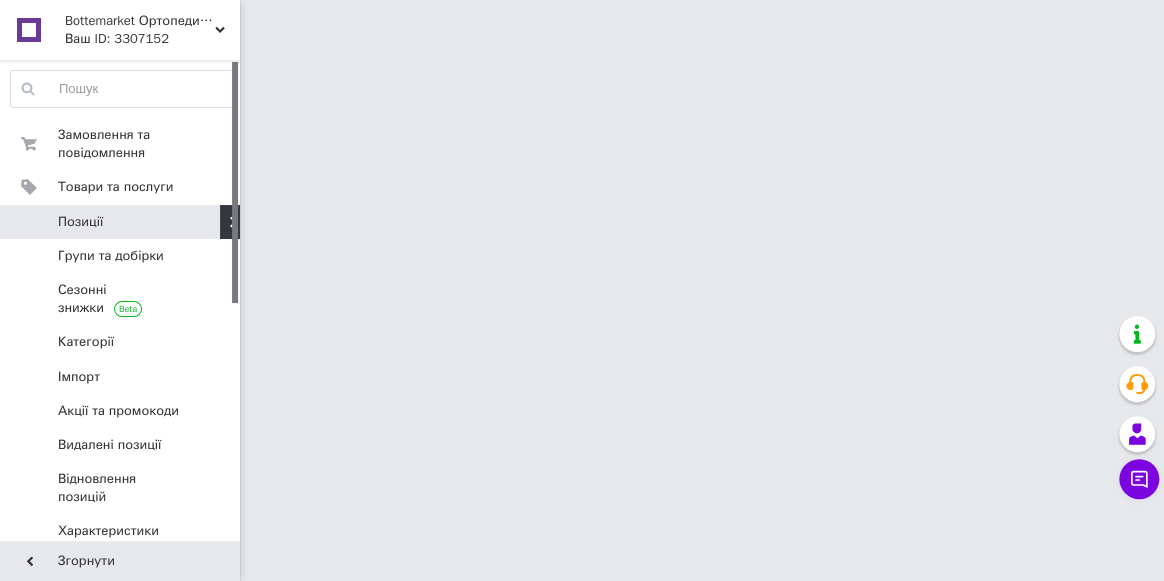 click on "Bottemarket Ортопедичне взуття №1 Ваш ID: 3307152 Сайт Bottemarket Ортопедичне взуття №1 Кабінет покупця Перевірити стан системи Сторінка на порталі Довідка Вийти Замовлення та повідомлення 0 0 Товари та послуги Позиції Групи та добірки Сезонні знижки Категорії Імпорт Акції та промокоди [GEOGRAPHIC_DATA] позиції Відновлення позицій Характеристики Сповіщення 1 13 Показники роботи компанії Панель управління Відгуки Клієнти Каталог ProSale Аналітика Інструменти веб-майстра та SEO Управління сайтом Гаманець компанії Маркет" at bounding box center (582, 25) 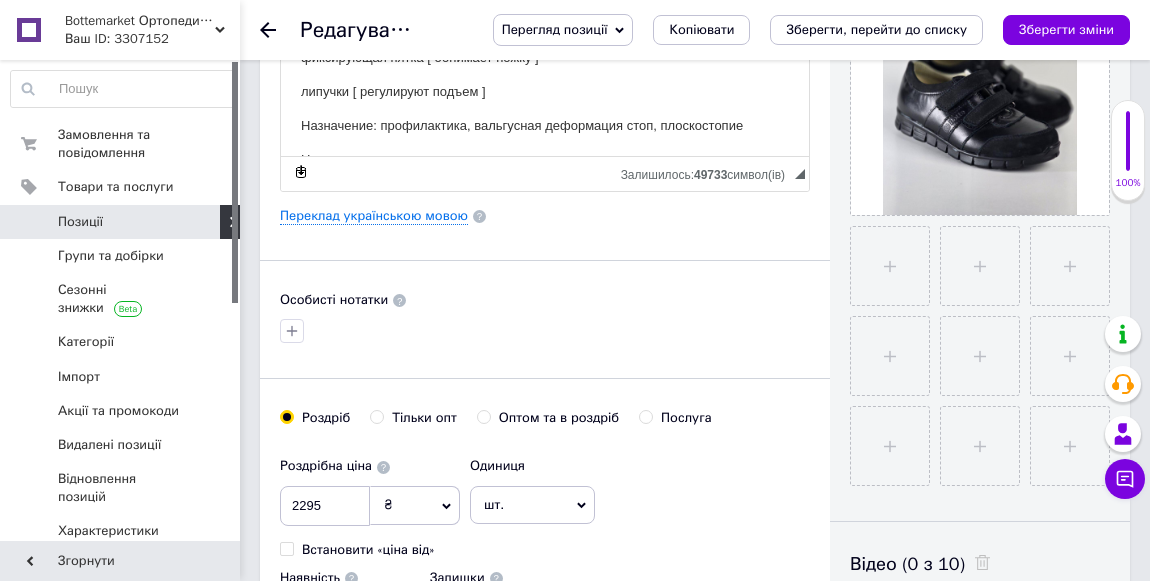 scroll, scrollTop: 545, scrollLeft: 0, axis: vertical 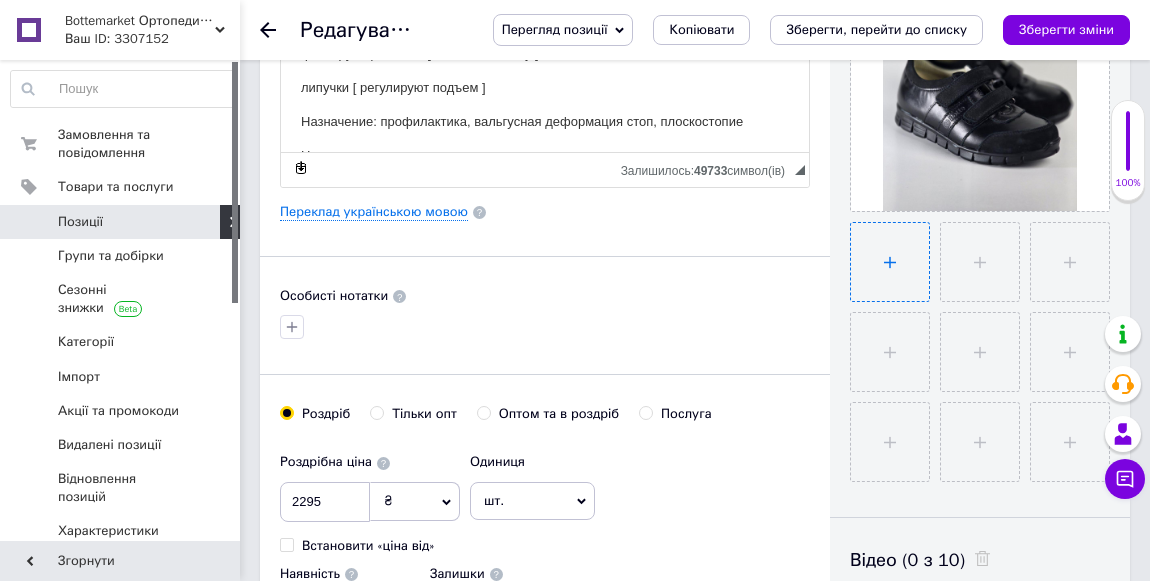 click at bounding box center [890, 262] 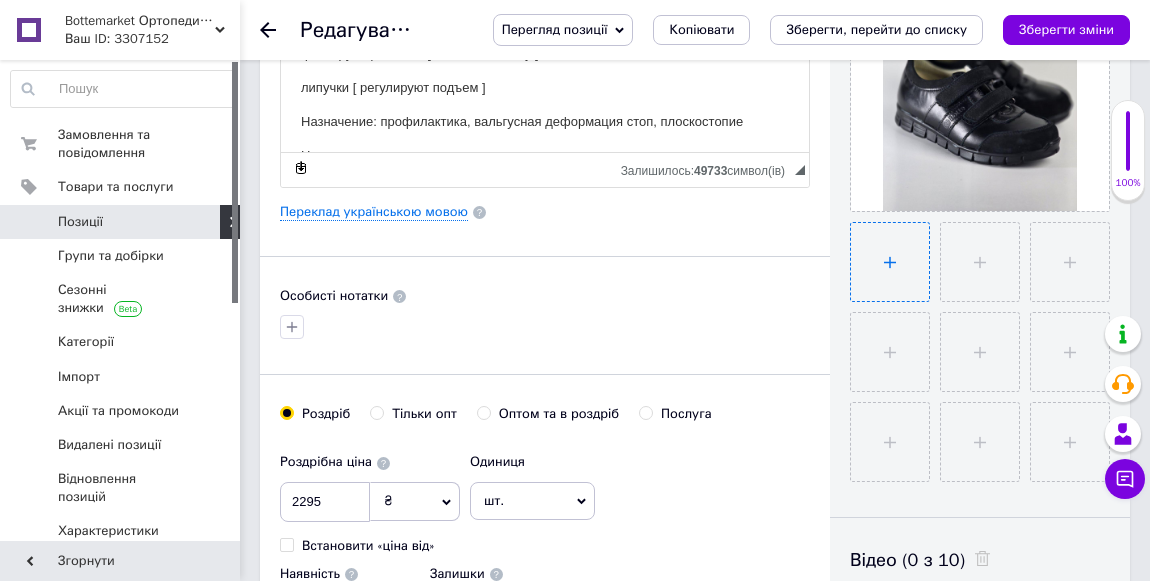 type on "C:\fakepath\photo_2025-07-09_14-00-39.jpg" 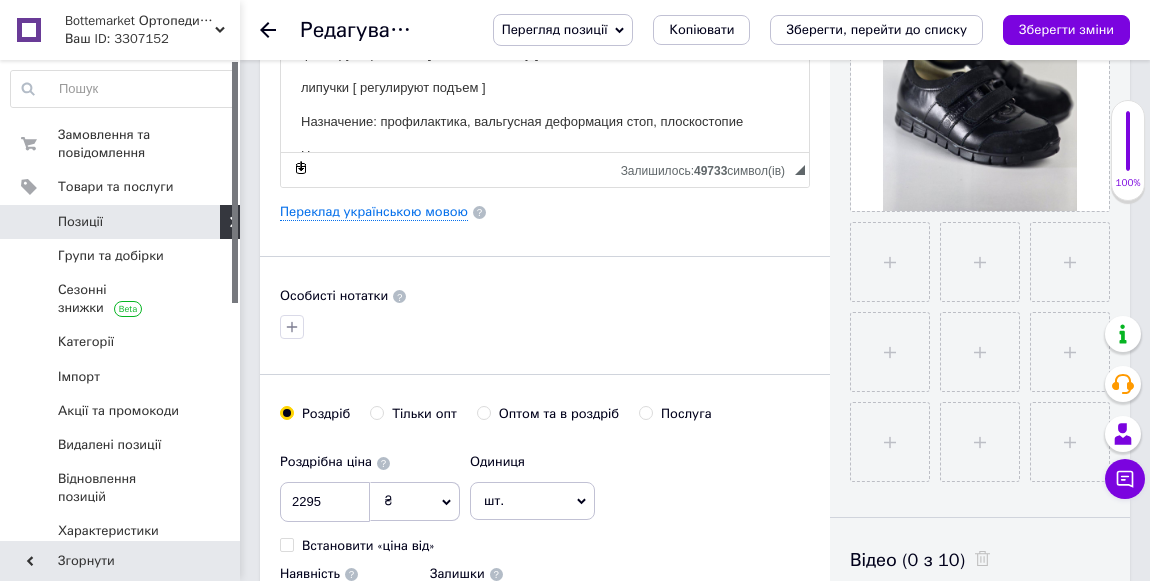 type 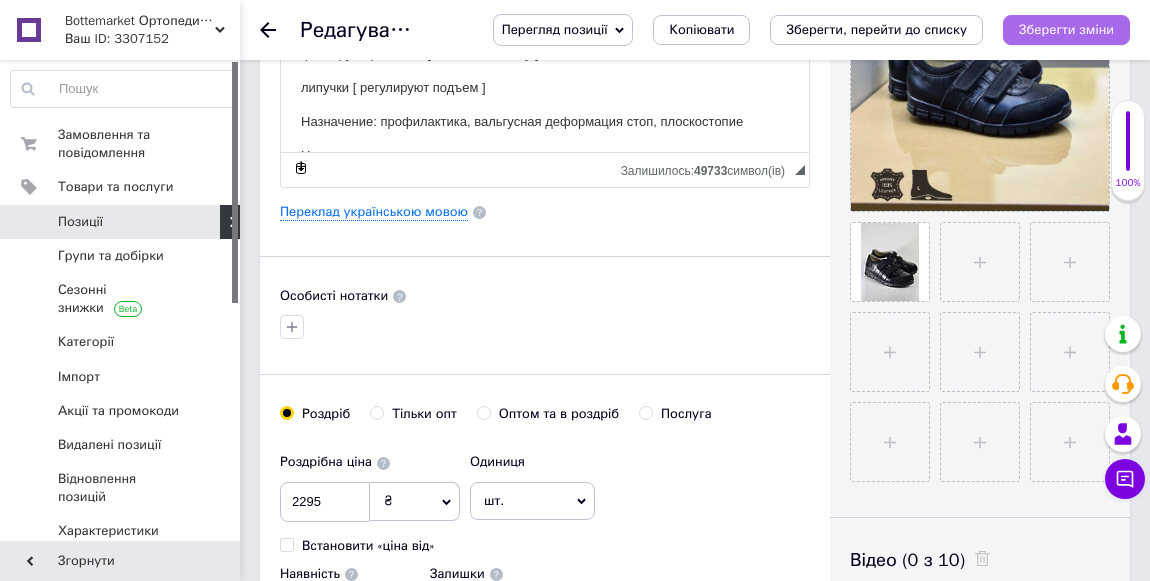 click on "Зберегти зміни" at bounding box center [1066, 29] 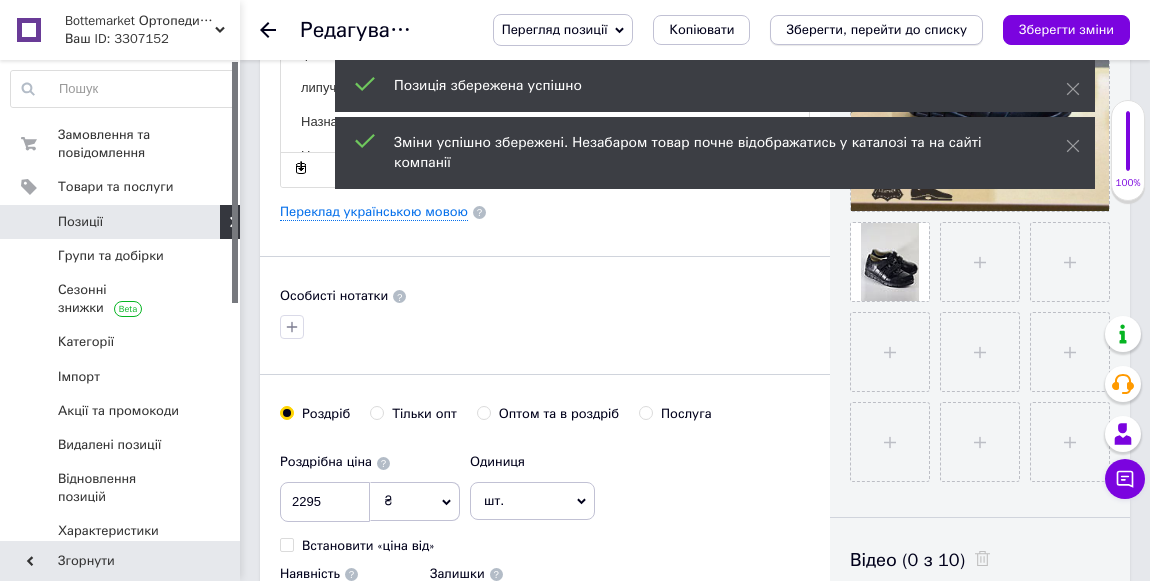 click on "Зберегти, перейти до списку" at bounding box center (876, 29) 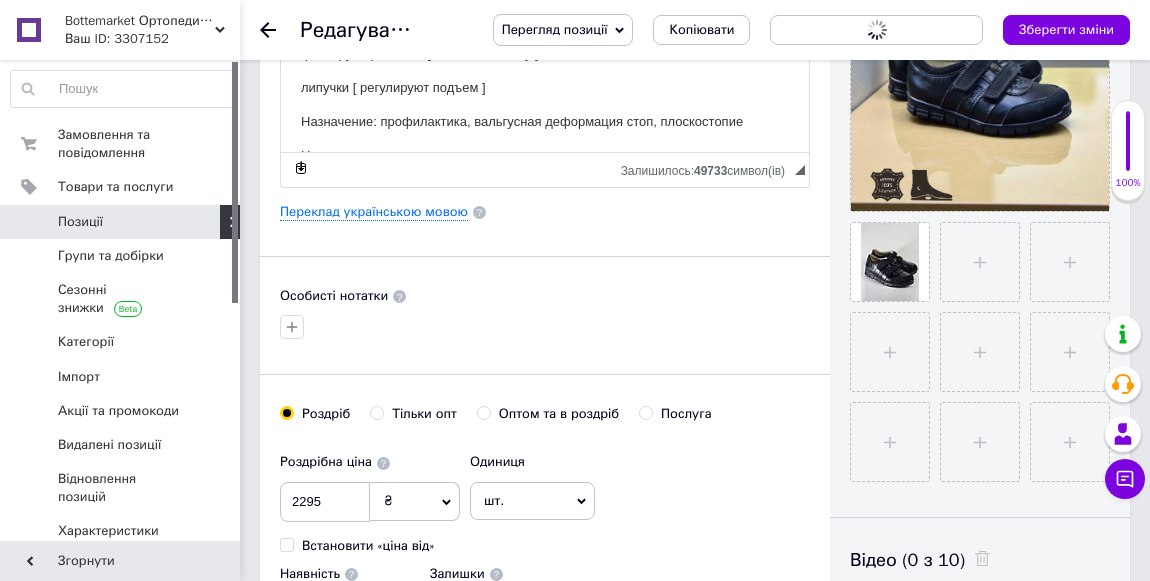 scroll, scrollTop: 0, scrollLeft: 0, axis: both 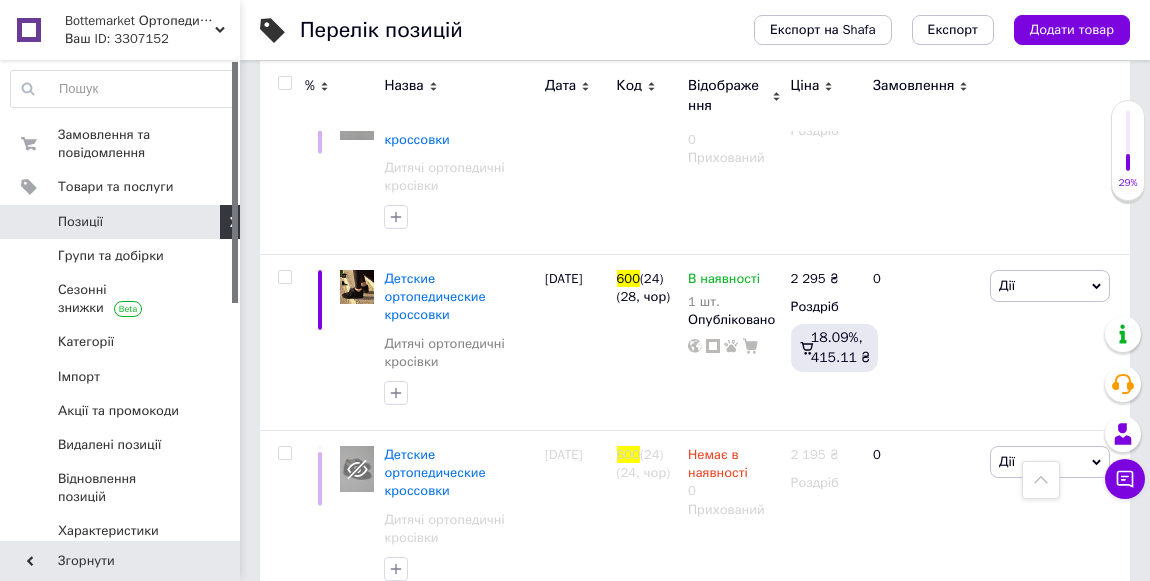 click on "Детские ортопедические кроссовки" at bounding box center (434, 1000) 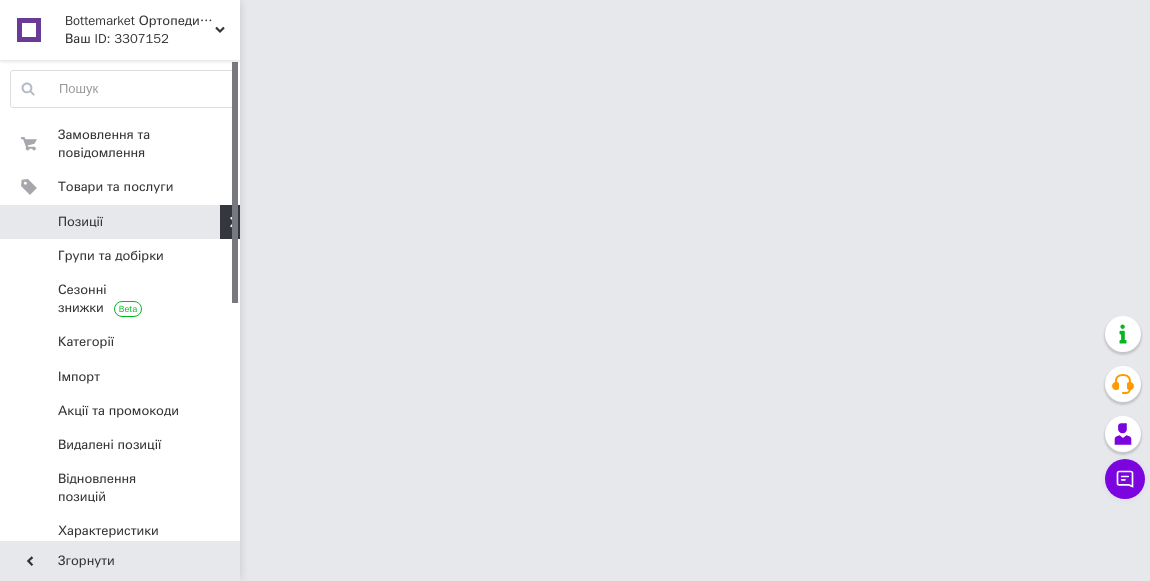 scroll, scrollTop: 0, scrollLeft: 0, axis: both 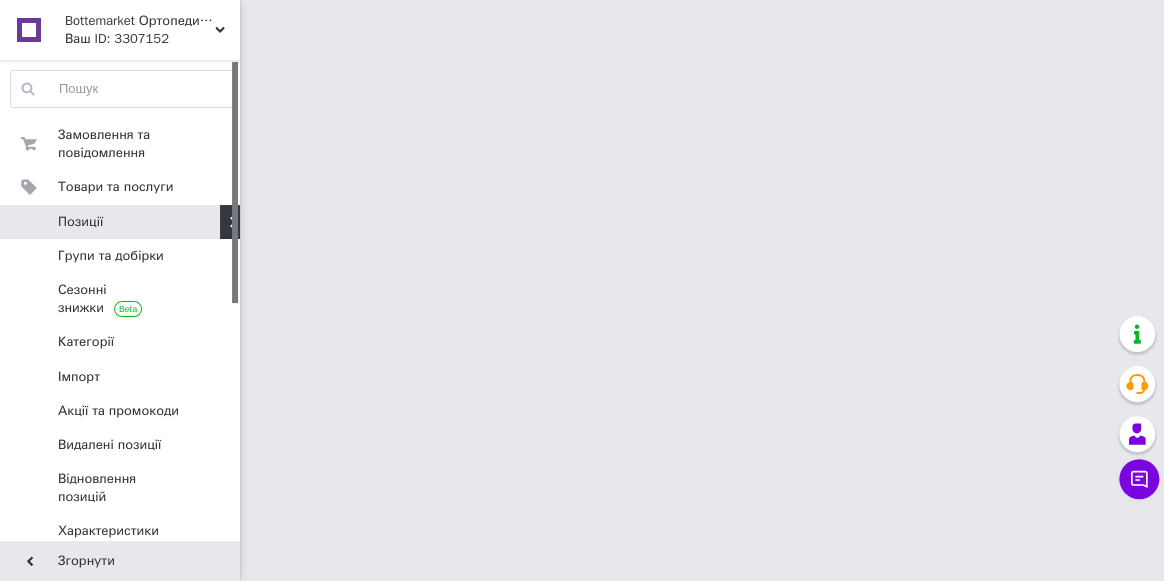 click on "Bottemarket Ортопедичне взуття №1 Ваш ID: 3307152 Сайт Bottemarket Ортопедичне взуття №1 Кабінет покупця Перевірити стан системи Сторінка на порталі Довідка Вийти Замовлення та повідомлення 0 0 Товари та послуги Позиції Групи та добірки Сезонні знижки Категорії Імпорт Акції та промокоди [GEOGRAPHIC_DATA] позиції Відновлення позицій Характеристики Сповіщення 1 13 Показники роботи компанії Панель управління Відгуки Клієнти Каталог ProSale Аналітика Інструменти веб-майстра та SEO Управління сайтом Гаманець компанії Маркет" at bounding box center [582, 25] 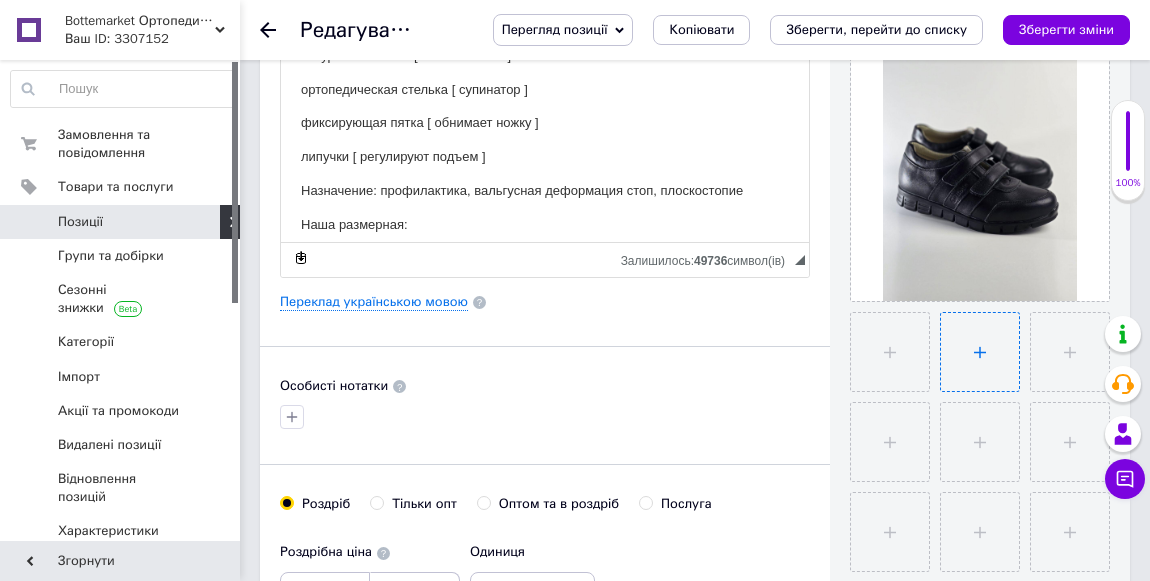 scroll, scrollTop: 454, scrollLeft: 0, axis: vertical 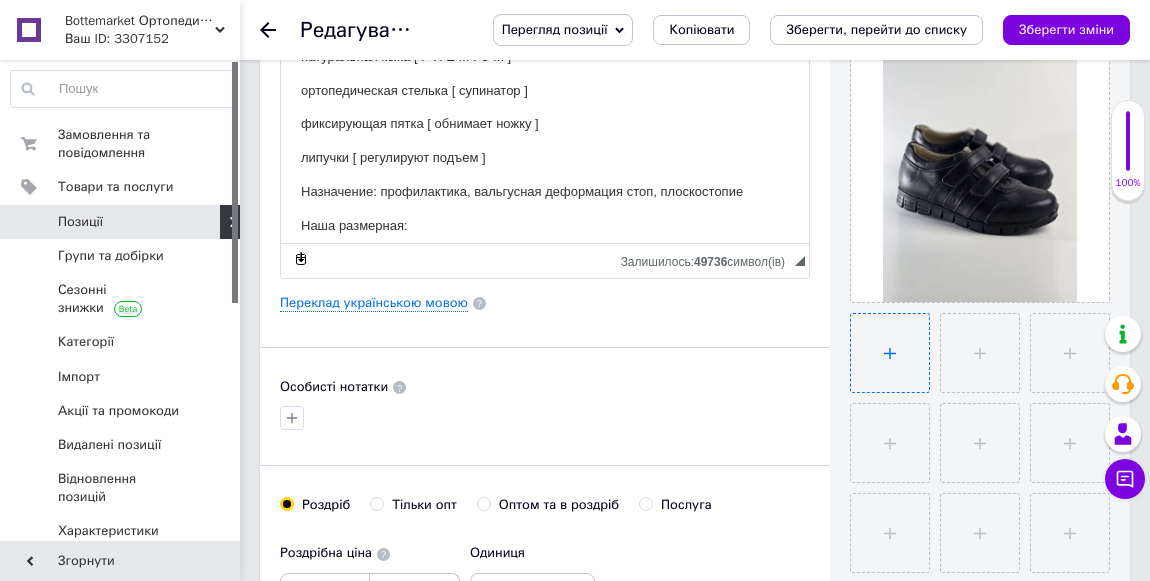 click at bounding box center (890, 353) 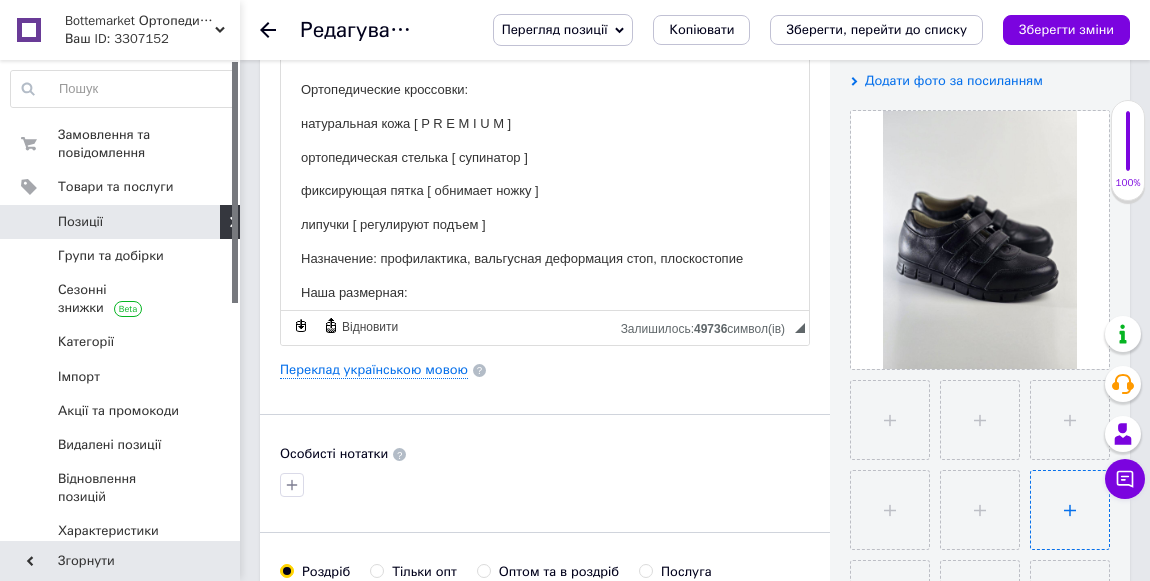 scroll, scrollTop: 454, scrollLeft: 0, axis: vertical 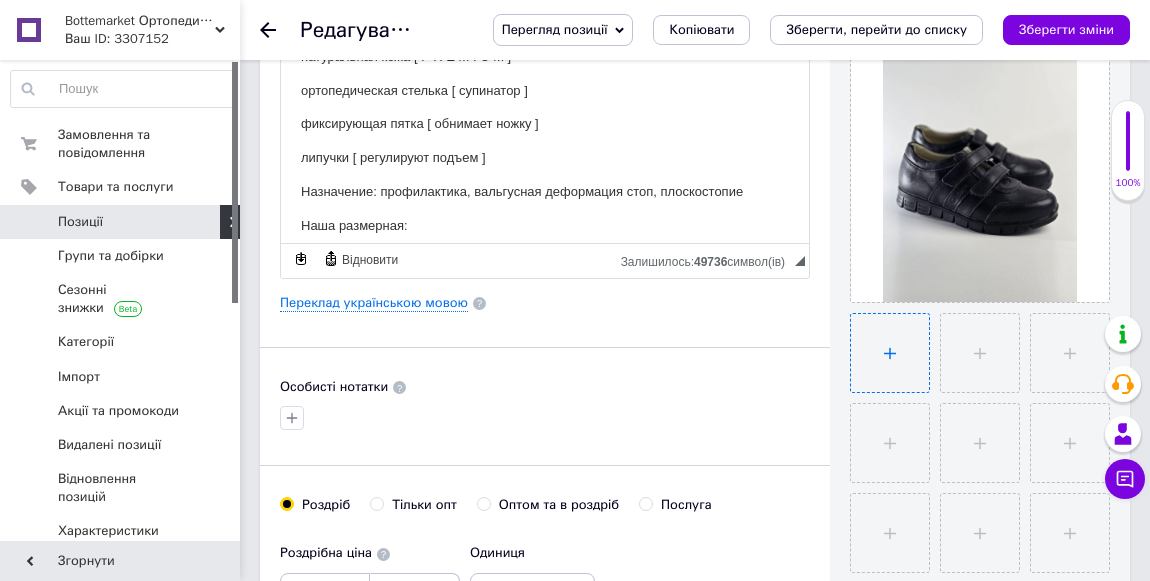 click at bounding box center [890, 353] 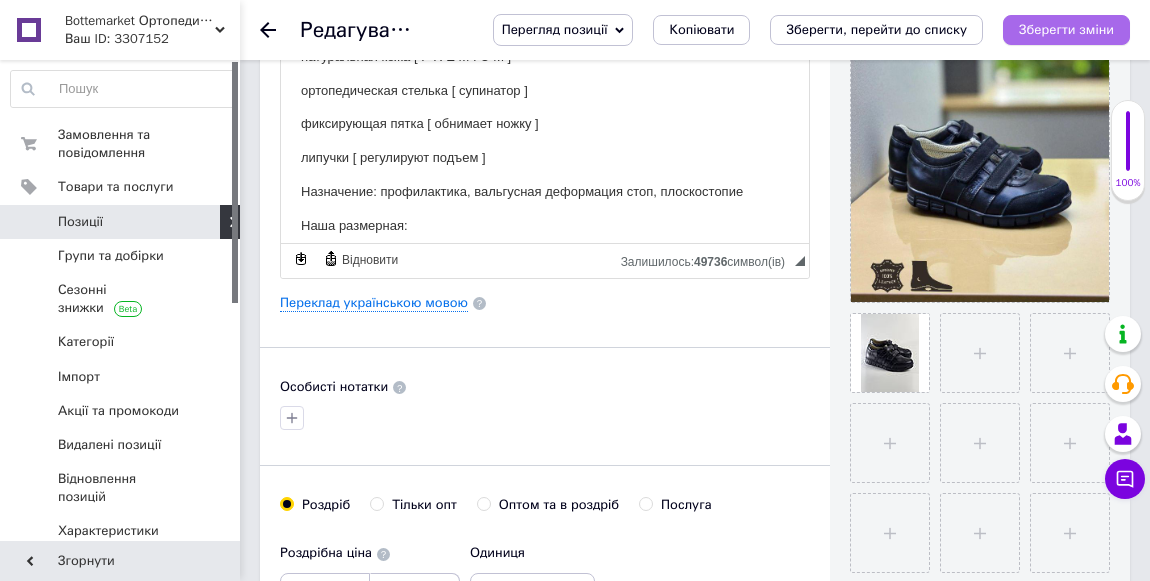 click on "Зберегти зміни" at bounding box center (1066, 29) 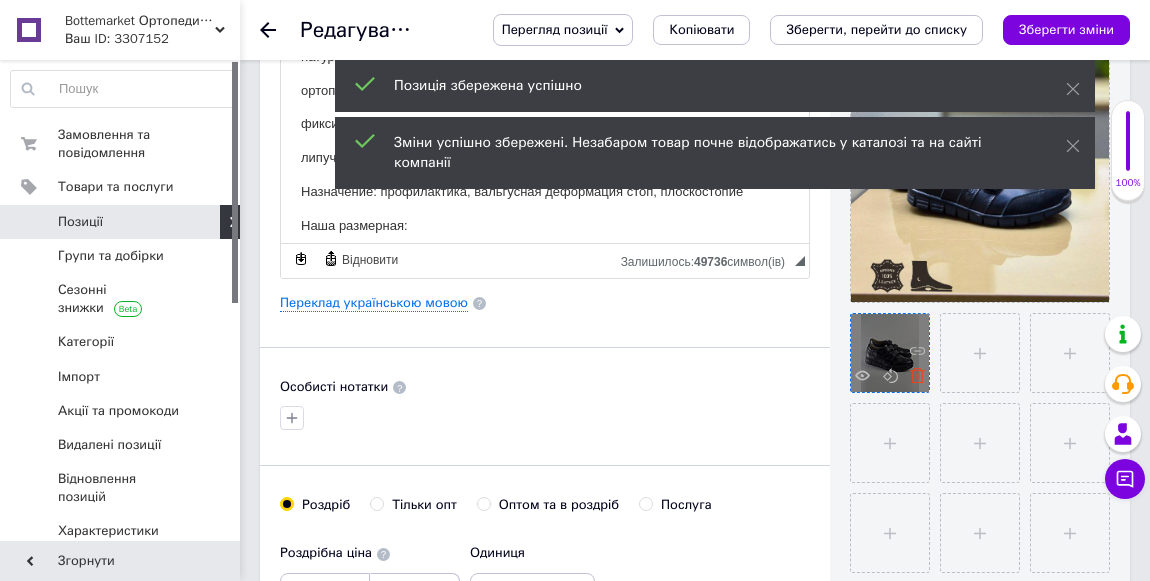 click 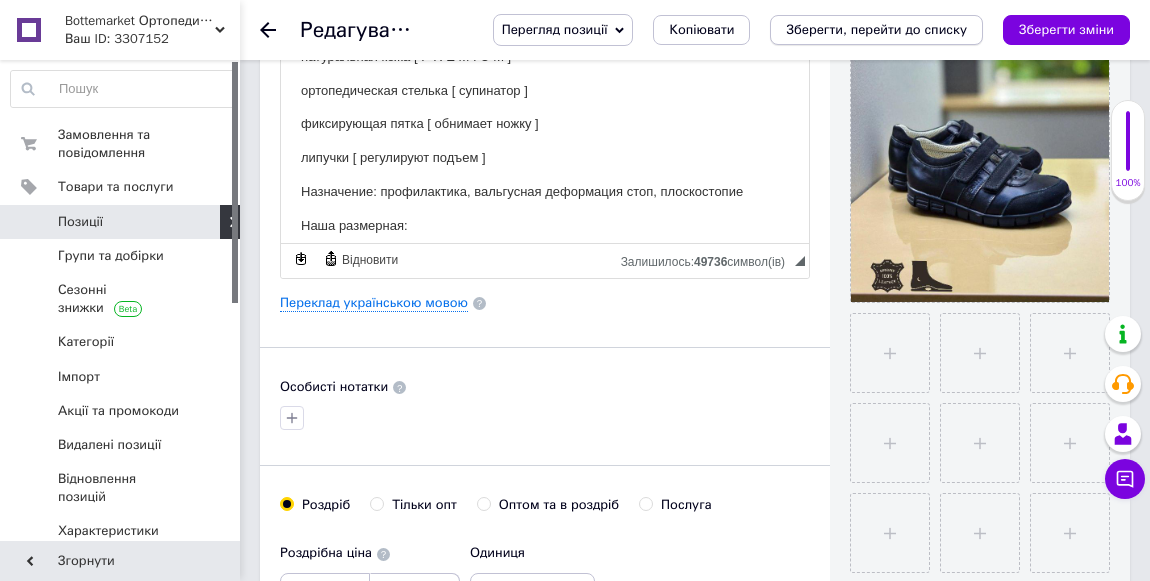 click on "Зберегти, перейти до списку" at bounding box center (876, 29) 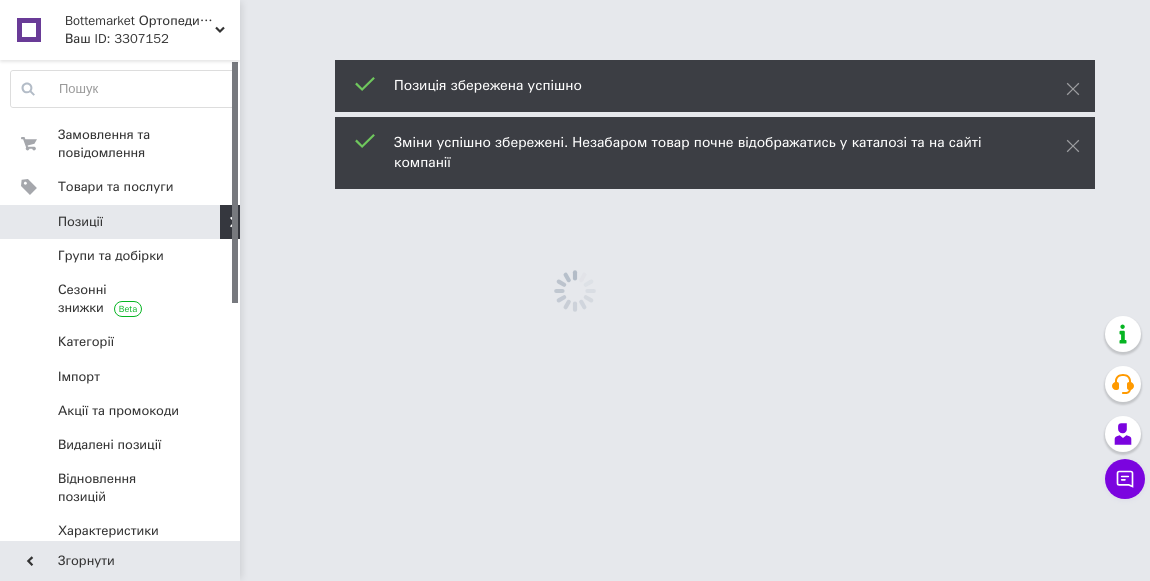 scroll, scrollTop: 0, scrollLeft: 0, axis: both 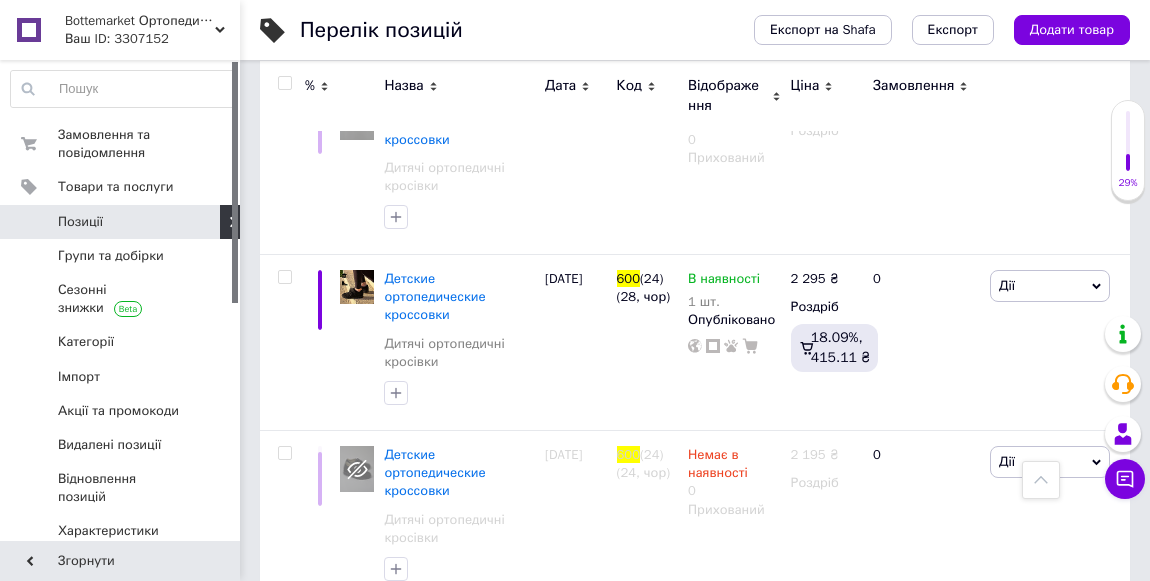 click on "Детские ортопедические кроссовки" at bounding box center [434, 1000] 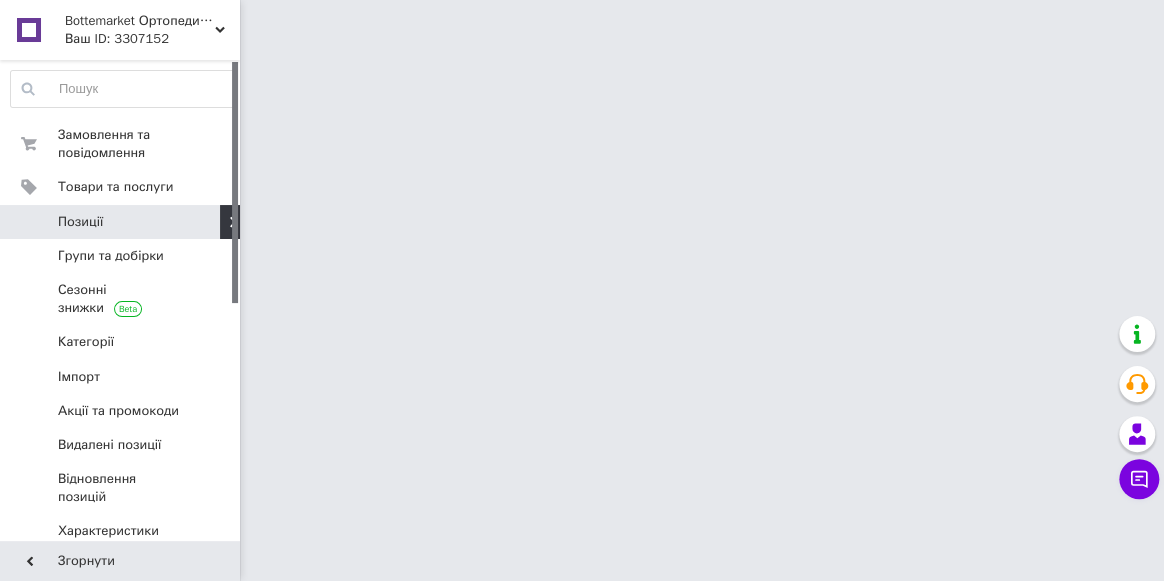 click on "Bottemarket Ортопедичне взуття №1 Ваш ID: 3307152 Сайт Bottemarket Ортопедичне взуття №1 Кабінет покупця Перевірити стан системи Сторінка на порталі Довідка Вийти Замовлення та повідомлення 0 0 Товари та послуги Позиції Групи та добірки Сезонні знижки Категорії Імпорт Акції та промокоди [GEOGRAPHIC_DATA] позиції Відновлення позицій Характеристики Сповіщення 1 13 Показники роботи компанії Панель управління Відгуки Клієнти Каталог ProSale Аналітика Інструменти веб-майстра та SEO Управління сайтом Гаманець компанії Маркет" at bounding box center (582, 25) 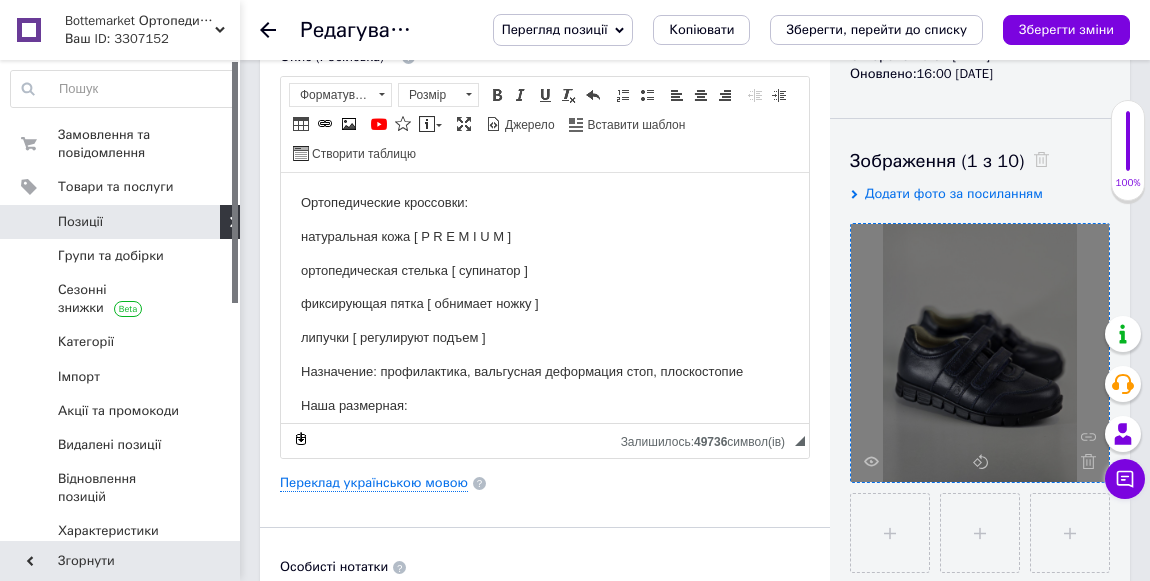 scroll, scrollTop: 272, scrollLeft: 0, axis: vertical 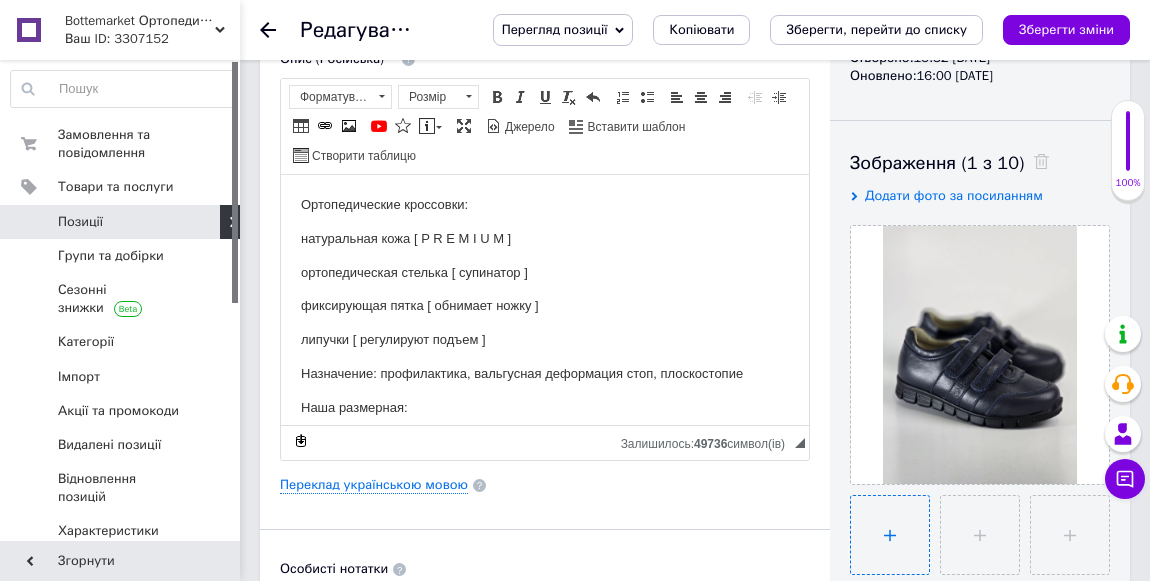 click at bounding box center (890, 535) 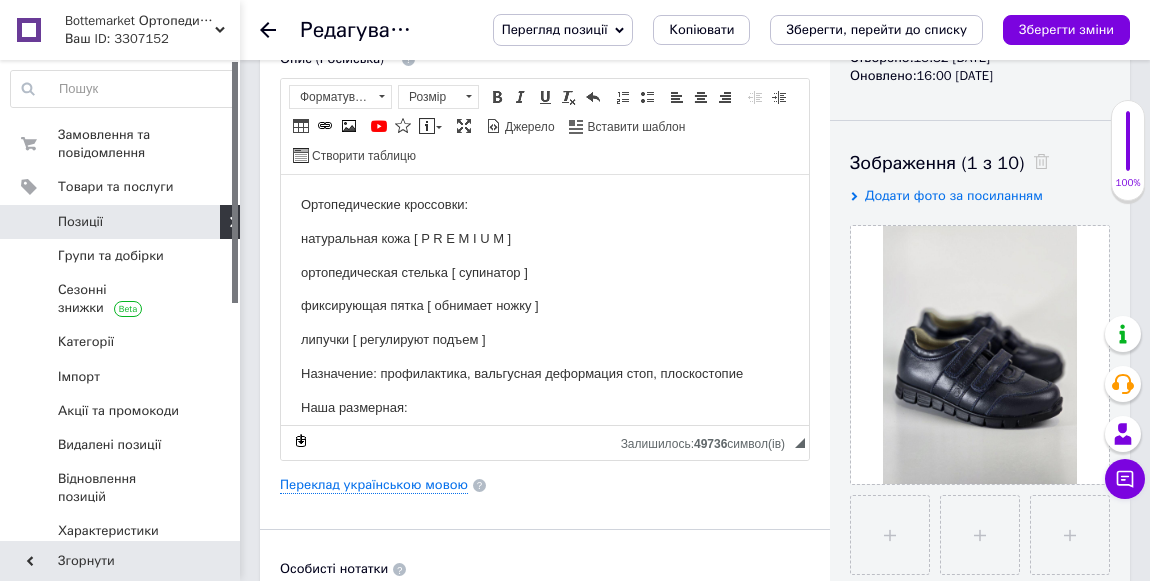 type 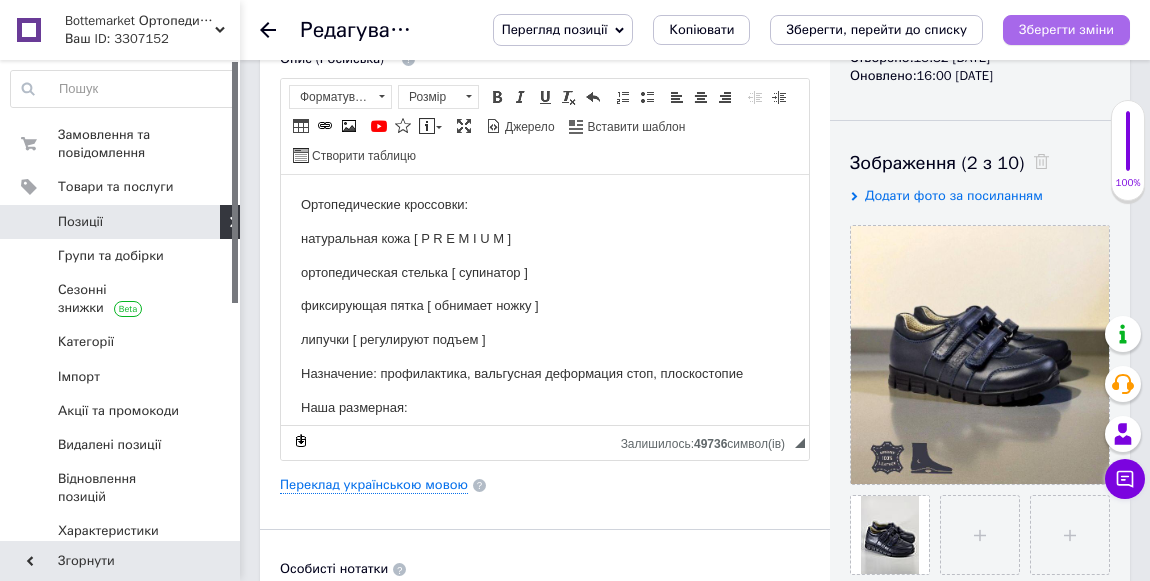 click on "Зберегти зміни" at bounding box center [1066, 29] 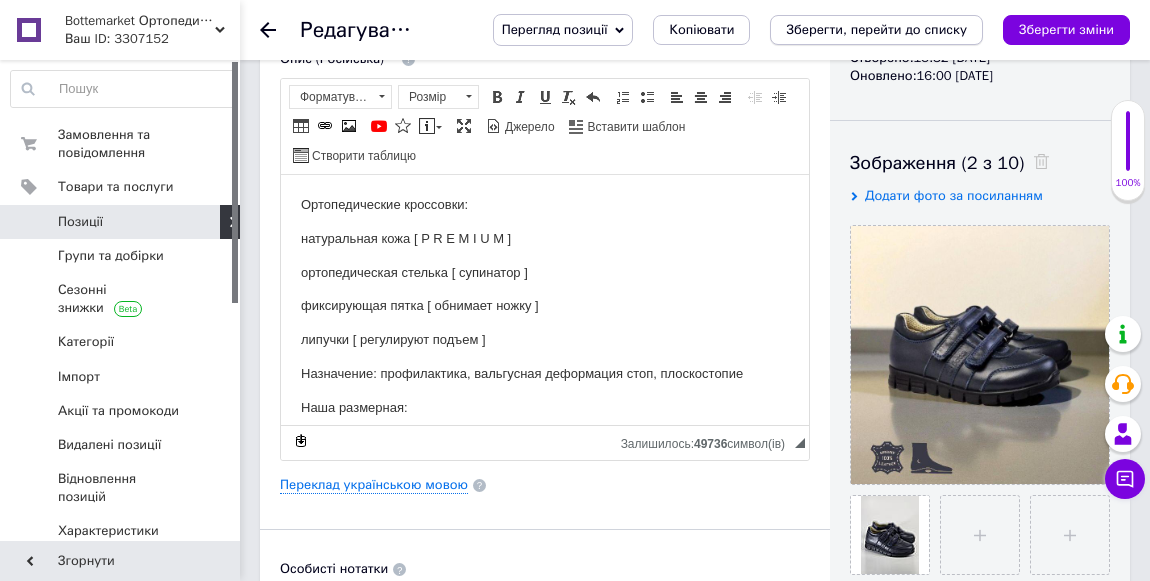 click on "Зберегти, перейти до списку" at bounding box center (876, 29) 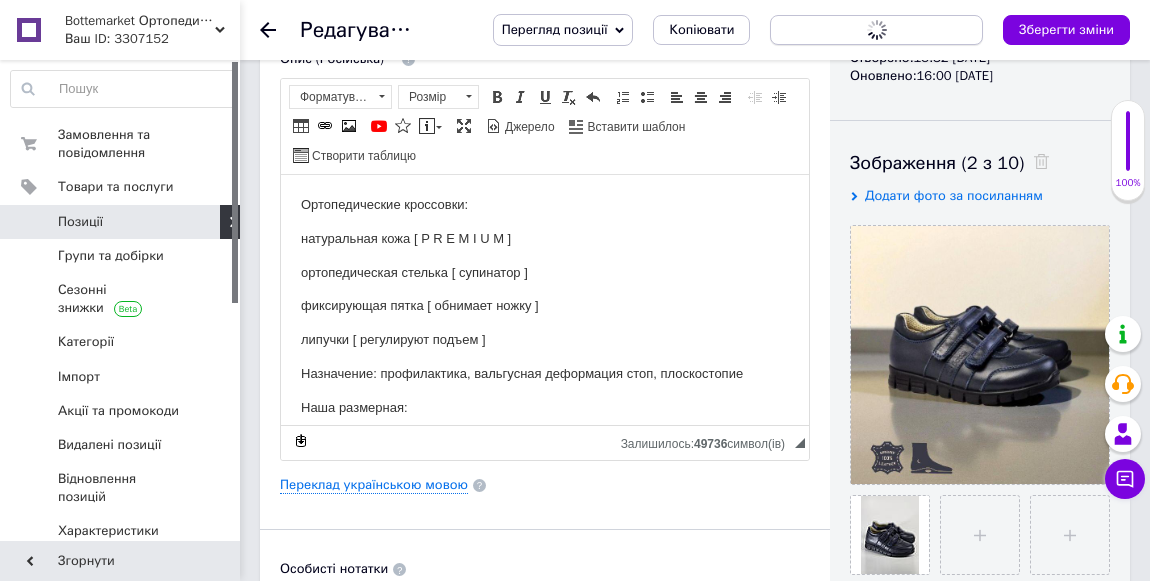 scroll, scrollTop: 0, scrollLeft: 0, axis: both 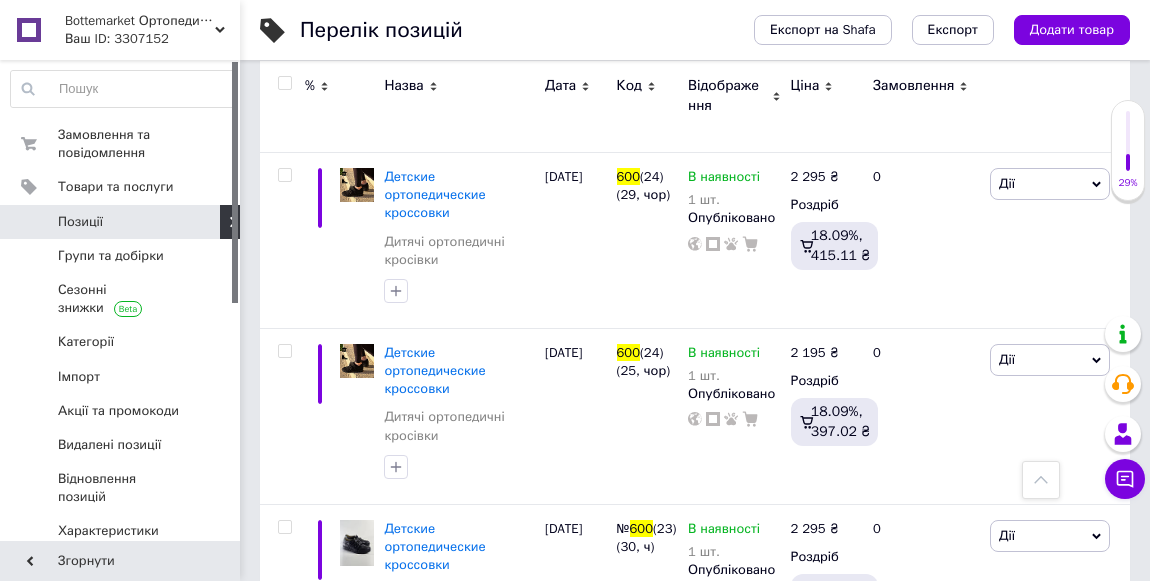 click on "Детские ортопедические кроссовки" at bounding box center [434, 898] 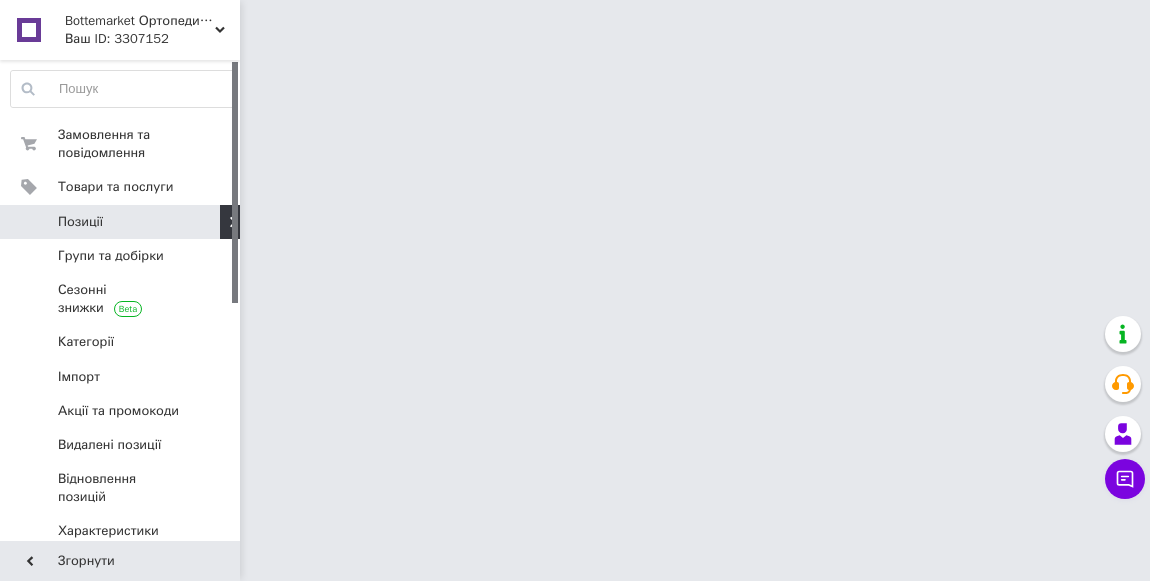 scroll, scrollTop: 0, scrollLeft: 0, axis: both 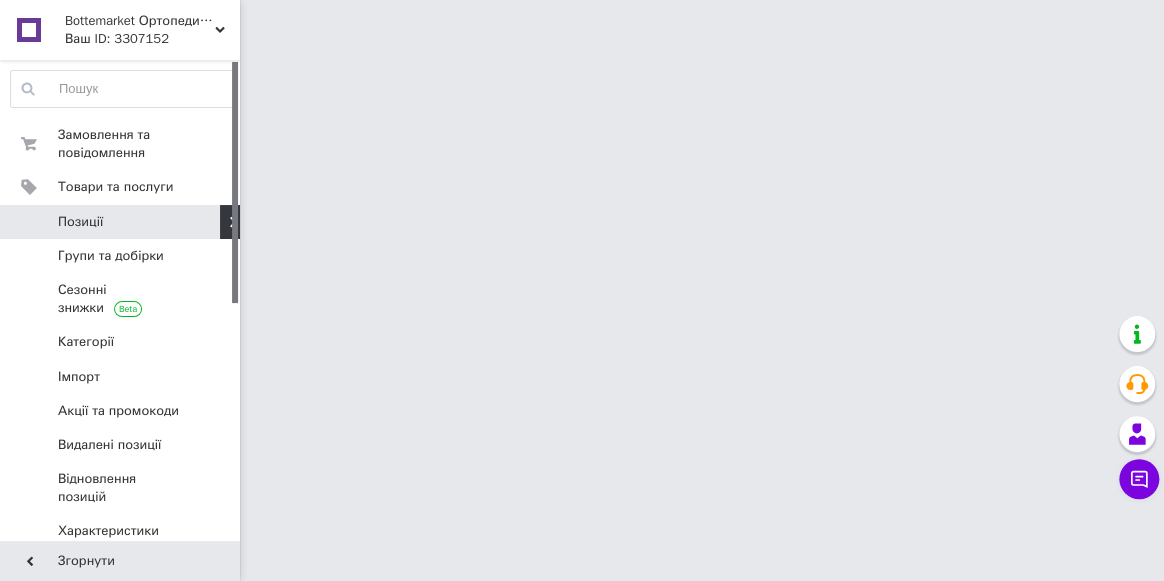 click on "Bottemarket Ортопедичне взуття №1 Ваш ID: 3307152 Сайт Bottemarket Ортопедичне взуття №1 Кабінет покупця Перевірити стан системи Сторінка на порталі Довідка Вийти Замовлення та повідомлення 0 0 Товари та послуги Позиції Групи та добірки Сезонні знижки Категорії Імпорт Акції та промокоди [GEOGRAPHIC_DATA] позиції Відновлення позицій Характеристики Сповіщення 1 13 Показники роботи компанії Панель управління Відгуки Клієнти Каталог ProSale Аналітика Інструменти веб-майстра та SEO Управління сайтом Гаманець компанії Маркет" at bounding box center (582, 25) 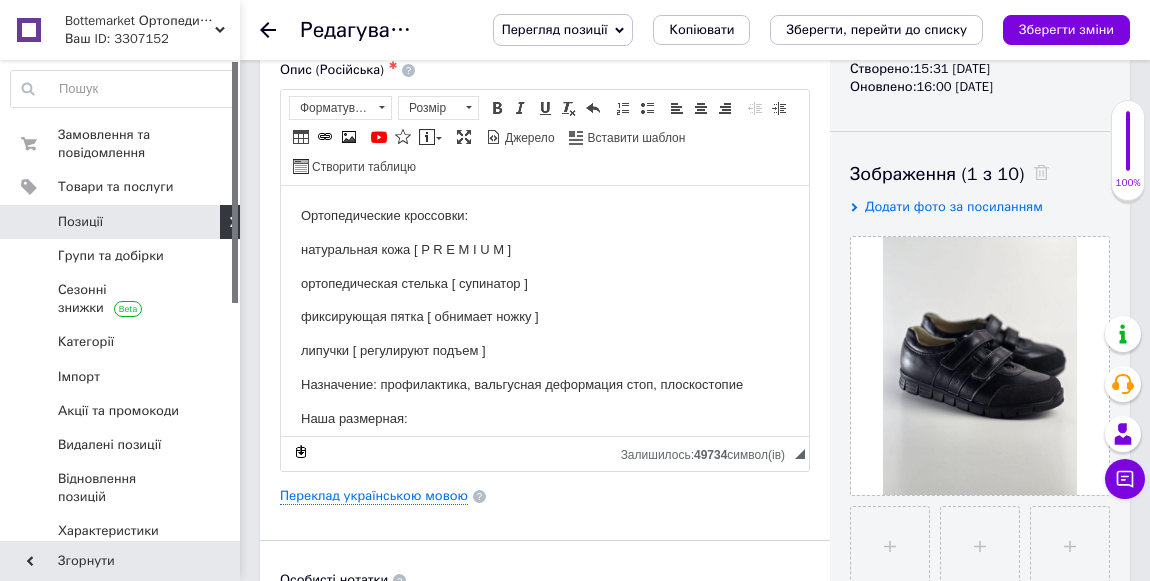 scroll, scrollTop: 272, scrollLeft: 0, axis: vertical 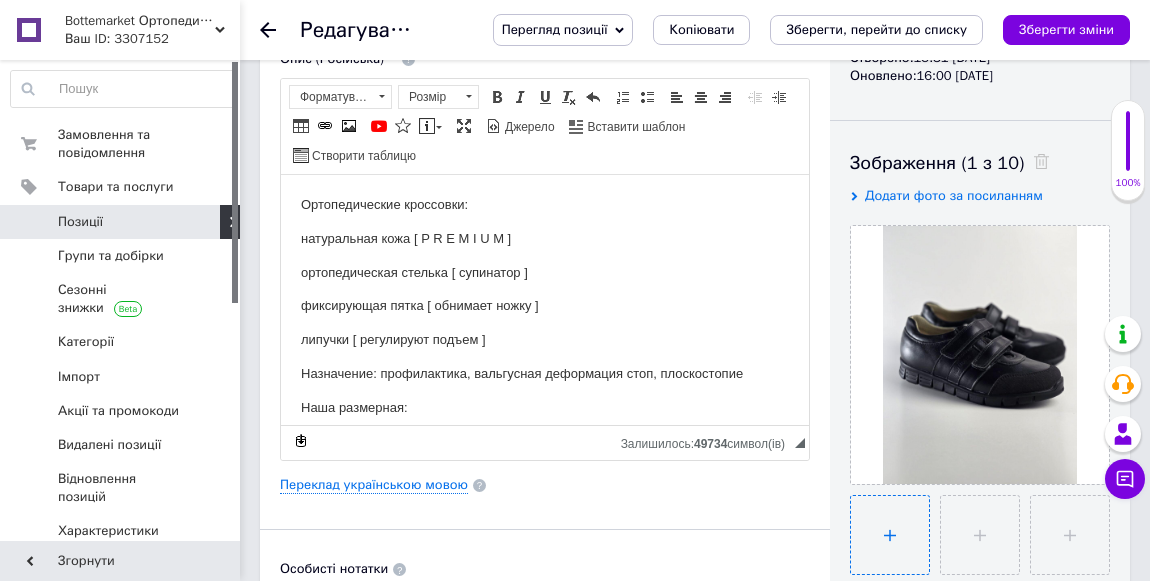 click at bounding box center (890, 535) 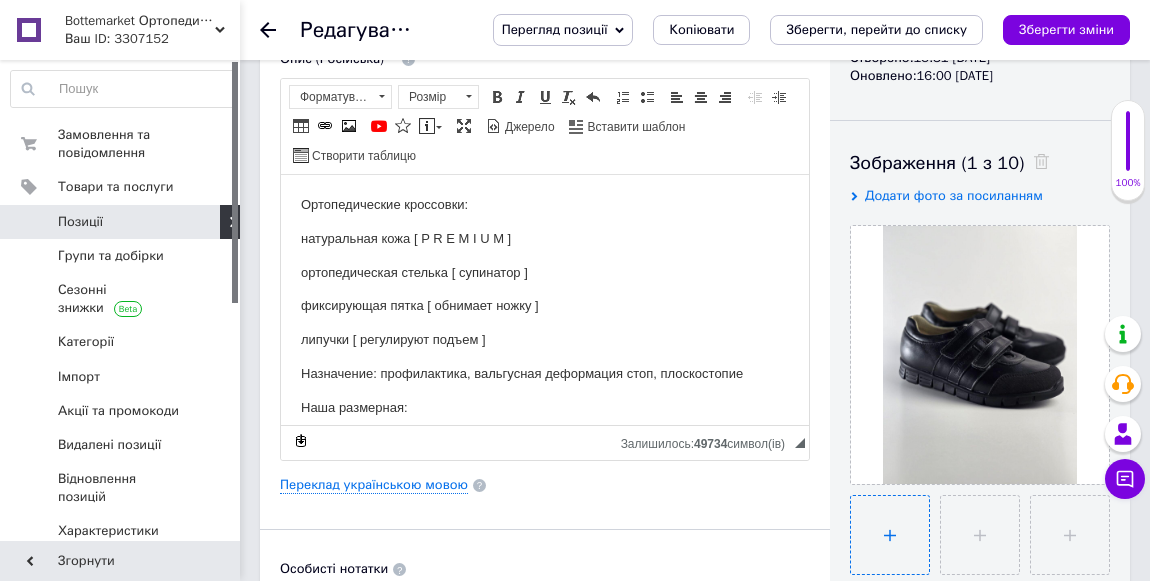 type on "C:\fakepath\photo_2025-07-09_14-00-39.jpg" 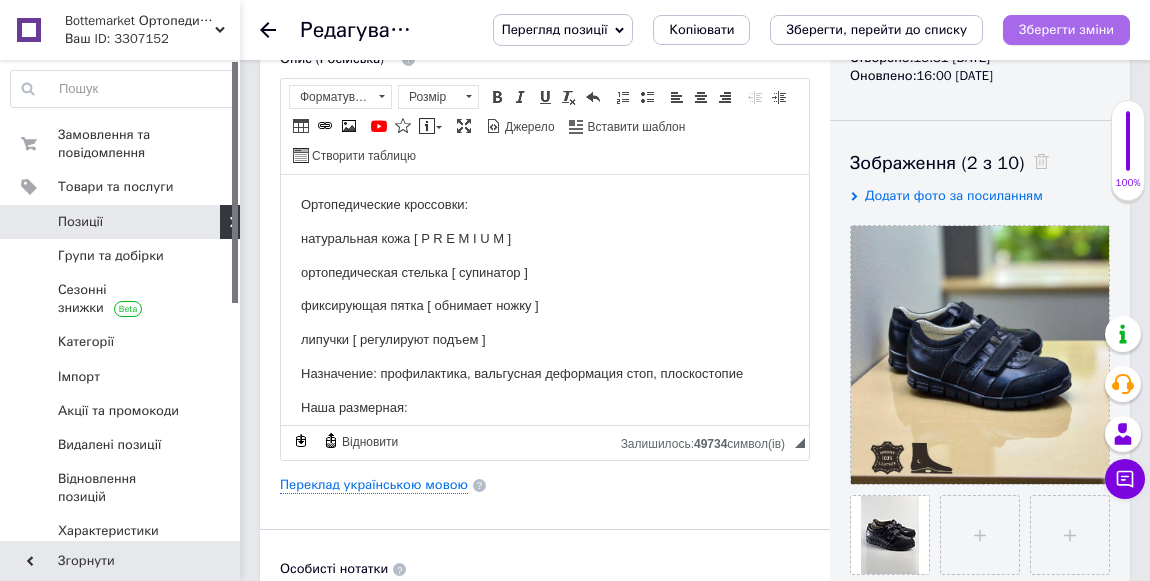 click on "Зберегти зміни" at bounding box center [1066, 30] 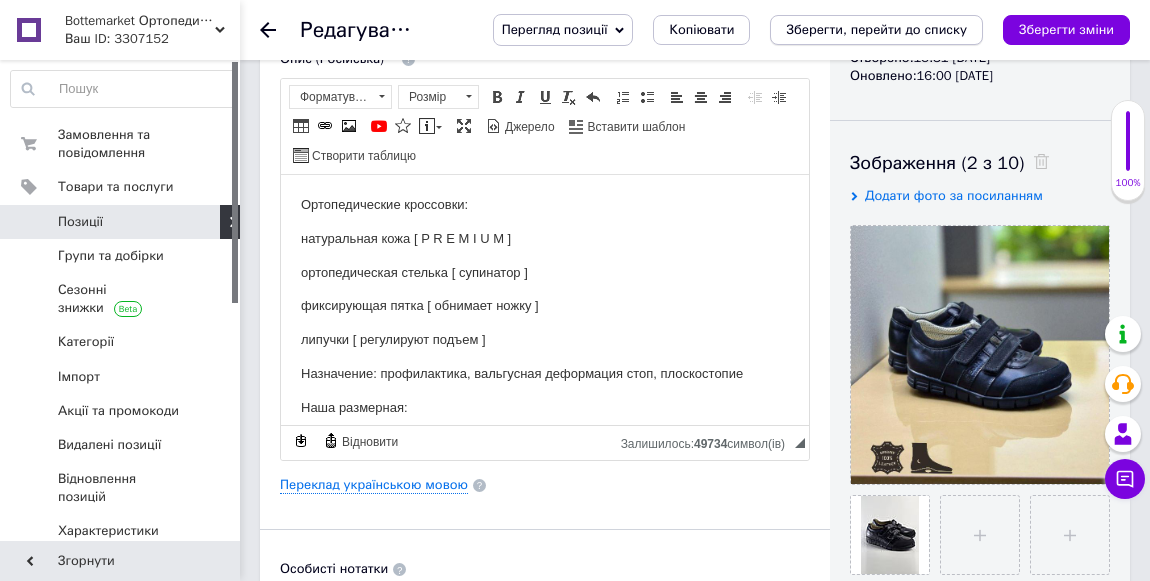 click on "Зберегти, перейти до списку" at bounding box center [876, 29] 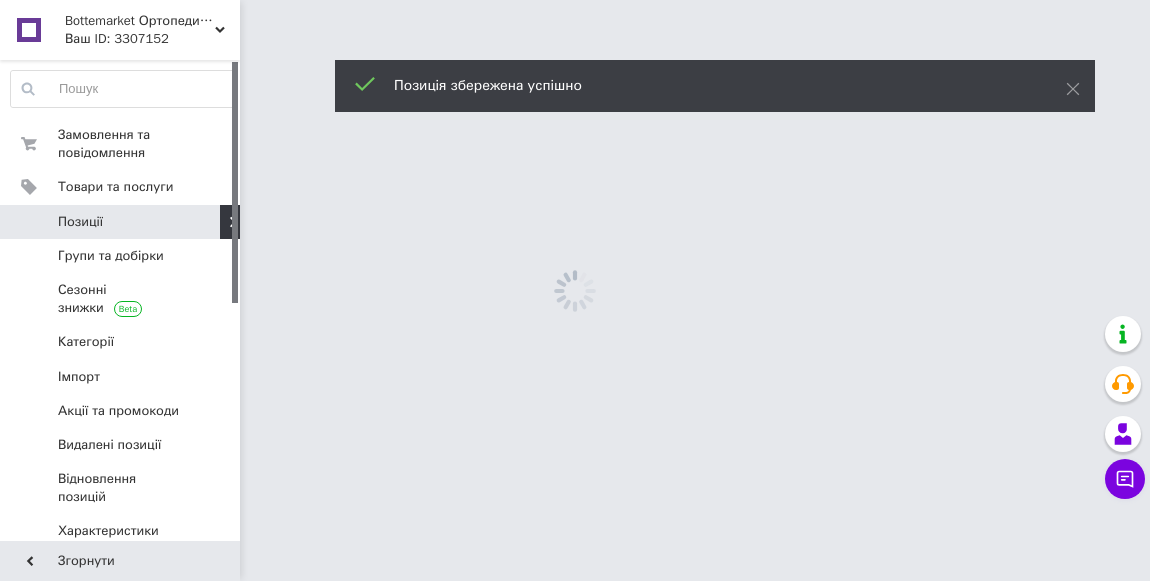 scroll, scrollTop: 0, scrollLeft: 0, axis: both 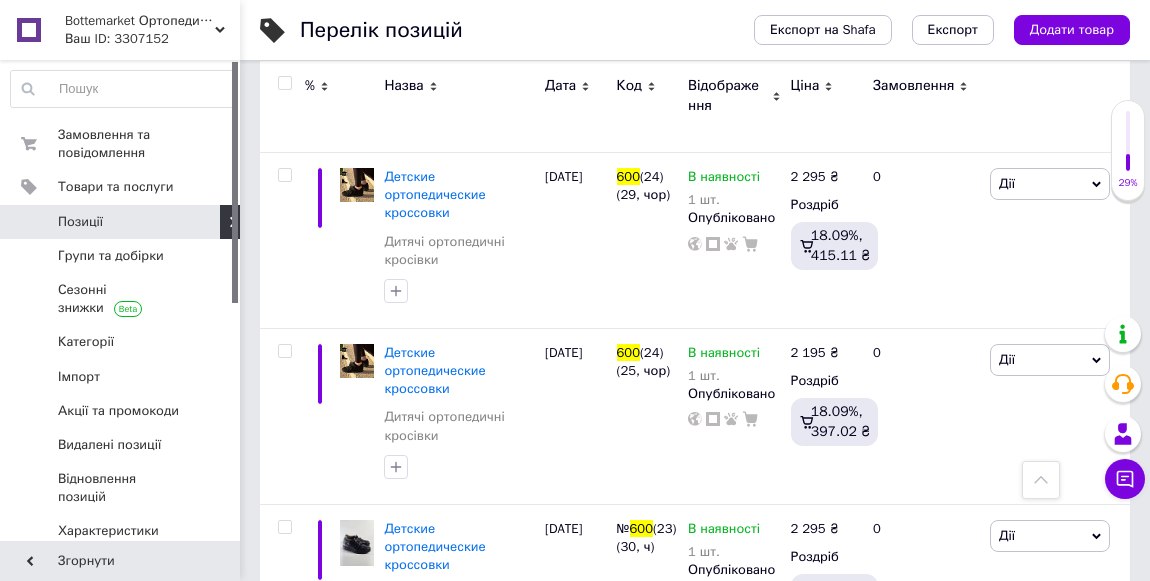 click on "Детские ортопедические кроссовки" at bounding box center [434, 1074] 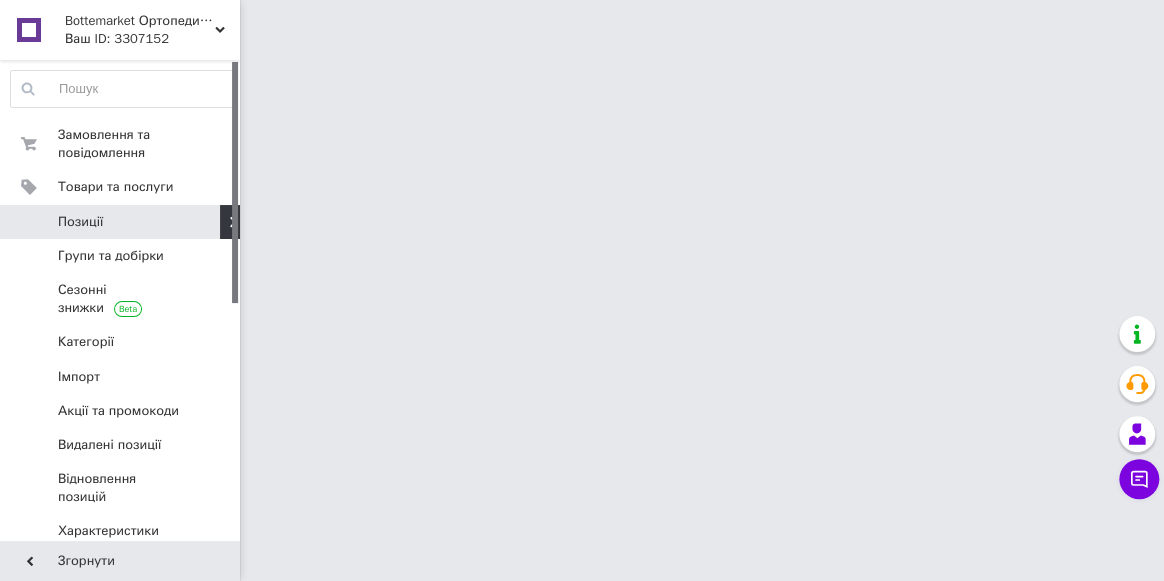 click on "Bottemarket Ортопедичне взуття №1 Ваш ID: 3307152 Сайт Bottemarket Ортопедичне взуття №1 Кабінет покупця Перевірити стан системи Сторінка на порталі Довідка Вийти Замовлення та повідомлення 0 0 Товари та послуги Позиції Групи та добірки Сезонні знижки Категорії Імпорт Акції та промокоди [GEOGRAPHIC_DATA] позиції Відновлення позицій Характеристики Сповіщення 1 13 Показники роботи компанії Панель управління Відгуки Клієнти Каталог ProSale Аналітика Інструменти веб-майстра та SEO Управління сайтом Гаманець компанії Маркет" at bounding box center (582, 25) 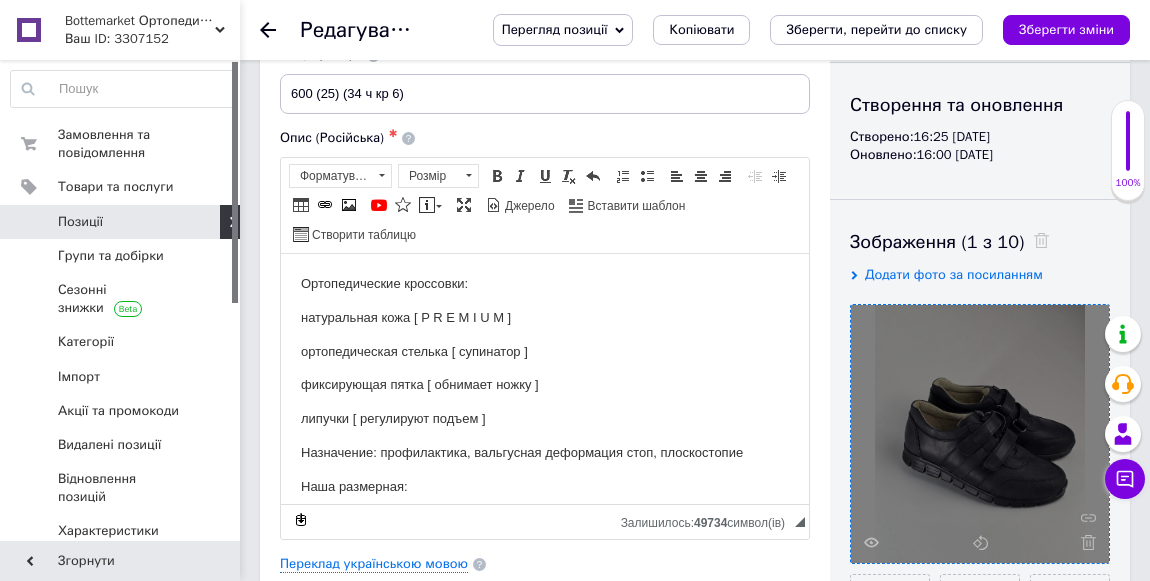 scroll, scrollTop: 363, scrollLeft: 0, axis: vertical 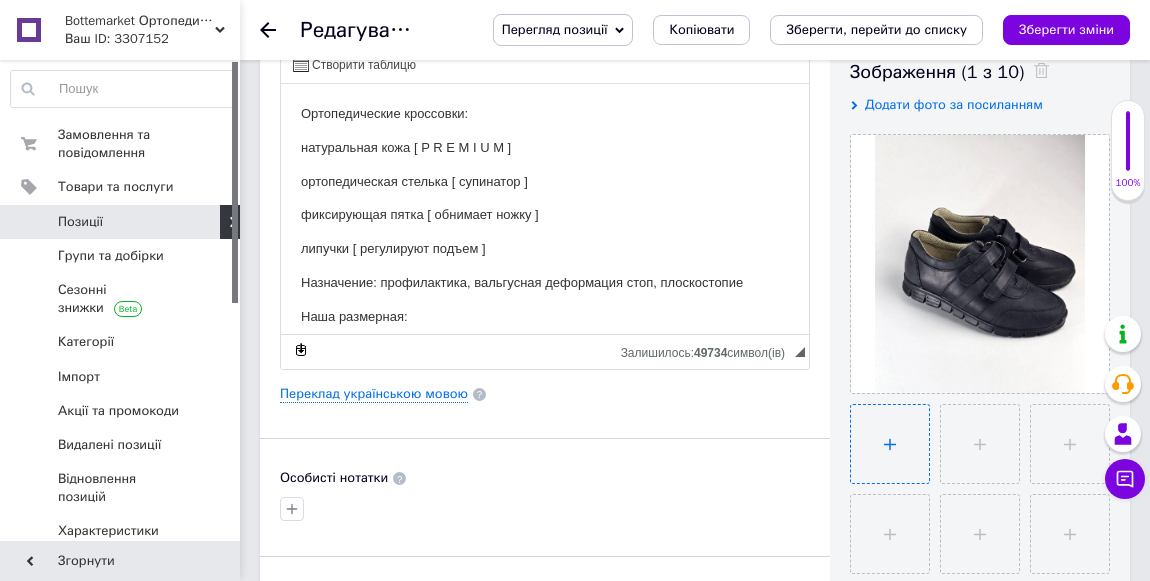 click at bounding box center [890, 444] 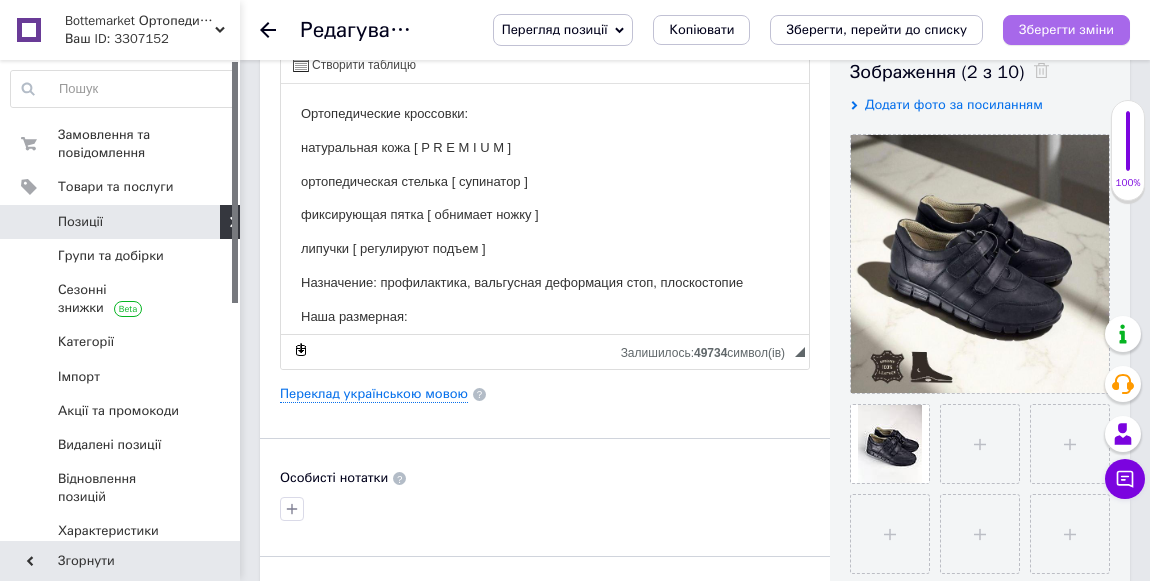 click on "Зберегти зміни" at bounding box center (1066, 29) 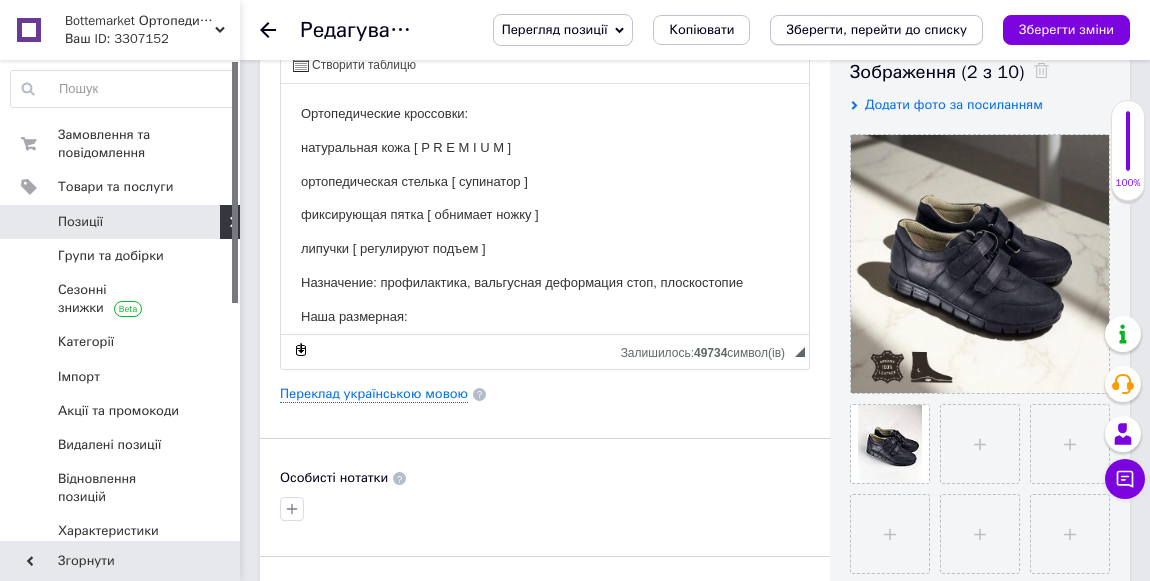 click on "Зберегти, перейти до списку" at bounding box center (876, 29) 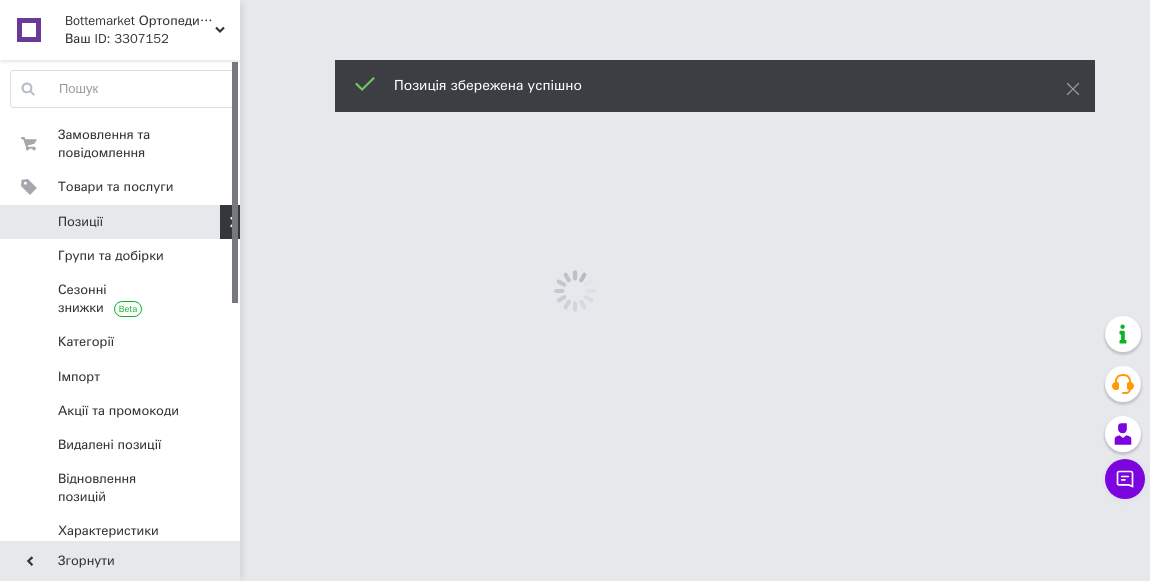 scroll, scrollTop: 0, scrollLeft: 0, axis: both 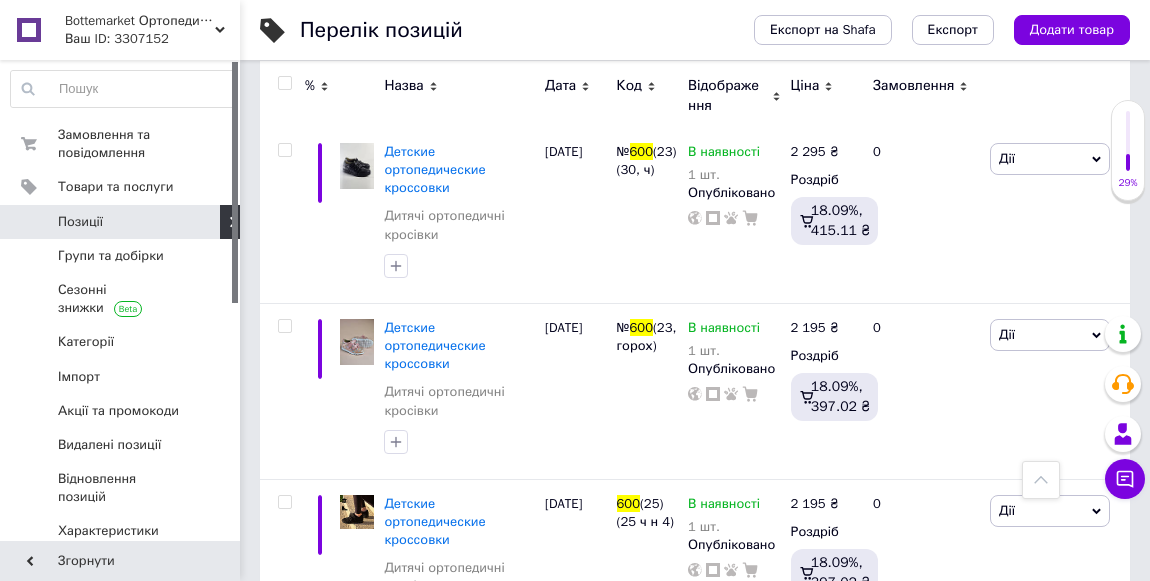 click on "Детские ортопедические кроссовки" at bounding box center [434, 1049] 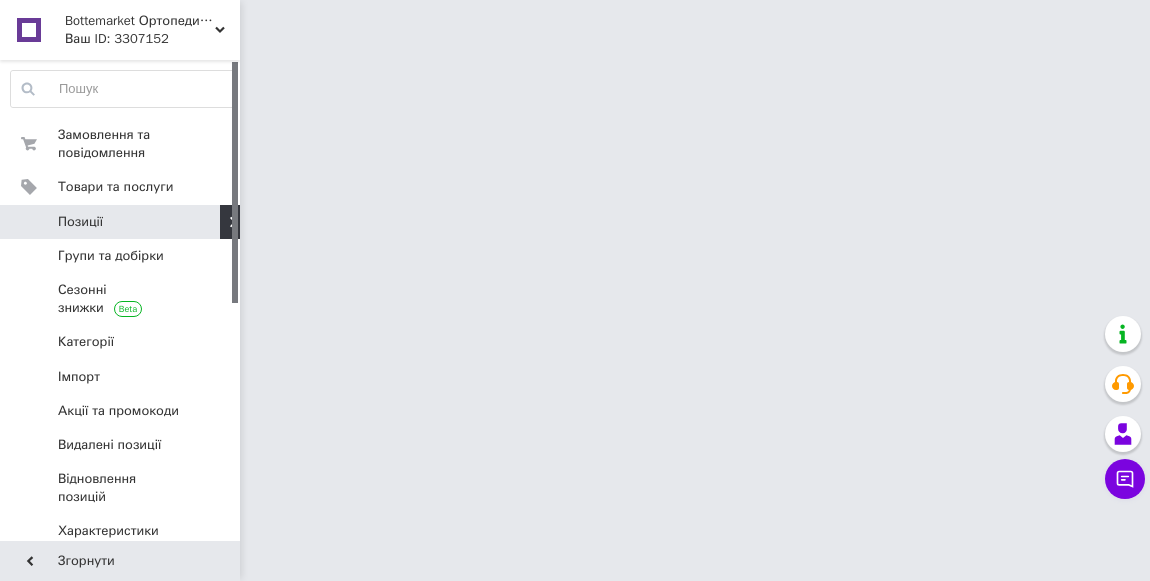 scroll, scrollTop: 0, scrollLeft: 0, axis: both 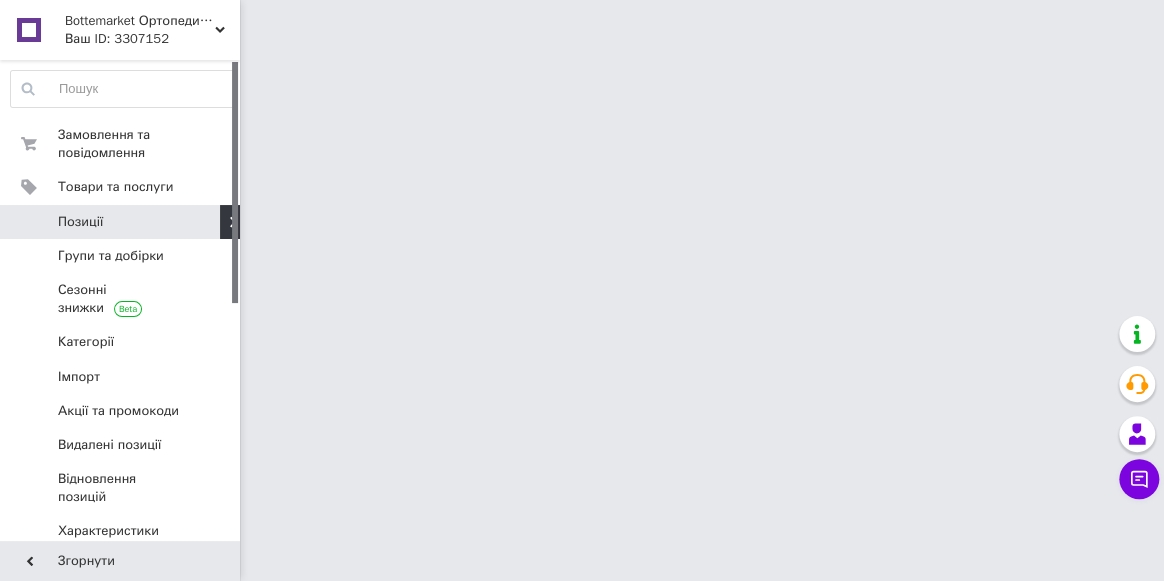 click on "Bottemarket Ортопедичне взуття №1 Ваш ID: 3307152 Сайт Bottemarket Ортопедичне взуття №1 Кабінет покупця Перевірити стан системи Сторінка на порталі Довідка Вийти Замовлення та повідомлення 0 0 Товари та послуги Позиції Групи та добірки Сезонні знижки Категорії Імпорт Акції та промокоди [GEOGRAPHIC_DATA] позиції Відновлення позицій Характеристики Сповіщення 1 13 Показники роботи компанії Панель управління Відгуки Клієнти Каталог ProSale Аналітика Інструменти веб-майстра та SEO Управління сайтом Гаманець компанії Маркет" at bounding box center (582, 25) 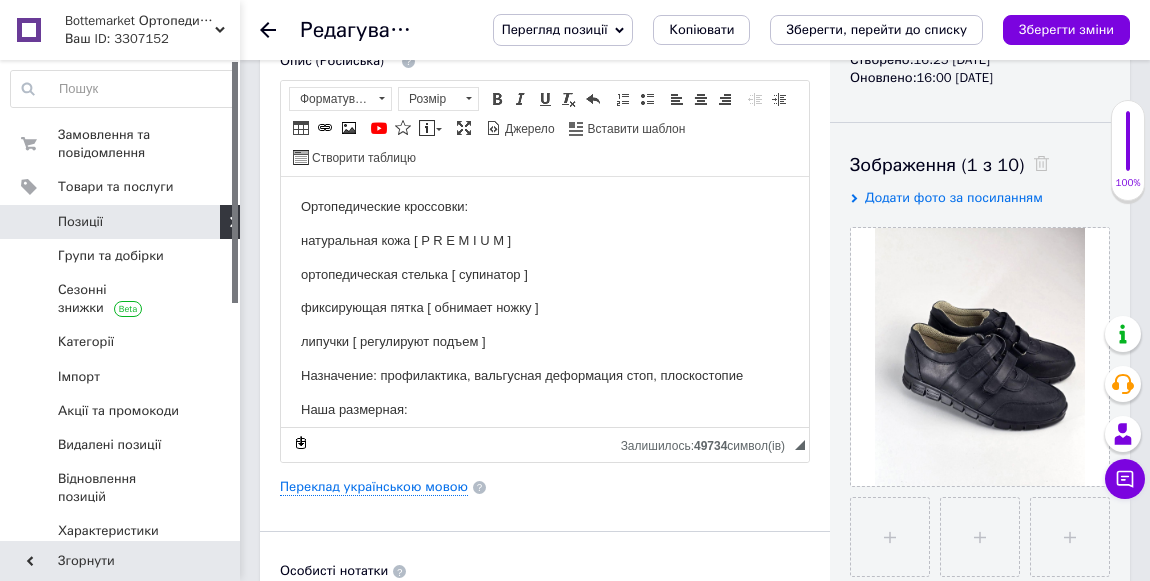 scroll, scrollTop: 454, scrollLeft: 0, axis: vertical 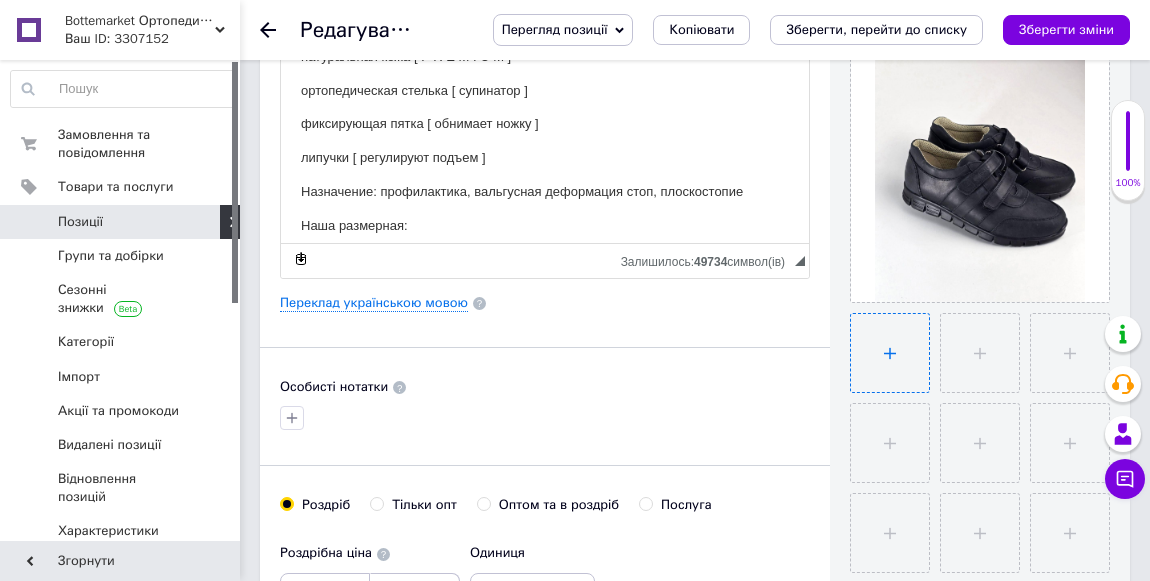 click at bounding box center (890, 353) 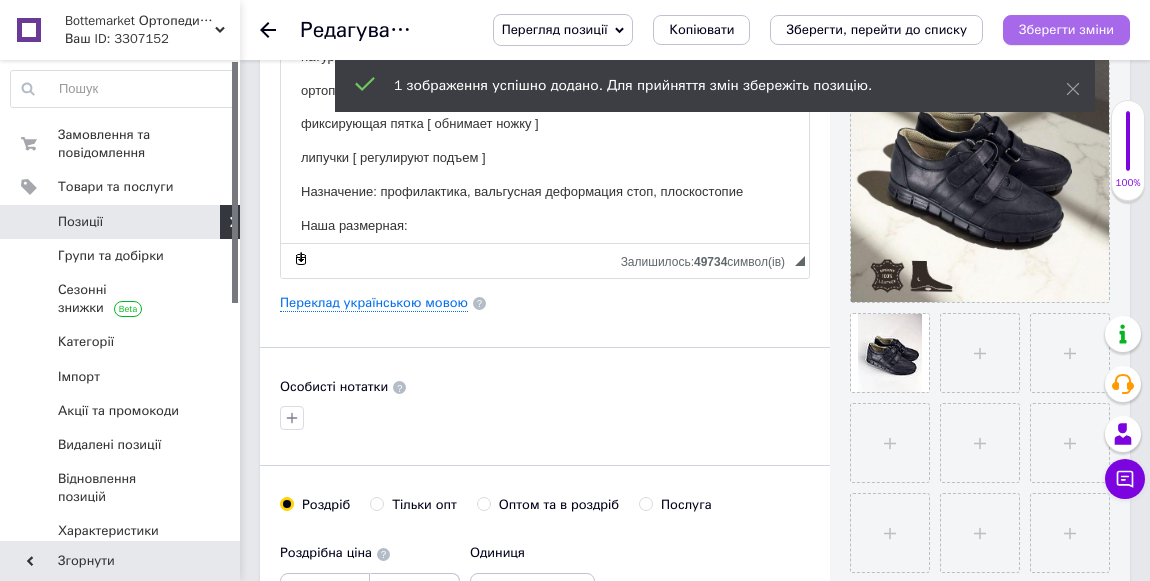 click on "Зберегти зміни" at bounding box center (1066, 29) 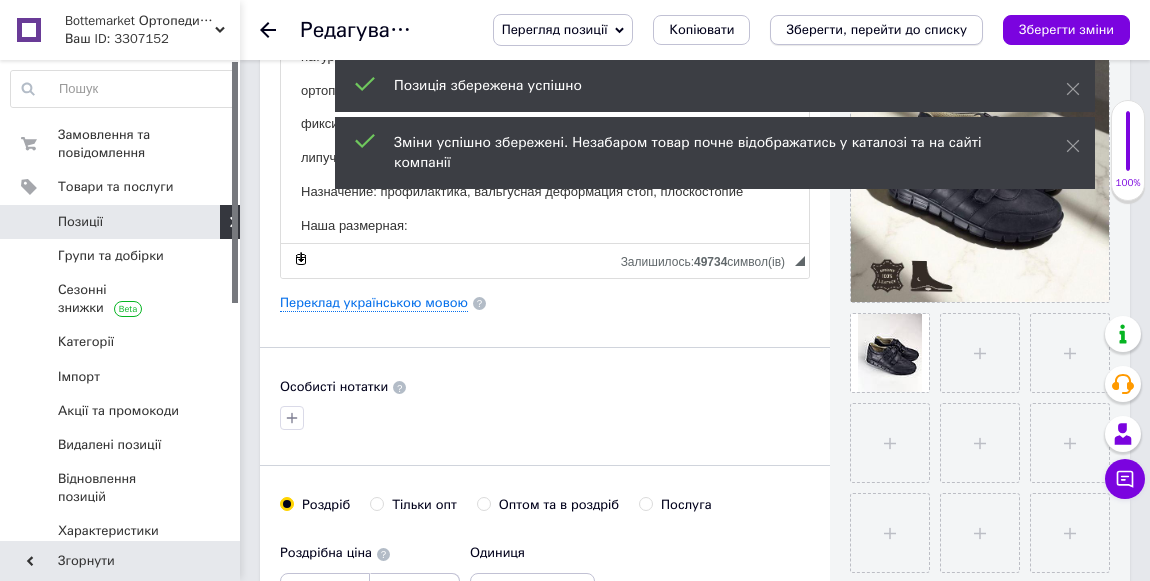 click on "Зберегти, перейти до списку" at bounding box center [876, 29] 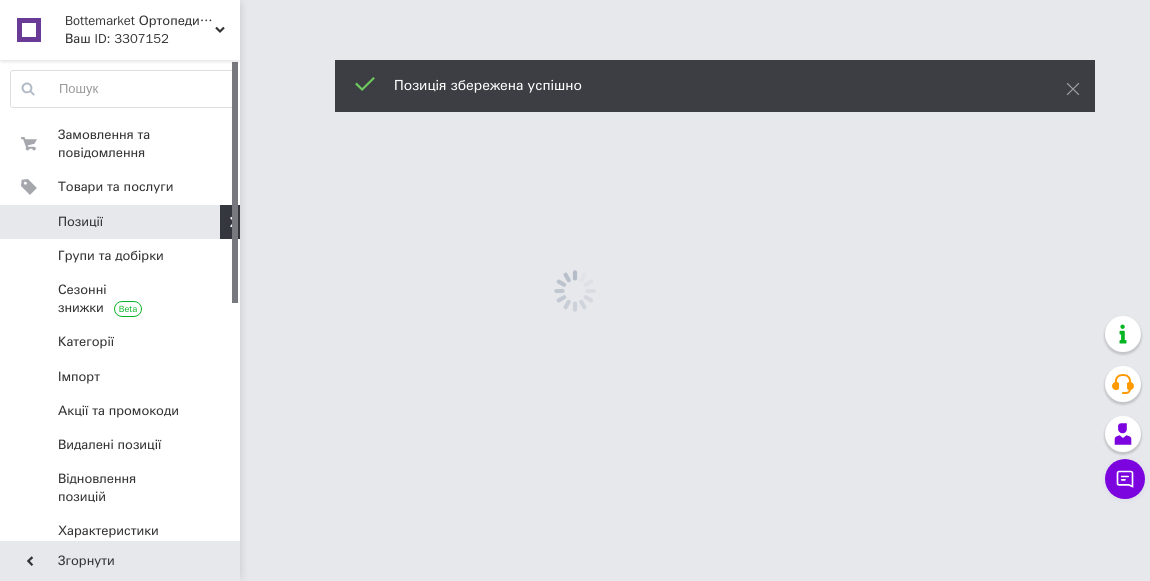 scroll, scrollTop: 0, scrollLeft: 0, axis: both 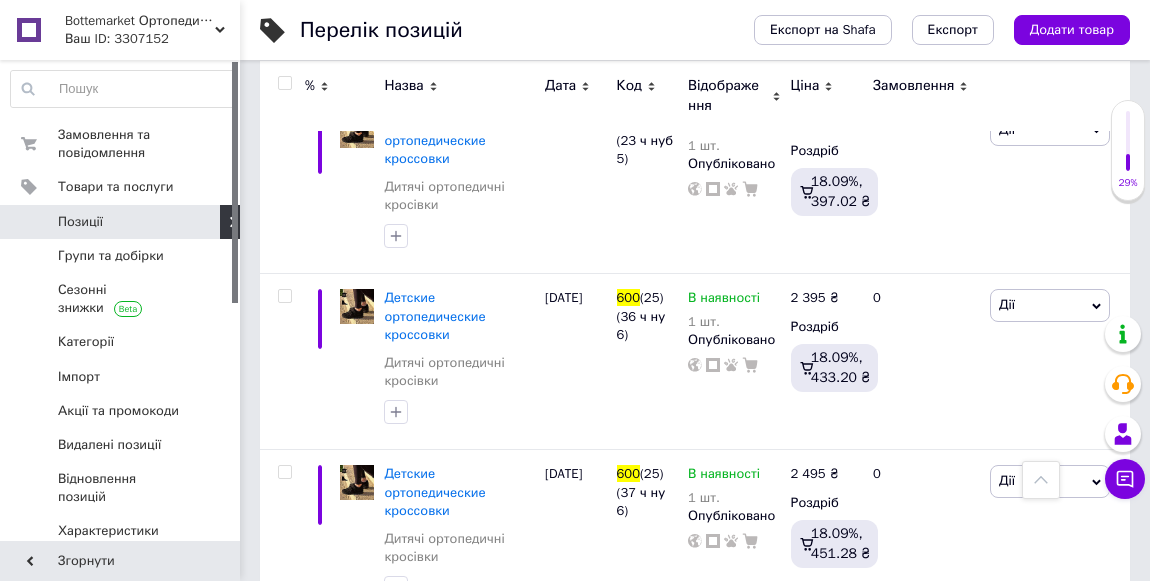 click on "Детские ортопедические кроссовки" at bounding box center [434, 1019] 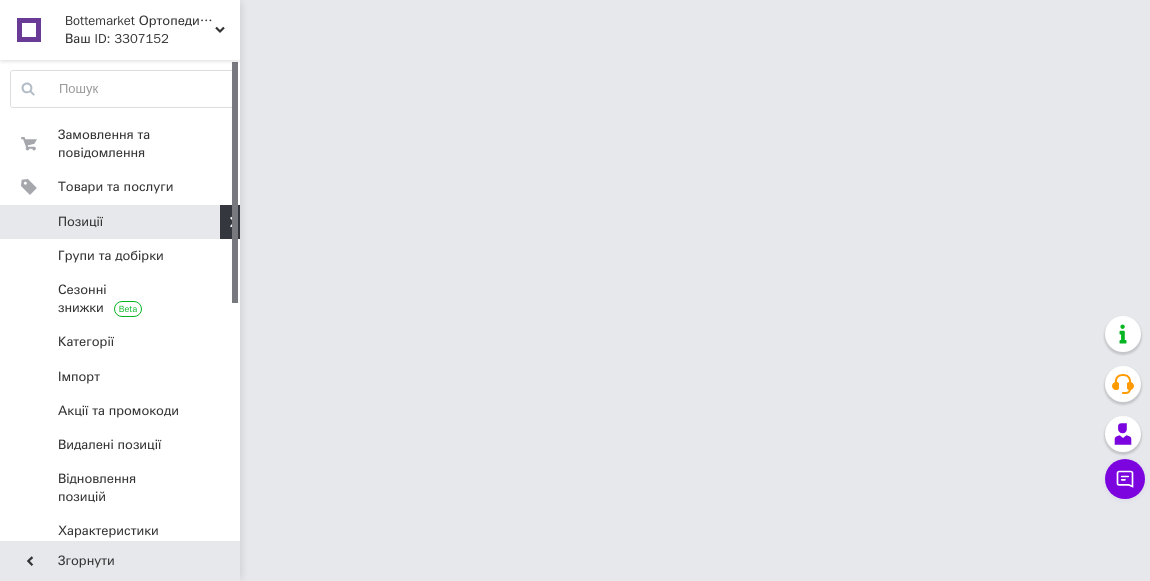 scroll, scrollTop: 0, scrollLeft: 0, axis: both 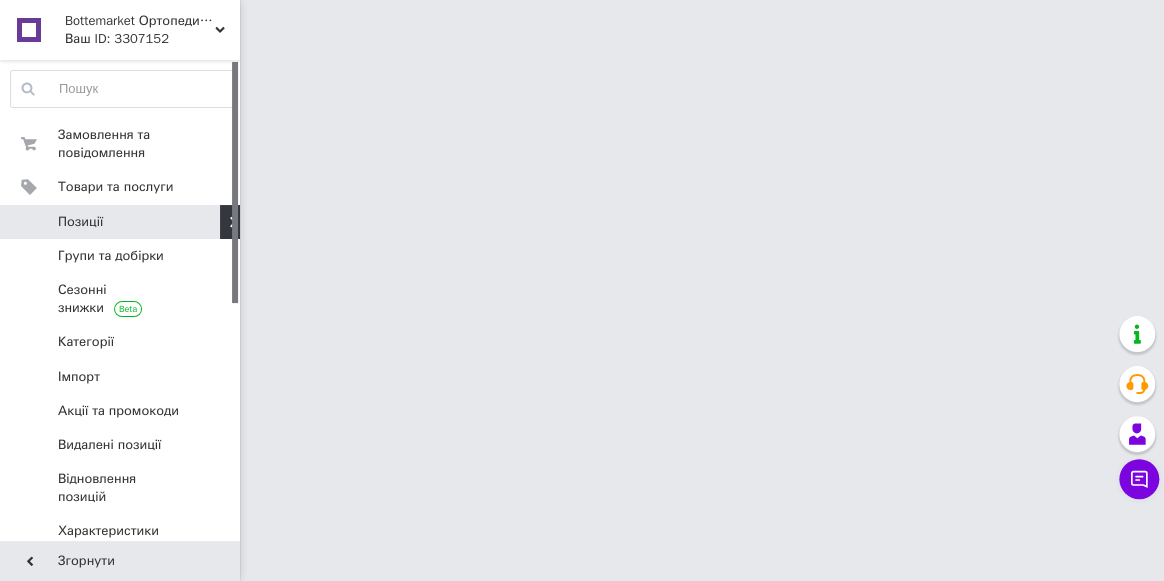 click on "Bottemarket Ортопедичне взуття №1 Ваш ID: 3307152 Сайт Bottemarket Ортопедичне взуття №1 Кабінет покупця Перевірити стан системи Сторінка на порталі Довідка Вийти Замовлення та повідомлення 0 0 Товари та послуги Позиції Групи та добірки Сезонні знижки Категорії Імпорт Акції та промокоди [GEOGRAPHIC_DATA] позиції Відновлення позицій Характеристики Сповіщення 1 13 Показники роботи компанії Панель управління Відгуки Клієнти Каталог ProSale Аналітика Інструменти веб-майстра та SEO Управління сайтом Гаманець компанії Маркет" at bounding box center [582, 25] 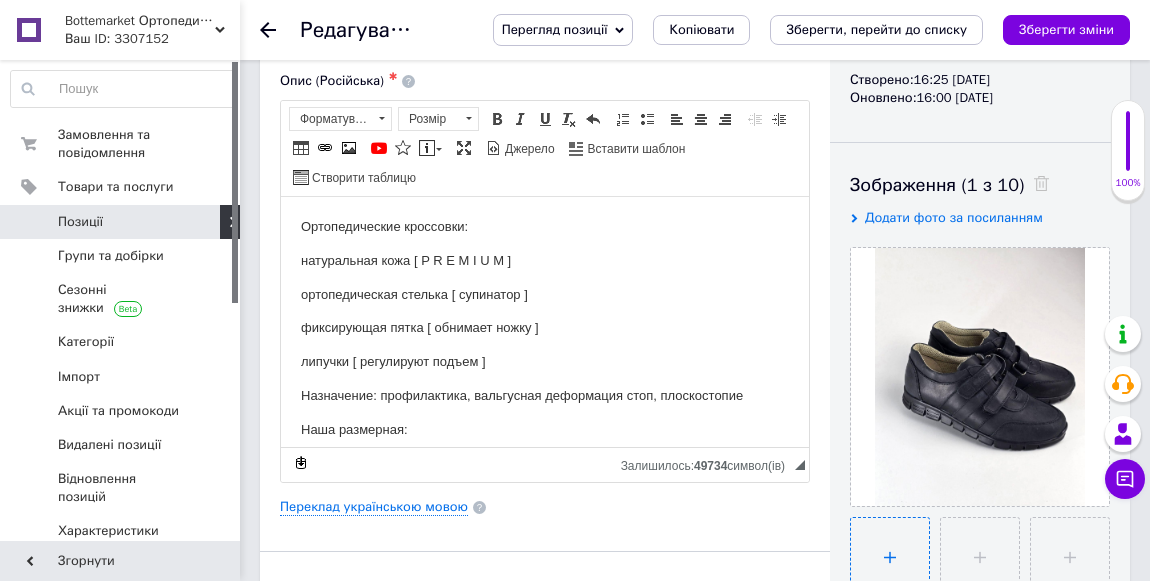 scroll, scrollTop: 363, scrollLeft: 0, axis: vertical 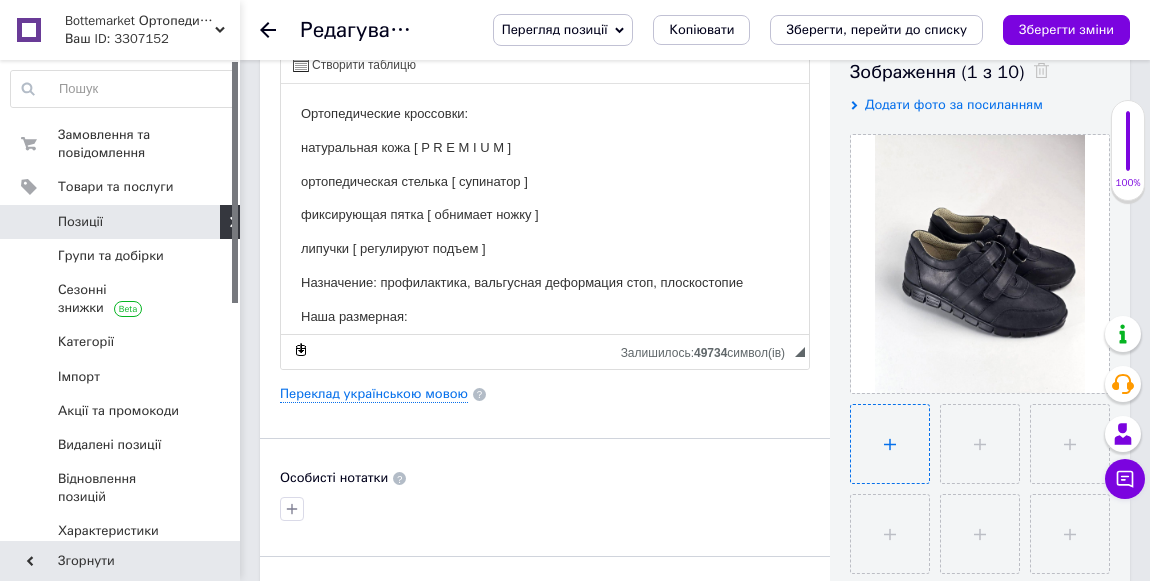 click at bounding box center (890, 444) 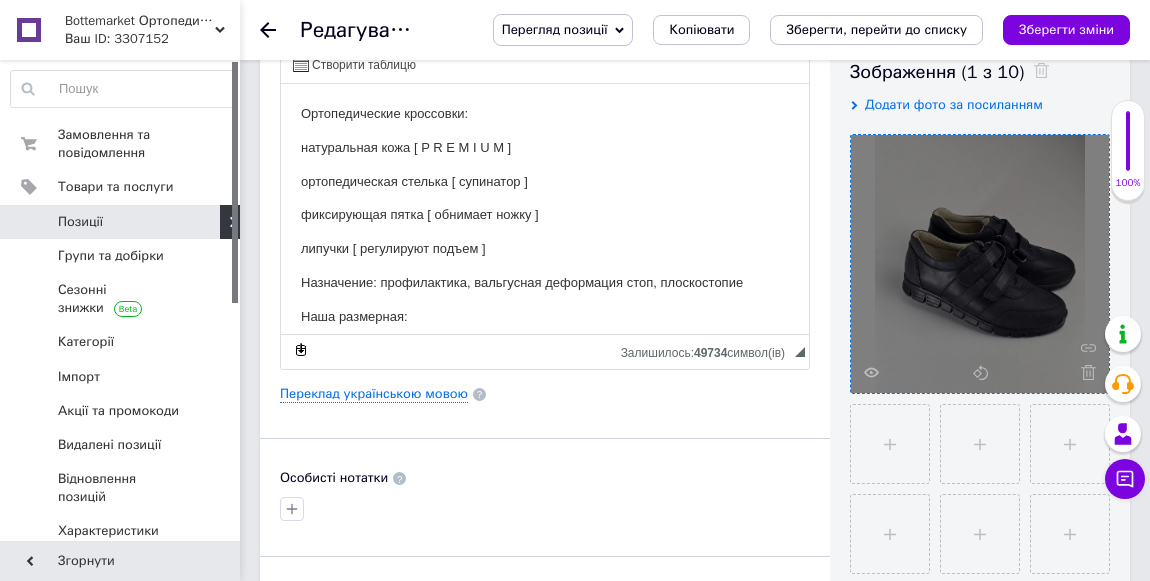type 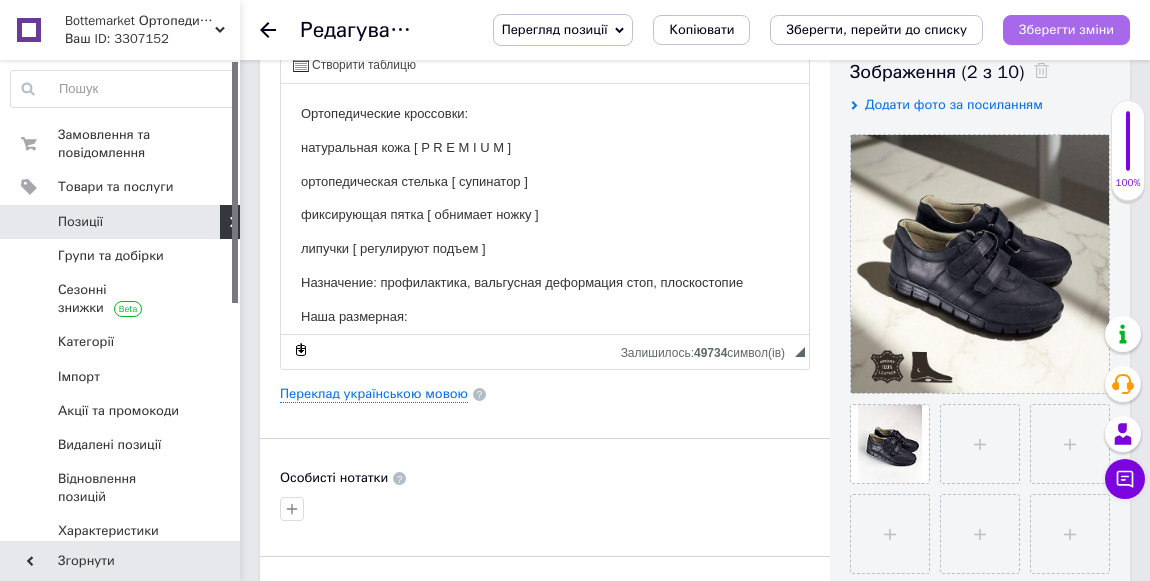 click on "Зберегти зміни" at bounding box center [1066, 29] 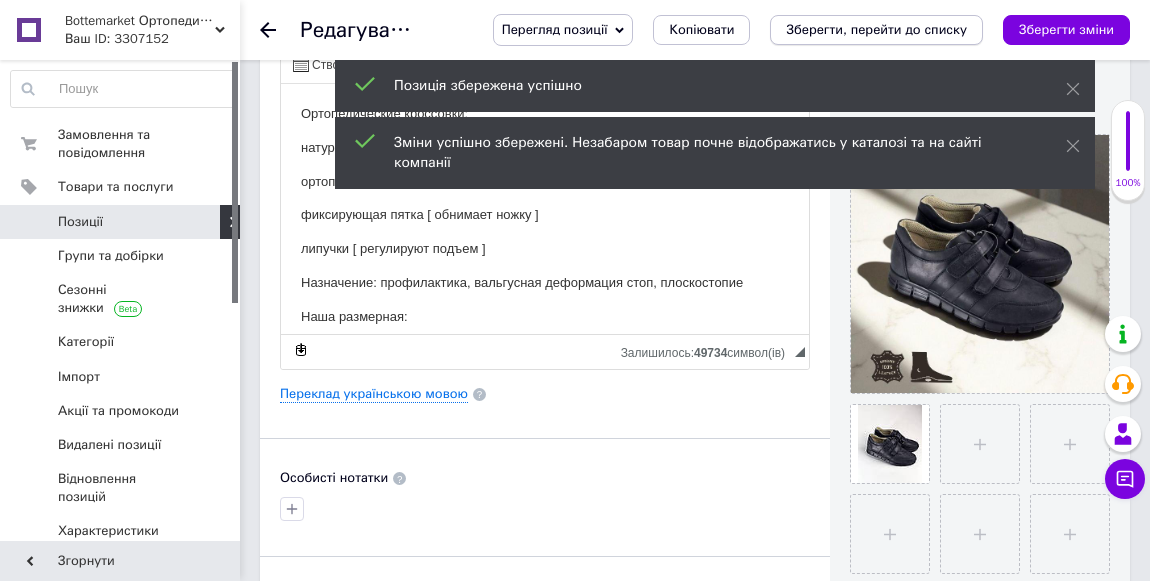 click on "Зберегти, перейти до списку" at bounding box center (876, 29) 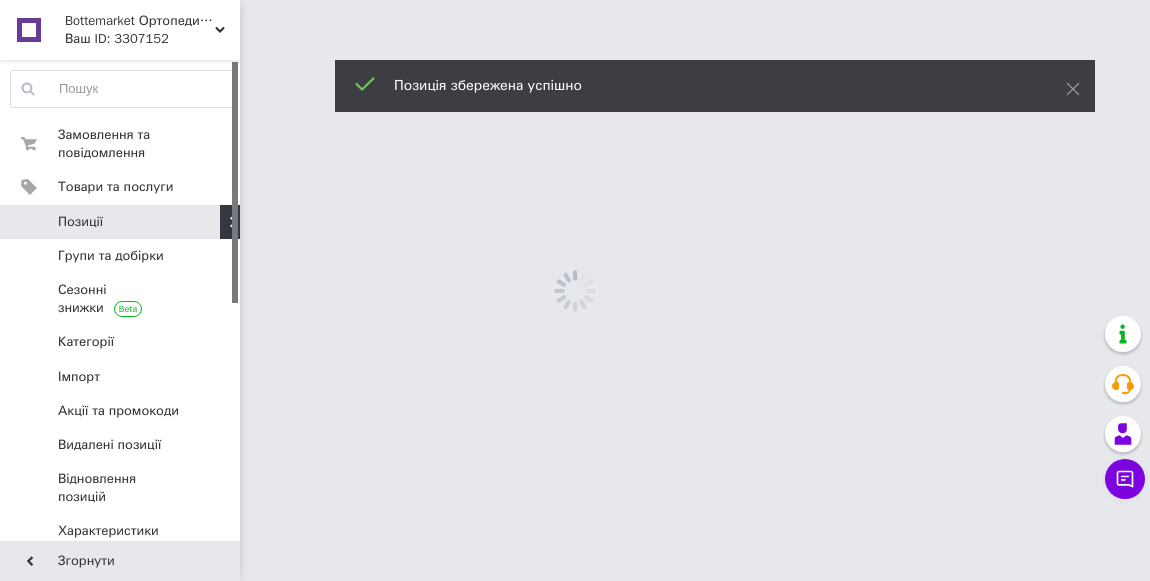 scroll, scrollTop: 0, scrollLeft: 0, axis: both 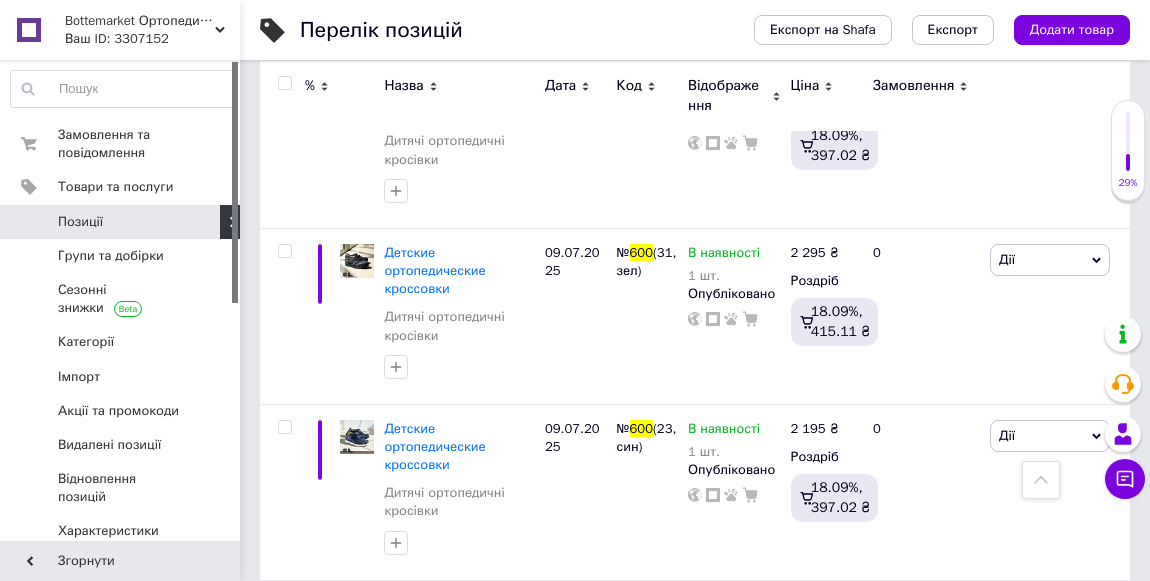 click on "Детские ортопедические кроссовки" at bounding box center (434, 798) 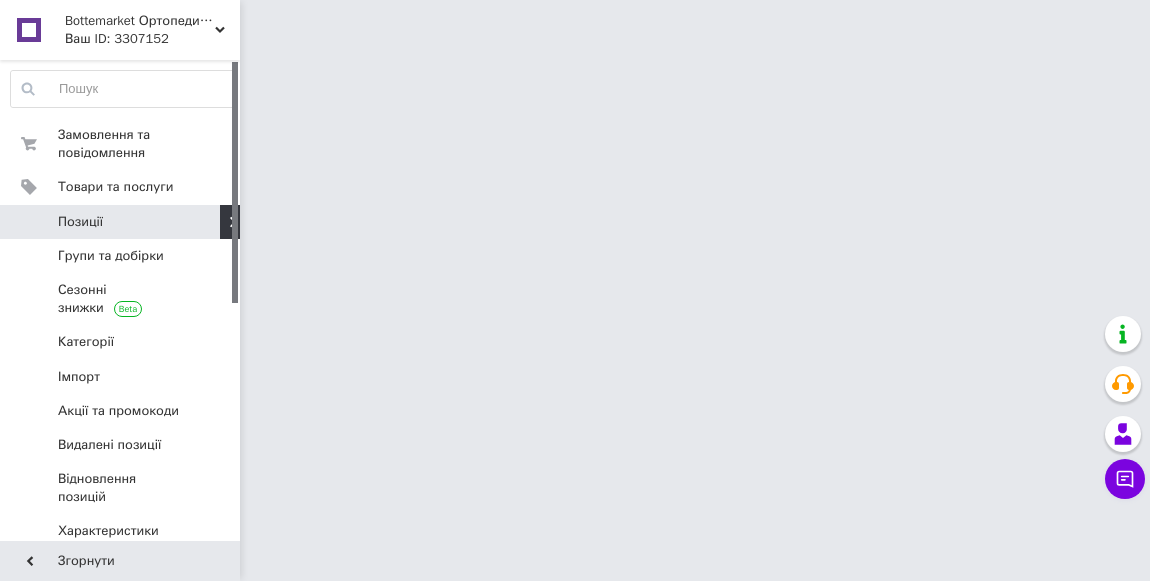 scroll, scrollTop: 0, scrollLeft: 0, axis: both 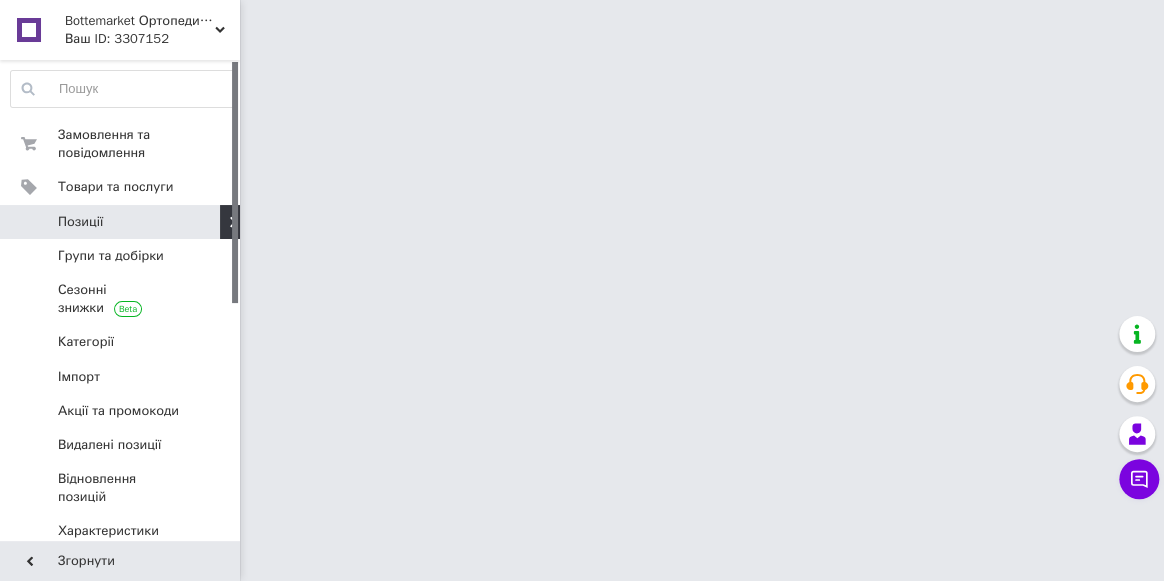 click on "Bottemarket Ортопедичне взуття №1 Ваш ID: 3307152 Сайт Bottemarket Ортопедичне взуття №1 Кабінет покупця Перевірити стан системи Сторінка на порталі Довідка Вийти Замовлення та повідомлення 0 0 Товари та послуги Позиції Групи та добірки Сезонні знижки Категорії Імпорт Акції та промокоди [GEOGRAPHIC_DATA] позиції Відновлення позицій Характеристики Сповіщення 1 13 Показники роботи компанії Панель управління Відгуки Клієнти Каталог ProSale Аналітика Інструменти веб-майстра та SEO Управління сайтом Гаманець компанії Маркет" at bounding box center [582, 25] 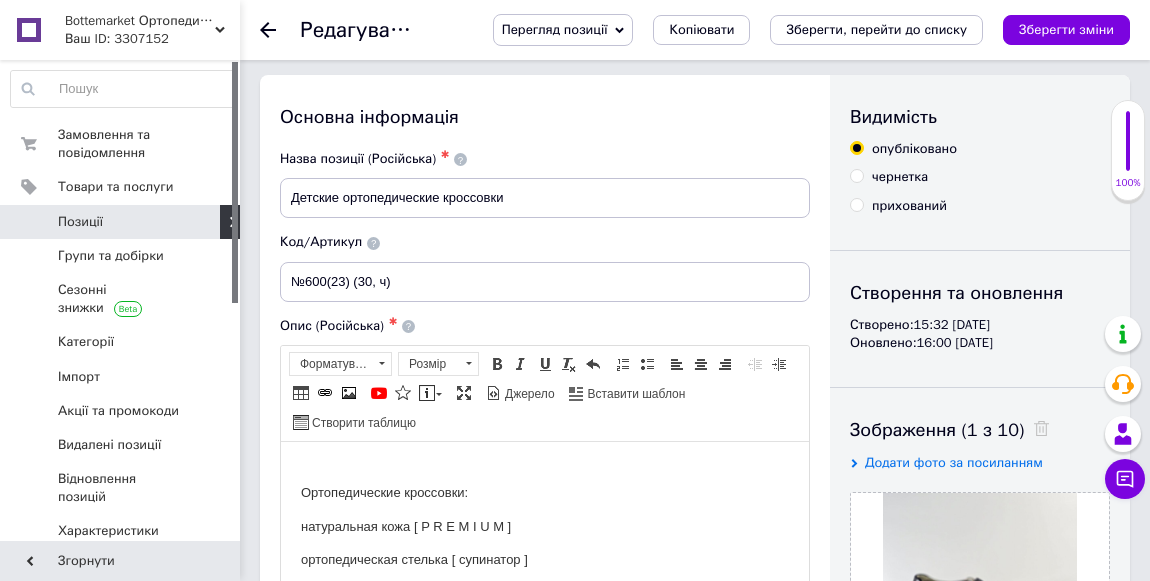 scroll, scrollTop: 363, scrollLeft: 0, axis: vertical 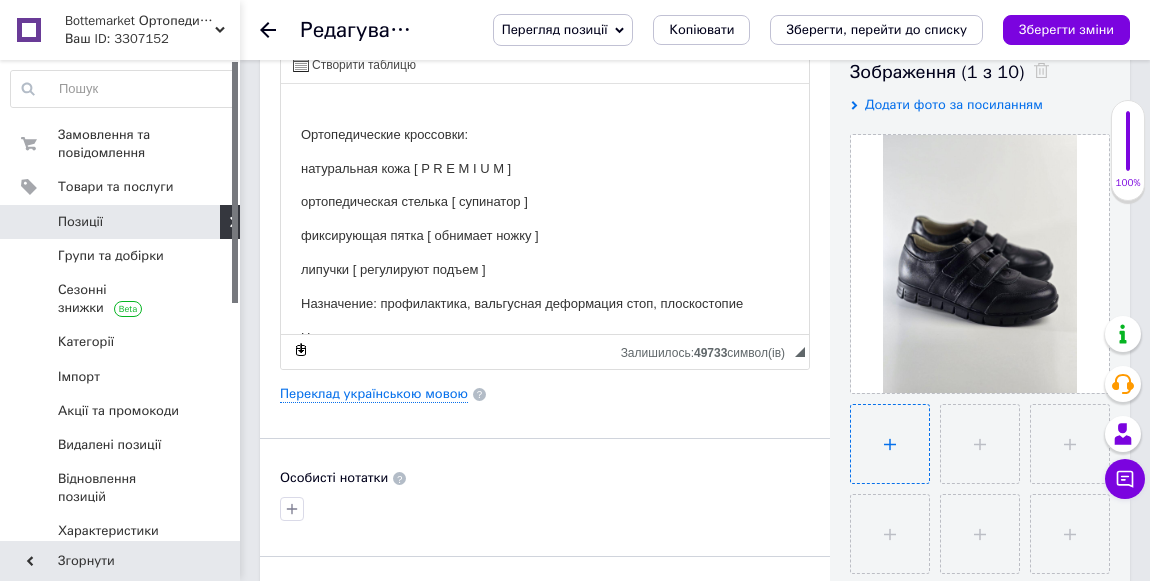 click at bounding box center (890, 444) 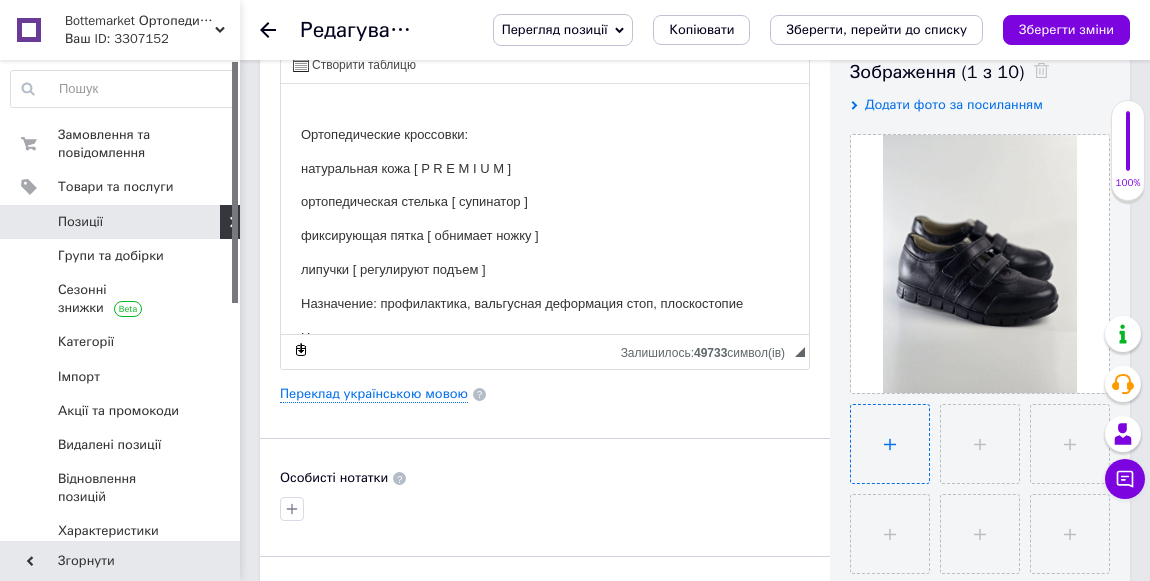 type on "C:\fakepath\photo_2025-07-09_14-00-39.jpg" 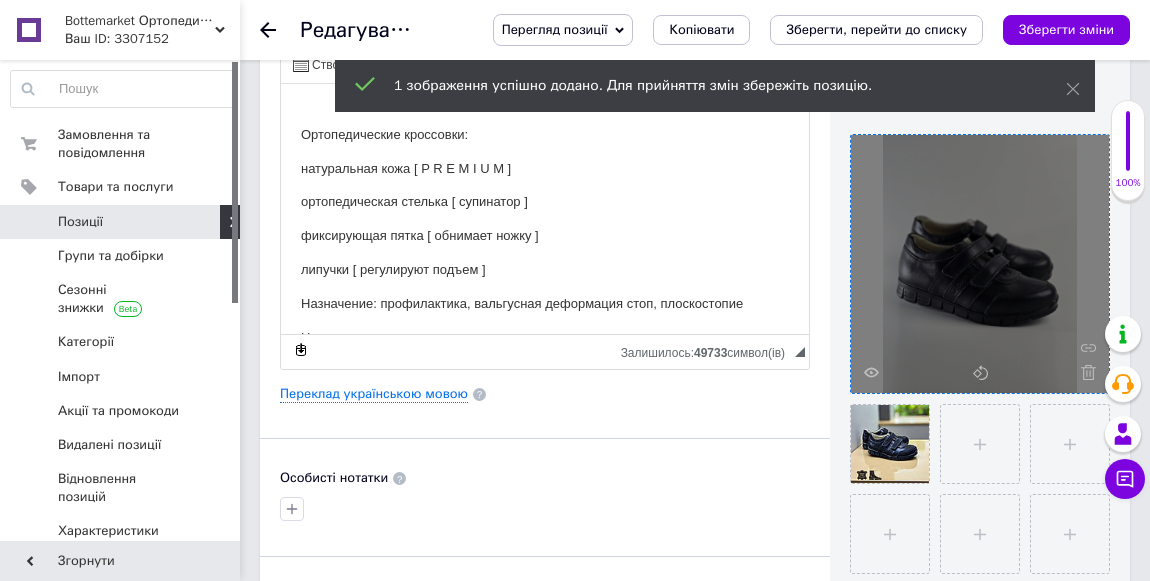 click at bounding box center (980, 264) 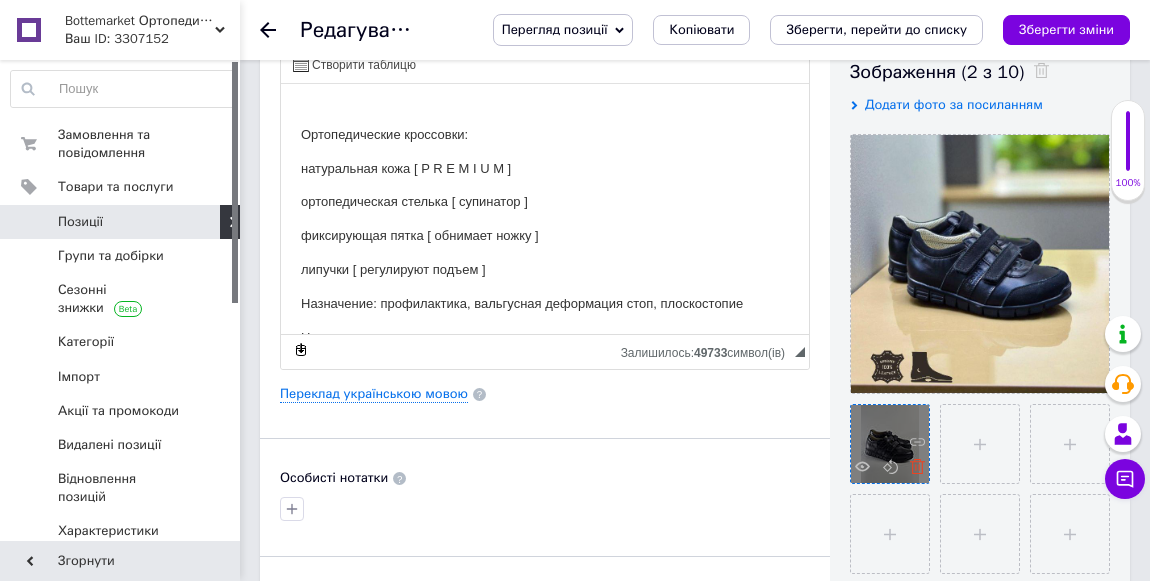 click 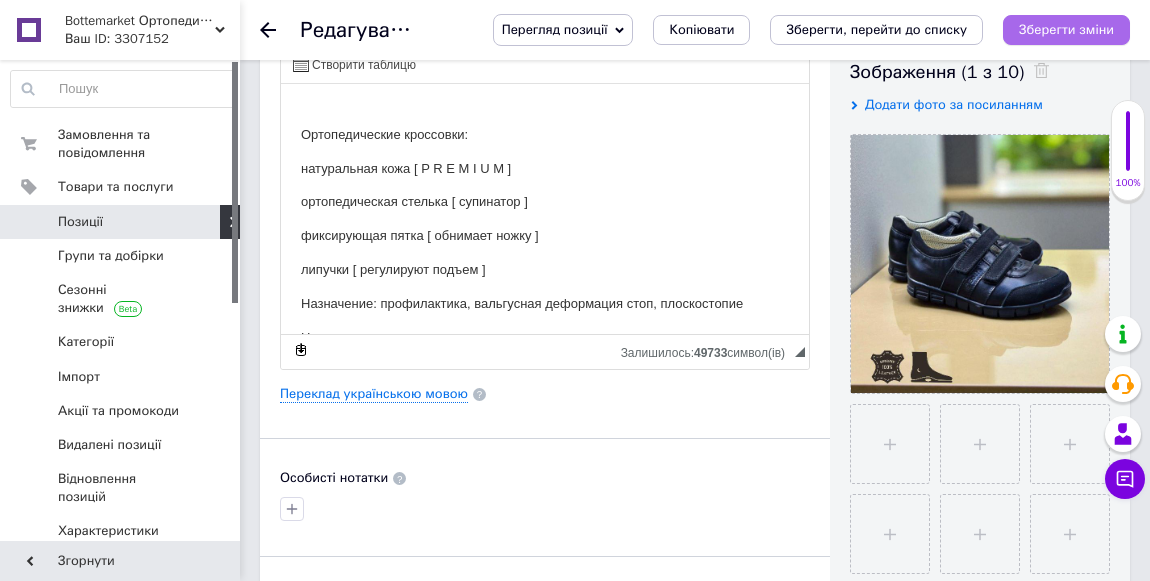 click on "Зберегти зміни" at bounding box center (1066, 29) 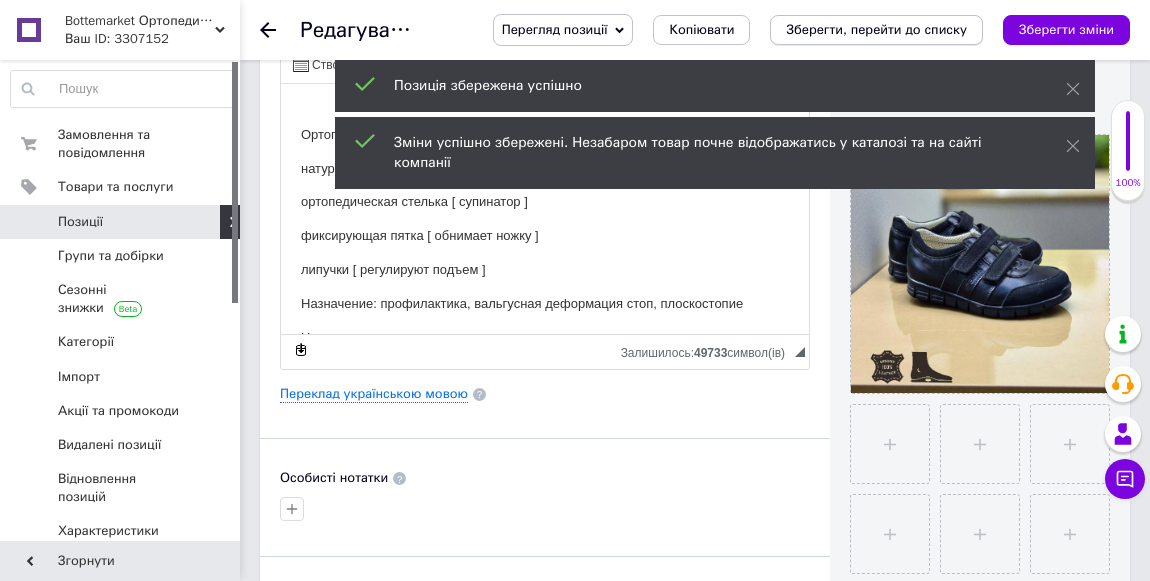click on "Зберегти, перейти до списку" at bounding box center (876, 29) 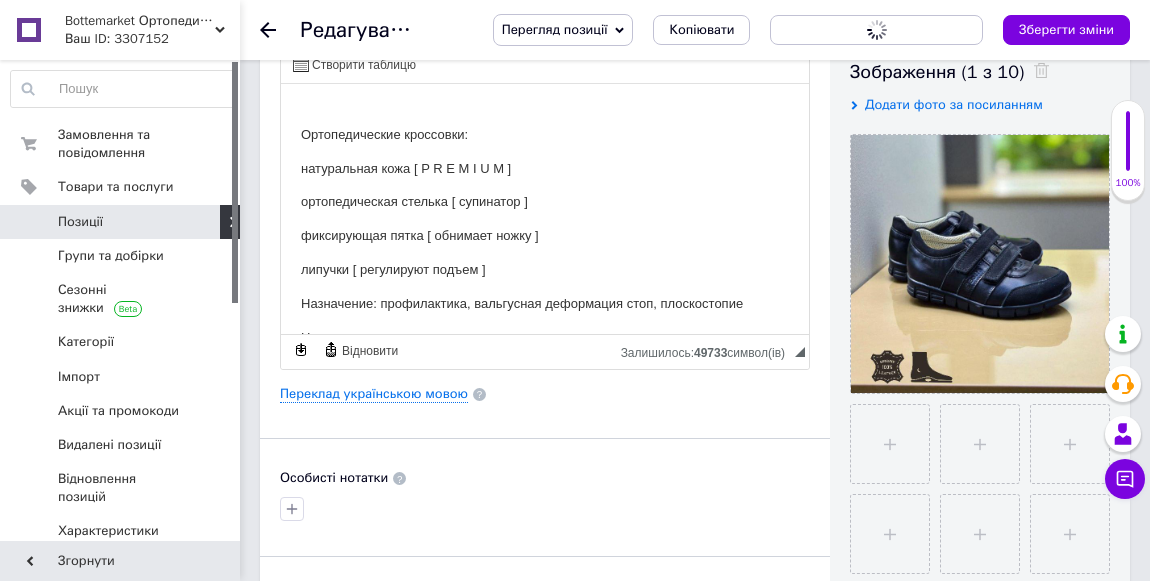 scroll, scrollTop: 0, scrollLeft: 0, axis: both 